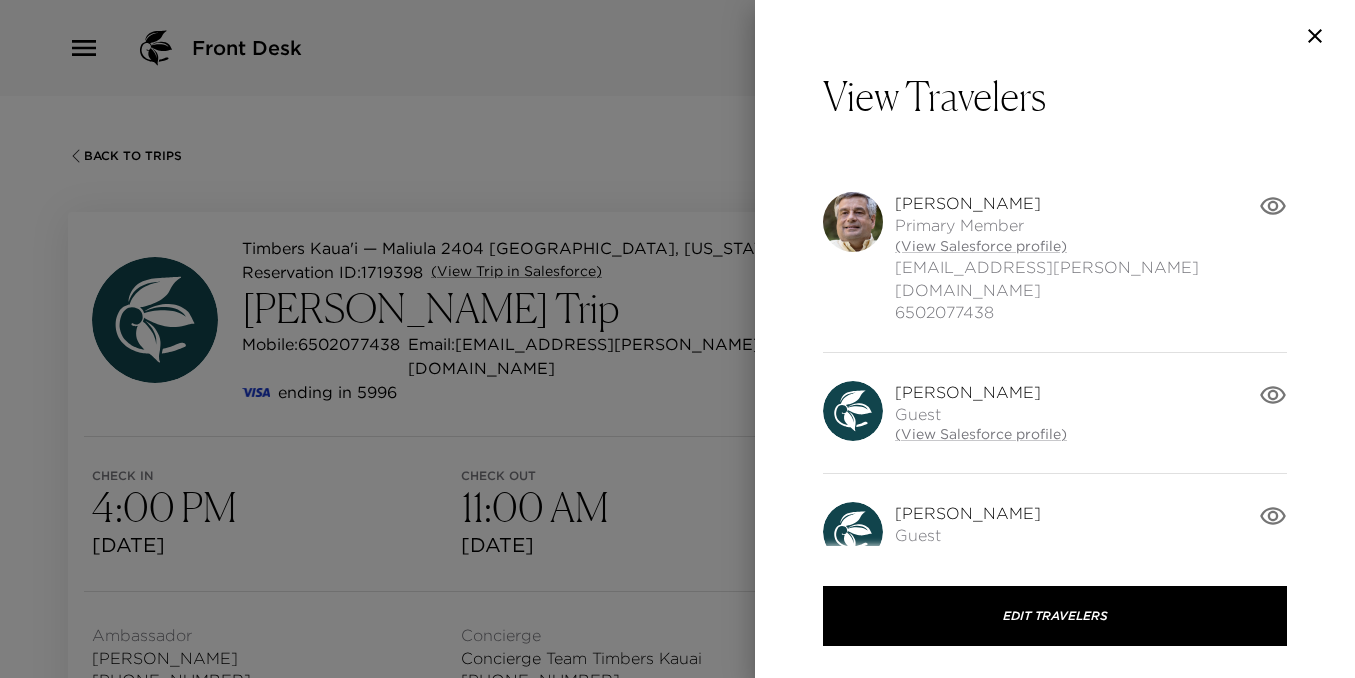 scroll, scrollTop: 600, scrollLeft: 0, axis: vertical 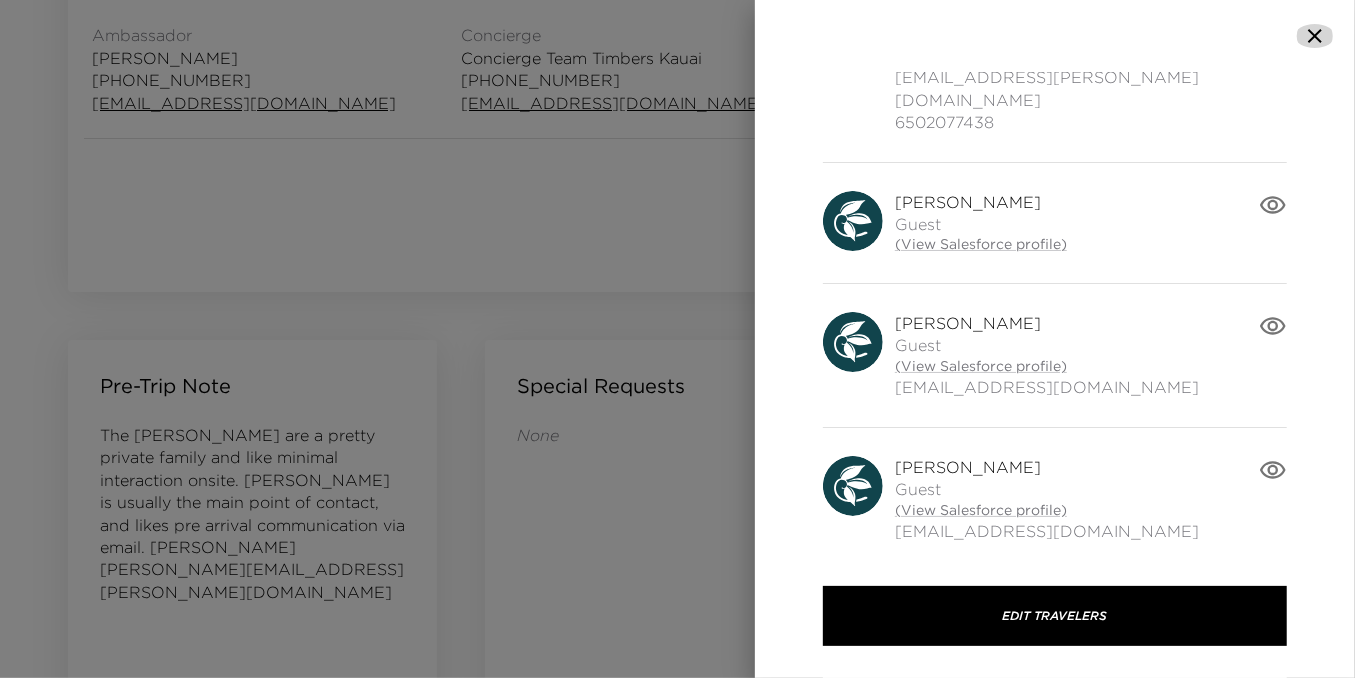 click 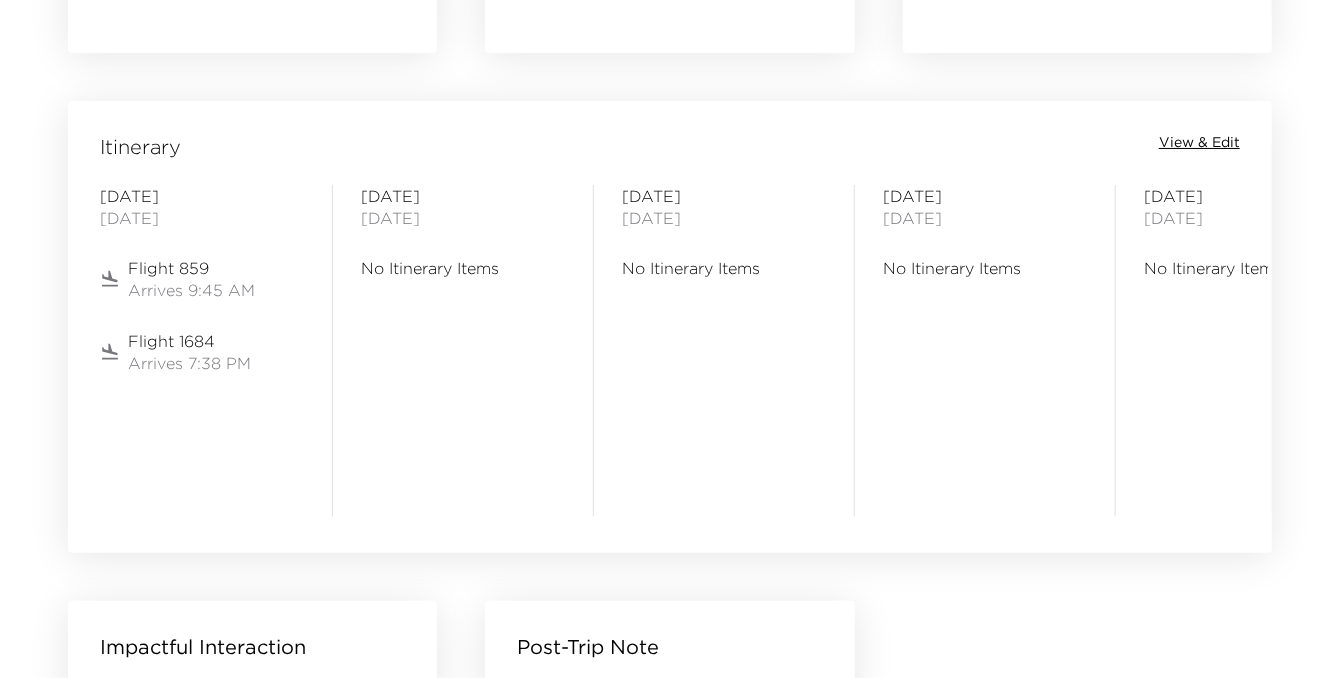 scroll, scrollTop: 1600, scrollLeft: 0, axis: vertical 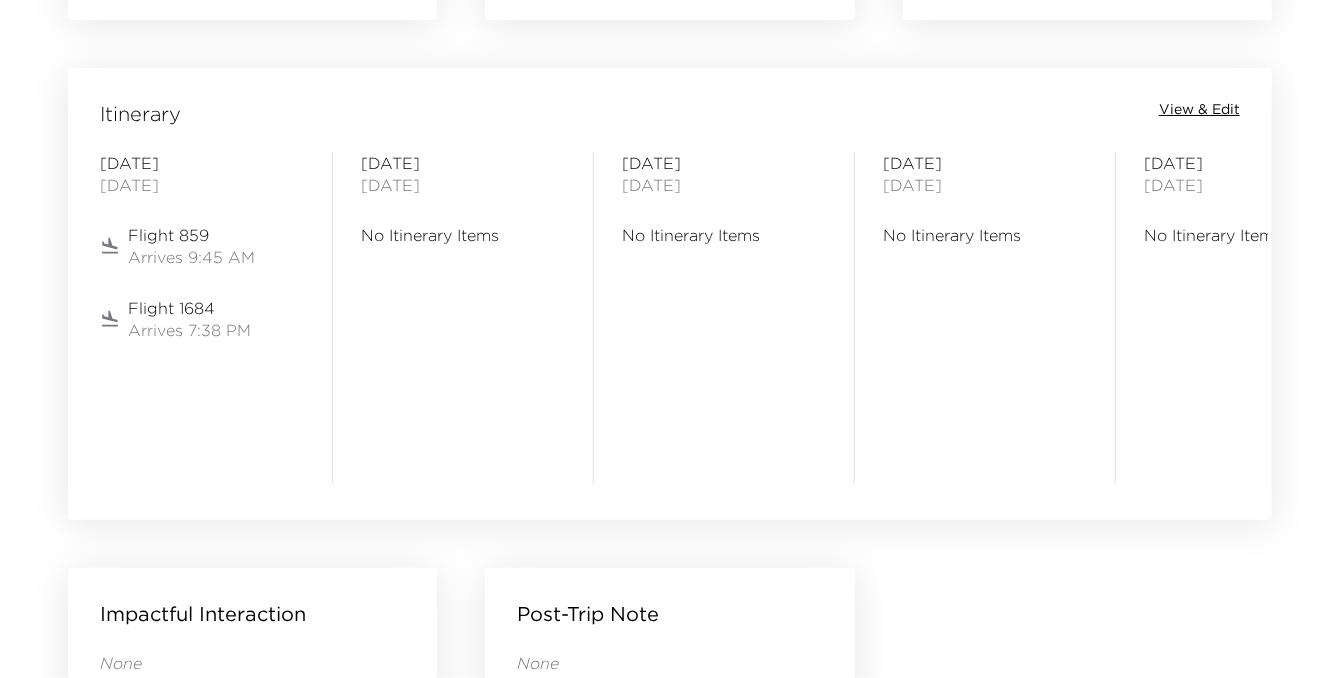 click on "View & Edit" at bounding box center (1199, 110) 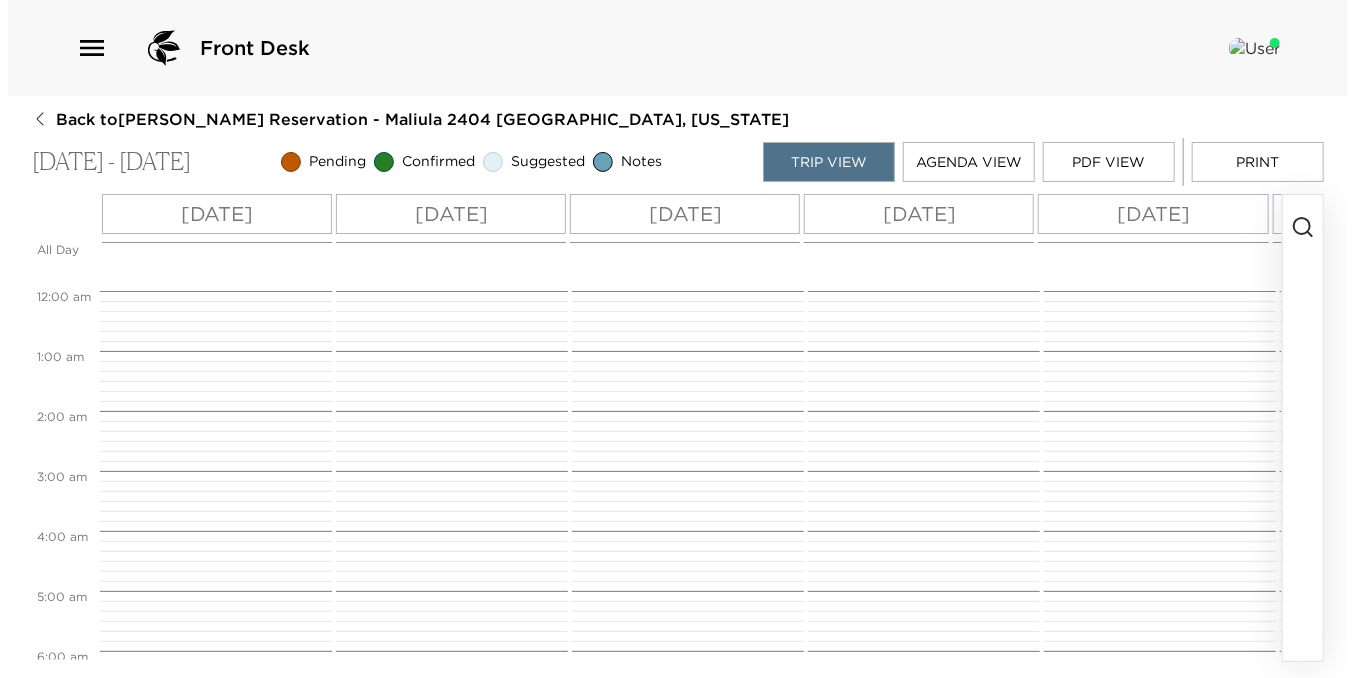 scroll, scrollTop: 0, scrollLeft: 0, axis: both 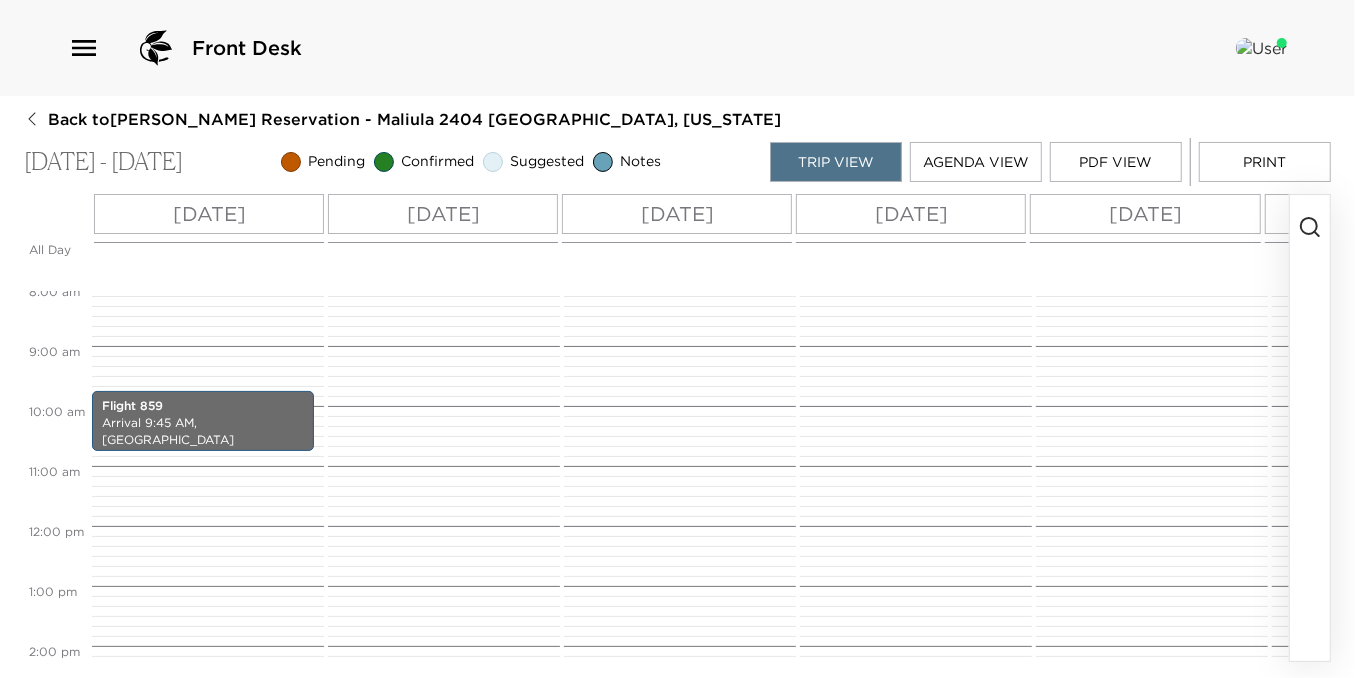 click 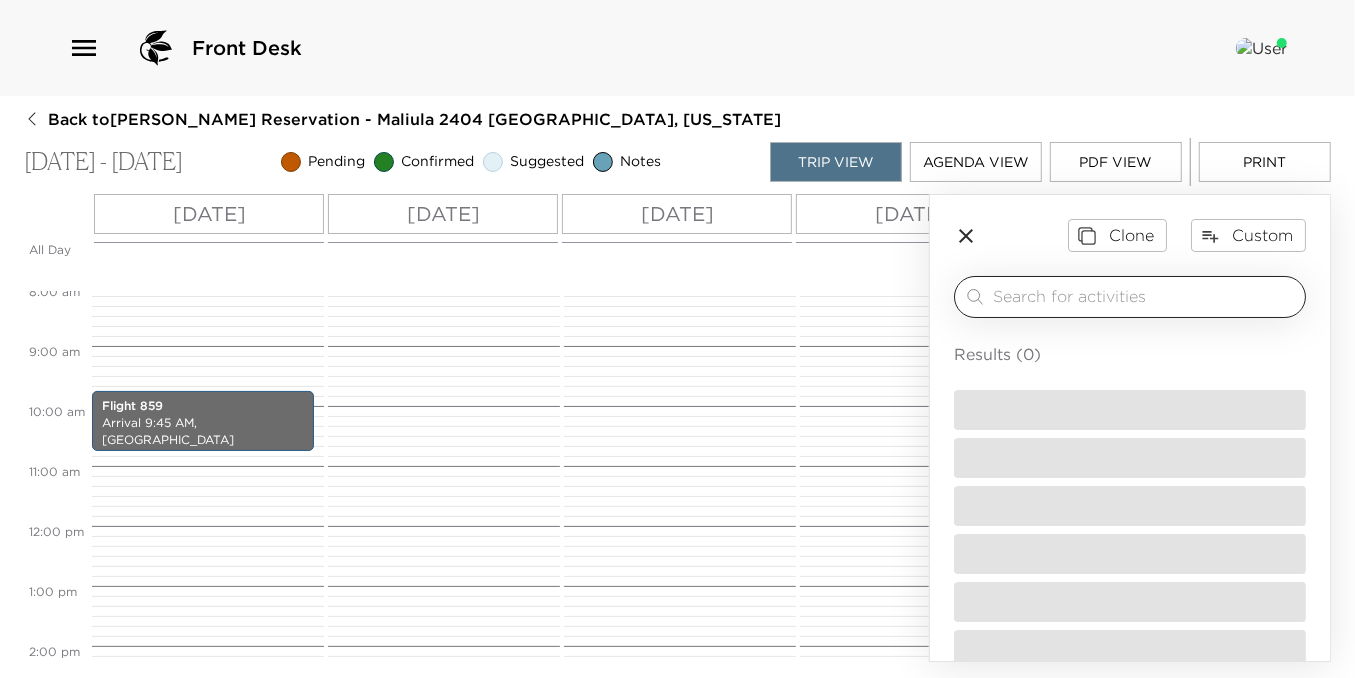 click on "​" at bounding box center (1130, 297) 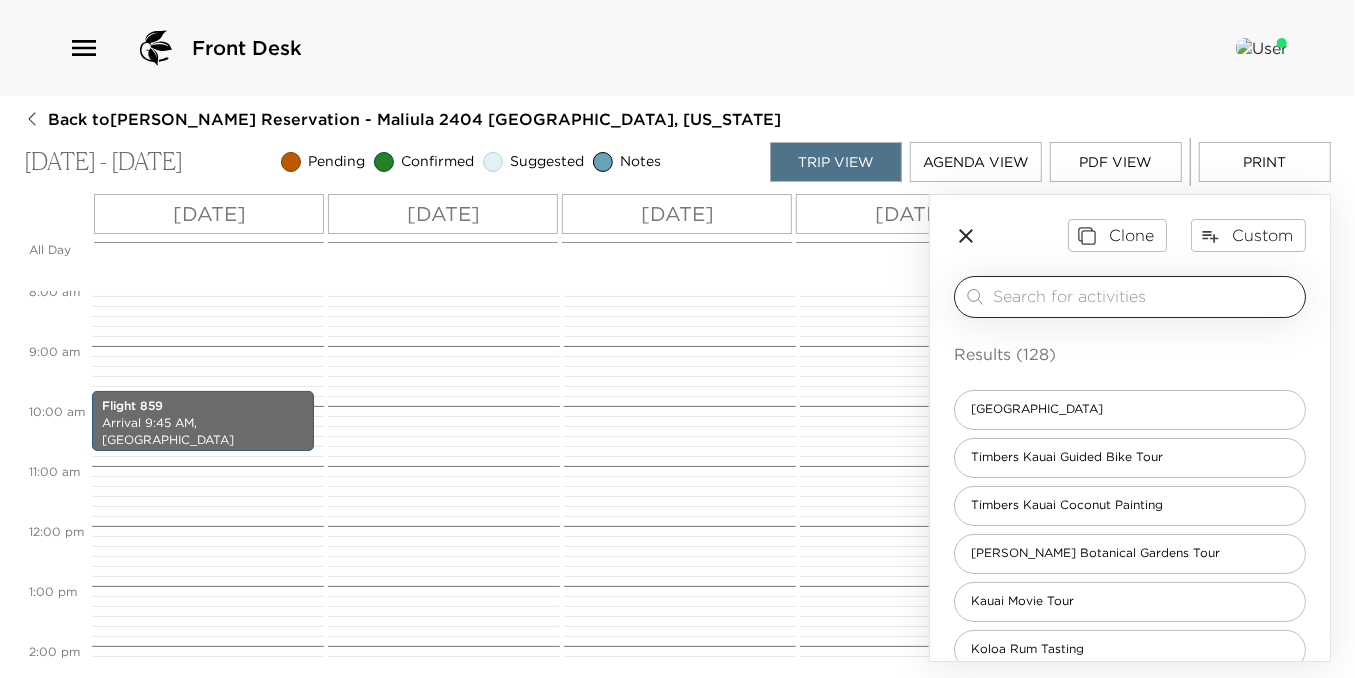 click at bounding box center [1145, 296] 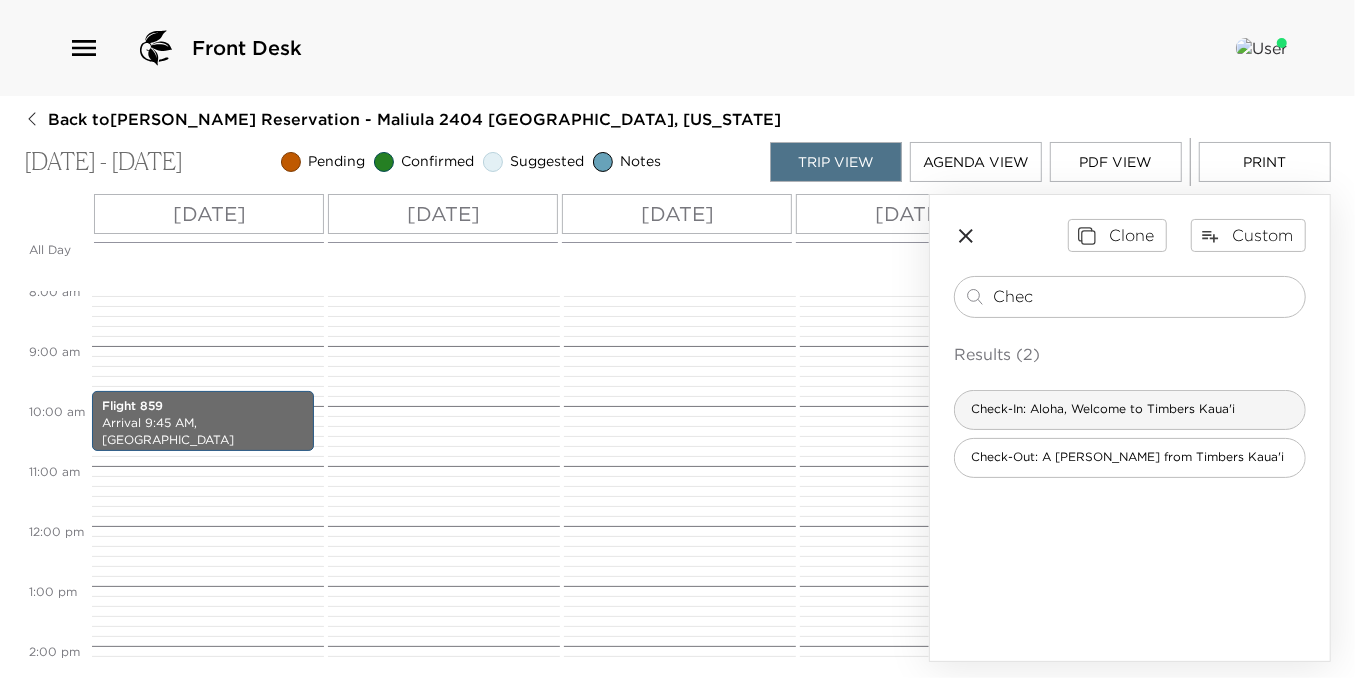 type on "Chec" 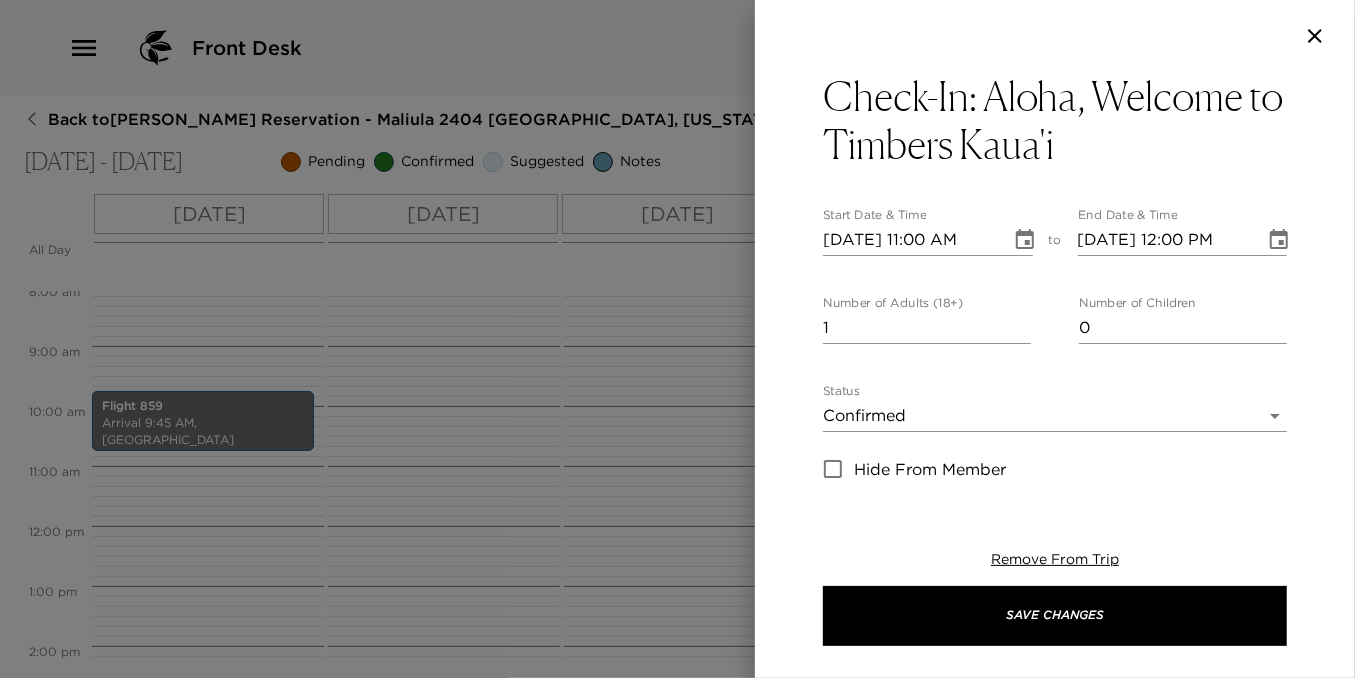 type on "Welcome to Timbers Kauai! Either myself or another concierge will personally welcome you at the front drive. Please text me at
[PHONE_NUMBER] when you are en route from the airport.
Check-in is at 4:00 pm, however you are more than welcome to arrive early and enjoy our beautiful facilities, including pool, fitness center, restaurant, as well as the beach.
I will be your dedicated concierge for the remainder of your stay and I look forward to assisting you with any reservations,
recommendations or advice that you may need.
I am here to make your stay as enjoyable as possible!
Concierge : [PERSON_NAME]
Concierge Texting only Phone: [PHONE_NUMBER]" 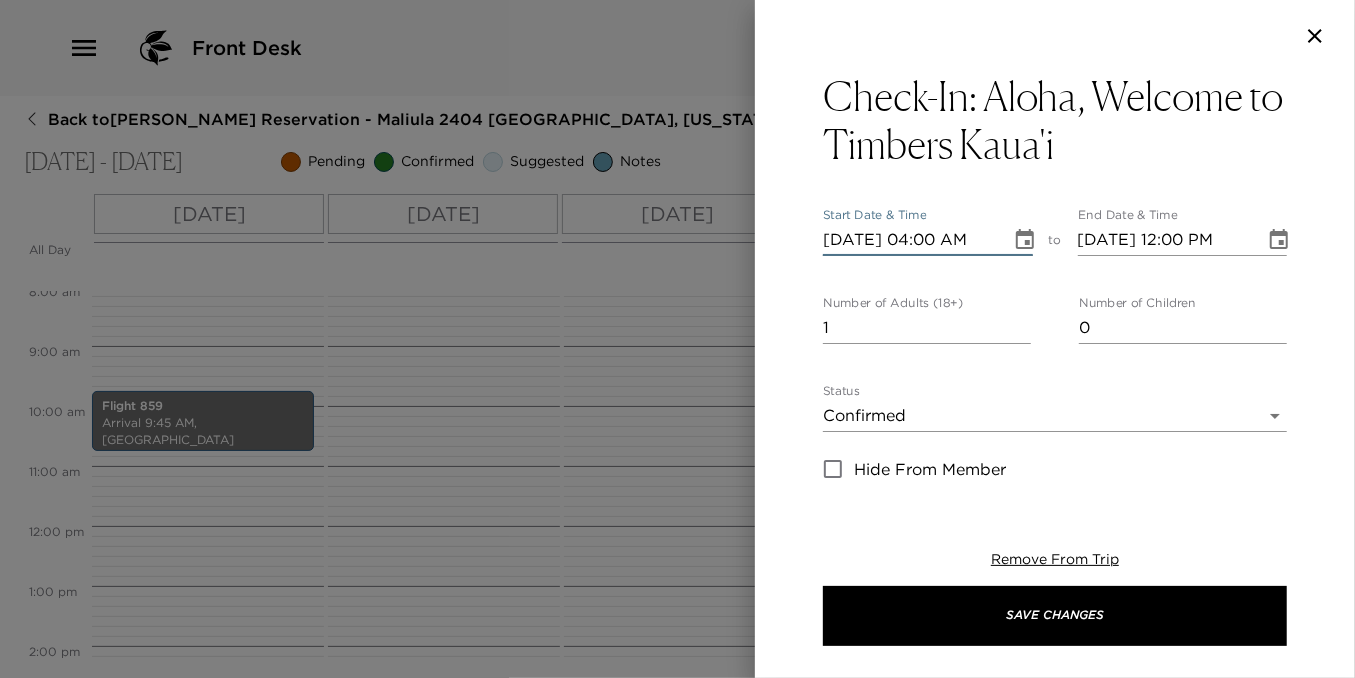 click on "[DATE] 04:00 AM" at bounding box center [910, 240] 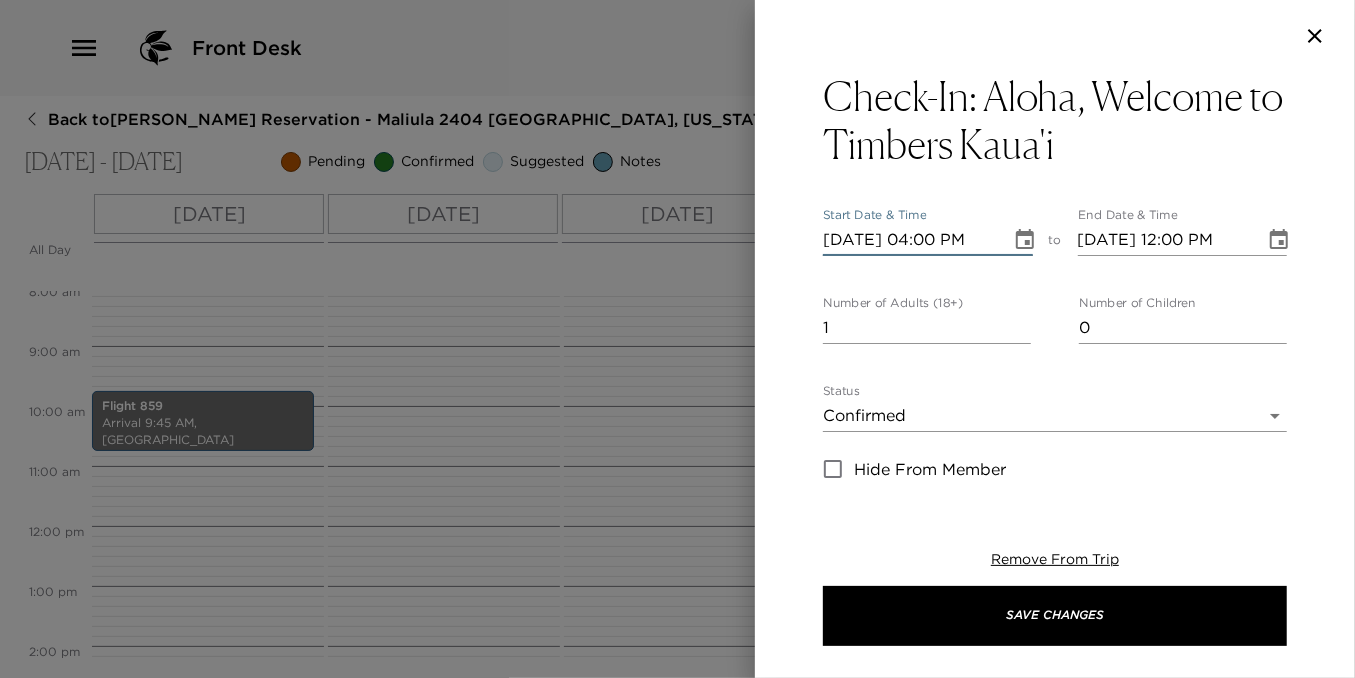 type on "[DATE] 05:00 PM" 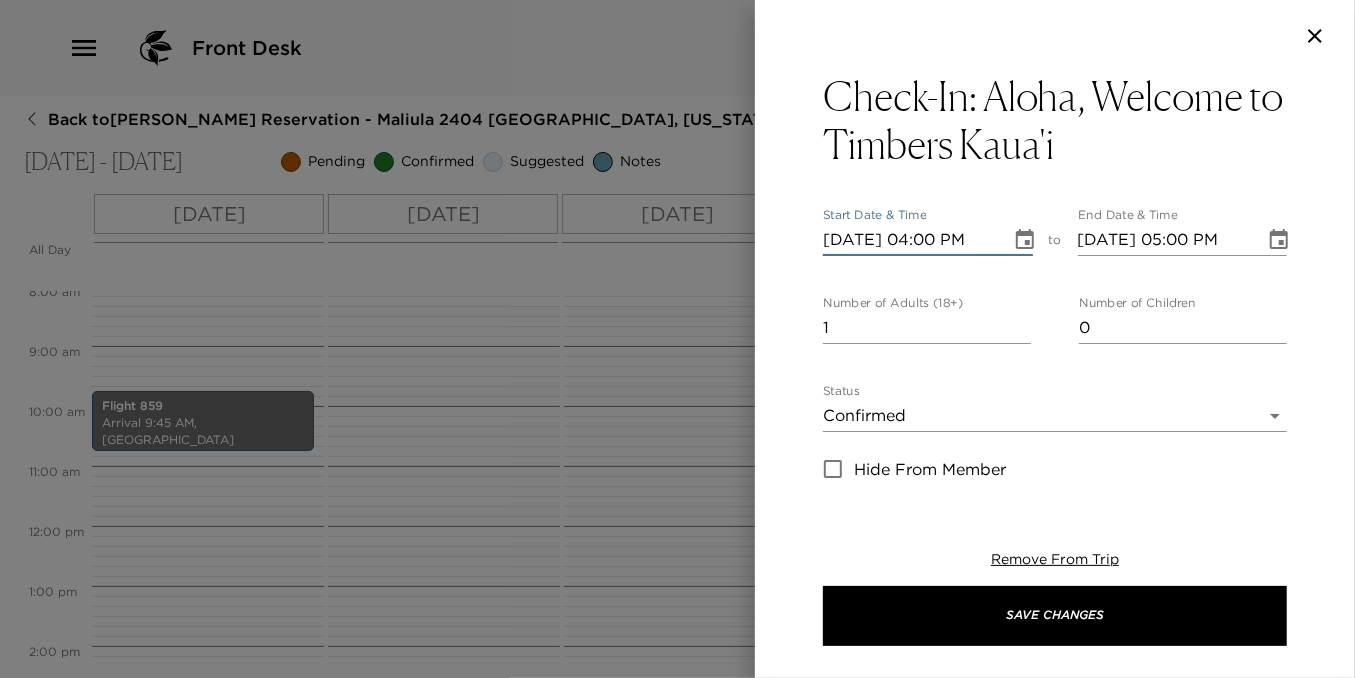type on "[DATE] 04:00 PM" 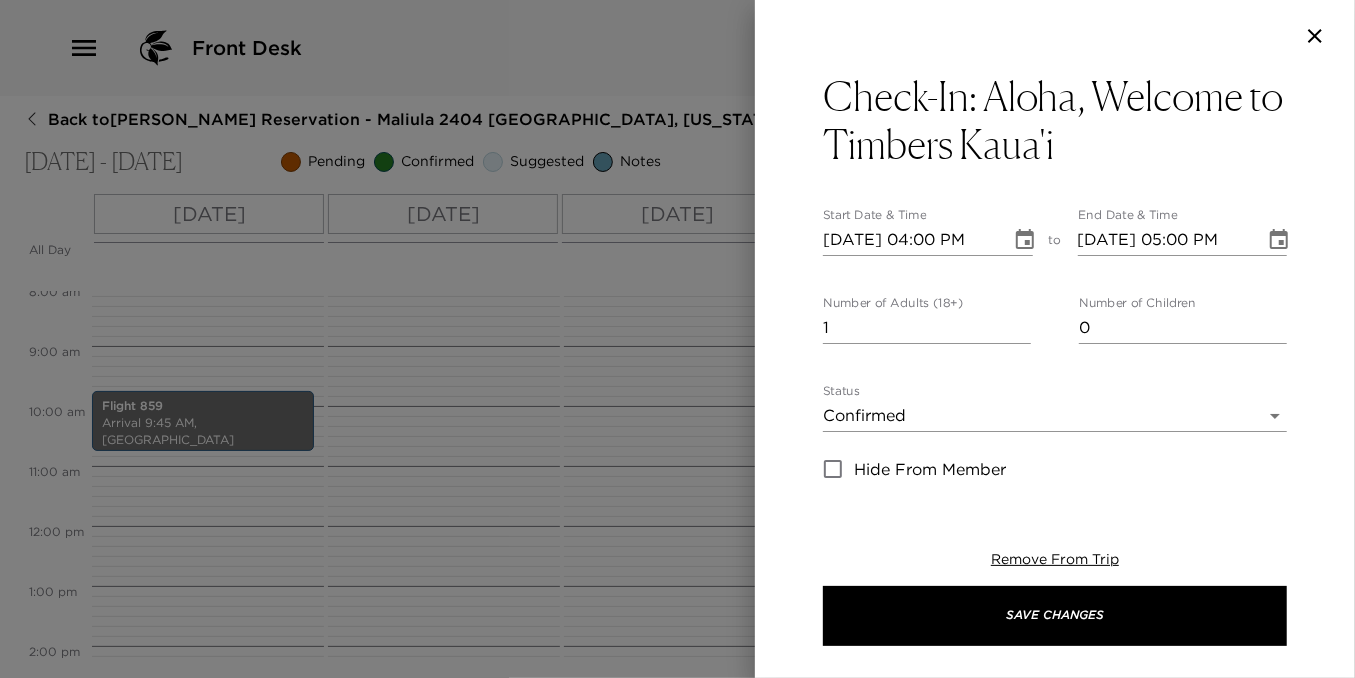 click on "[DATE] 05:00 PM" at bounding box center (1165, 240) 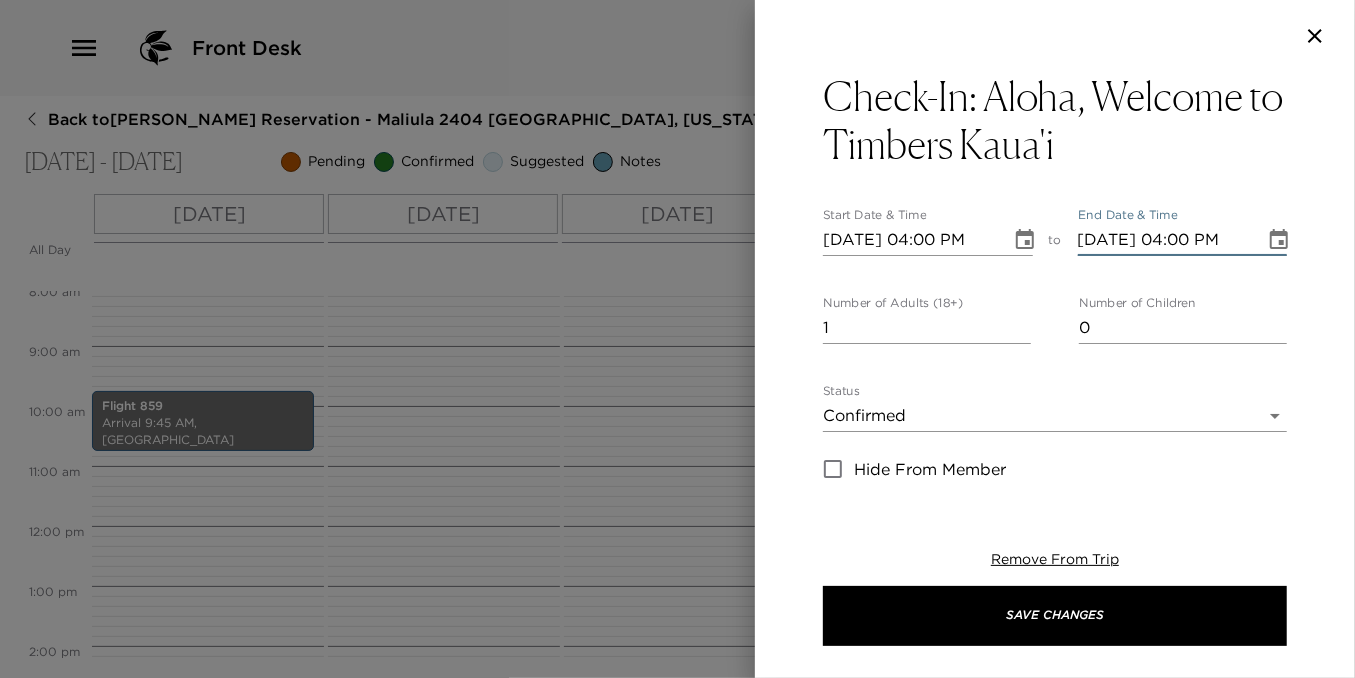 type on "[DATE] 04:00 PM" 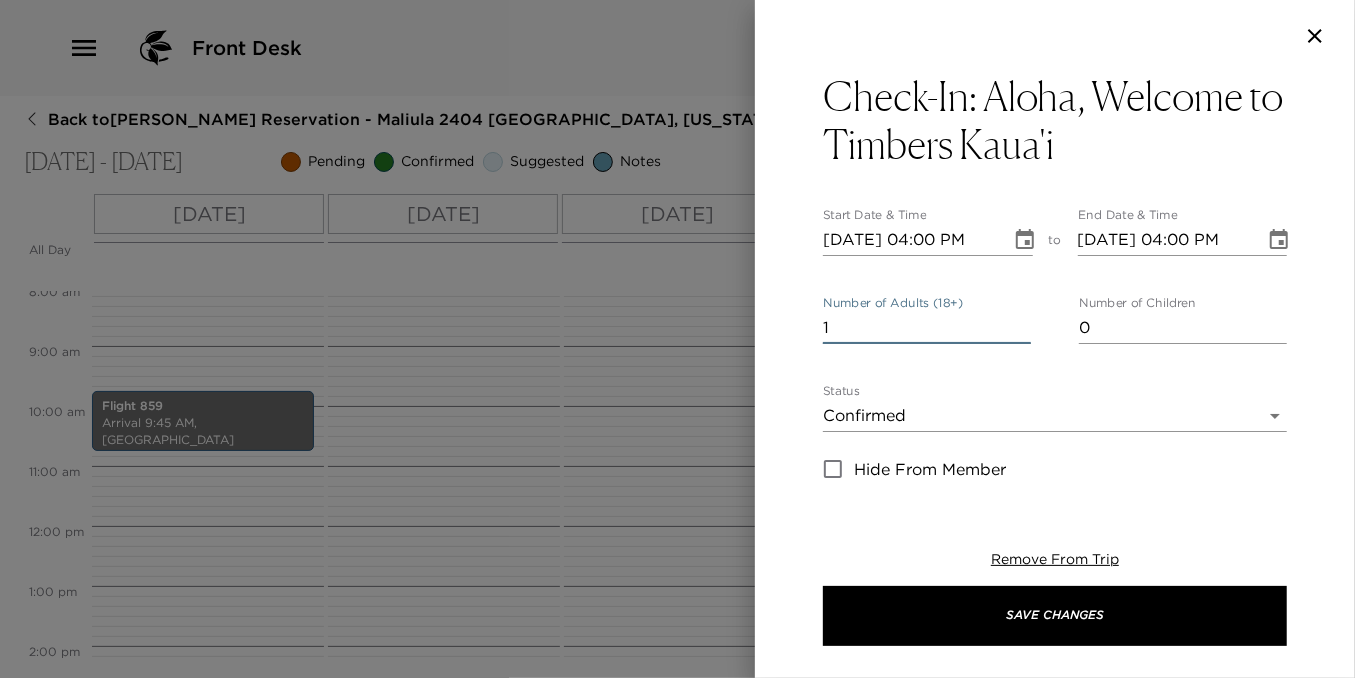 drag, startPoint x: 840, startPoint y: 328, endPoint x: 761, endPoint y: 329, distance: 79.00633 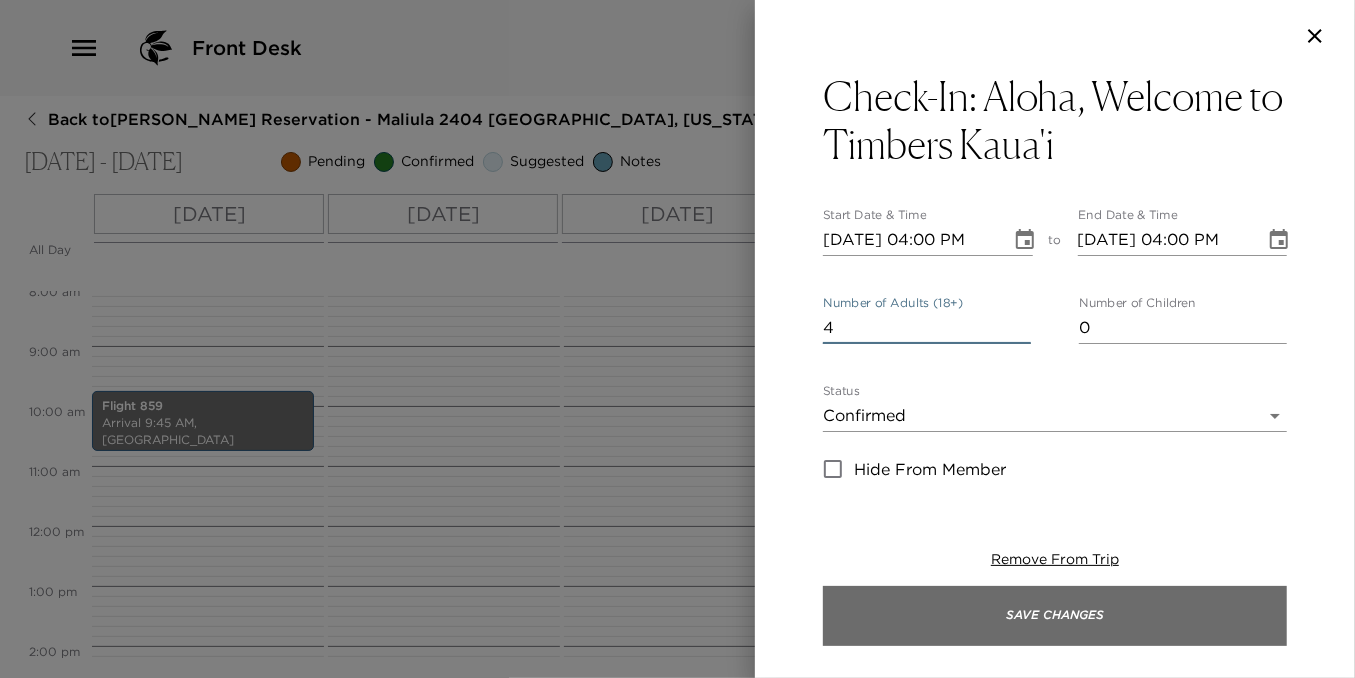 type on "4" 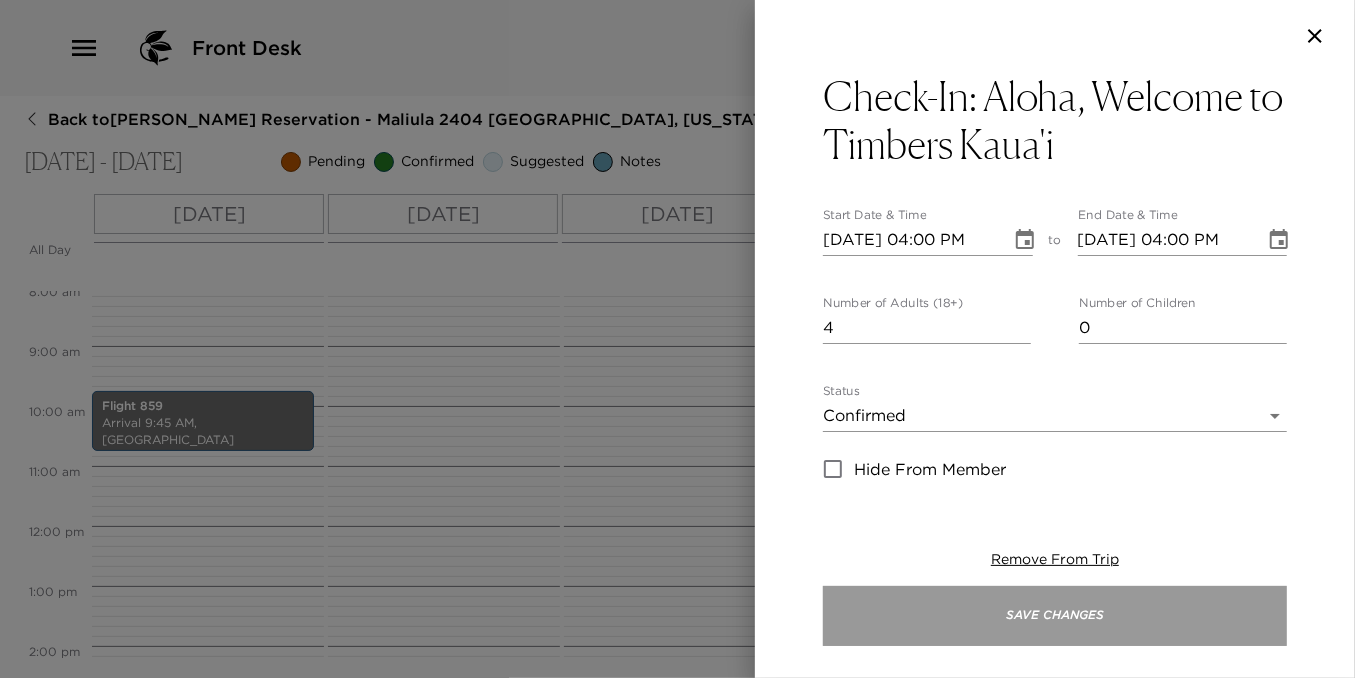 click on "Save Changes" at bounding box center [1055, 616] 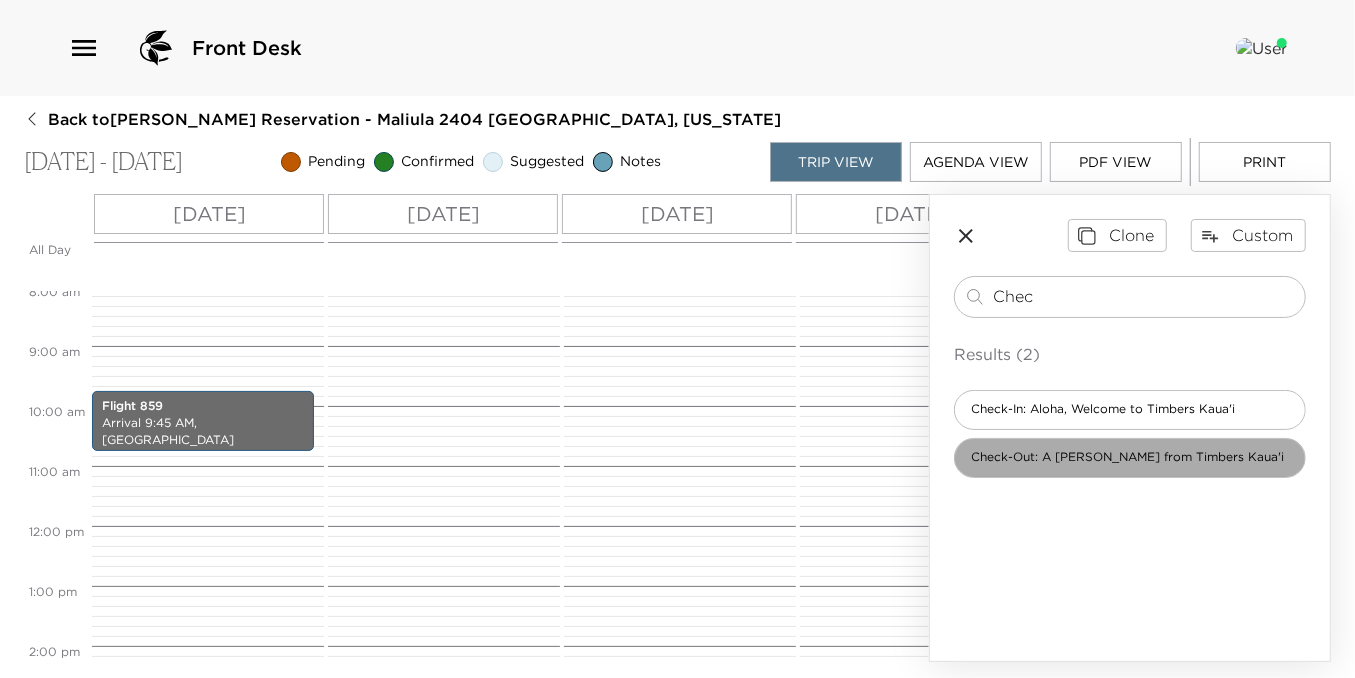 click on "Check-Out: A [PERSON_NAME] from Timbers Kaua'i" at bounding box center [1127, 457] 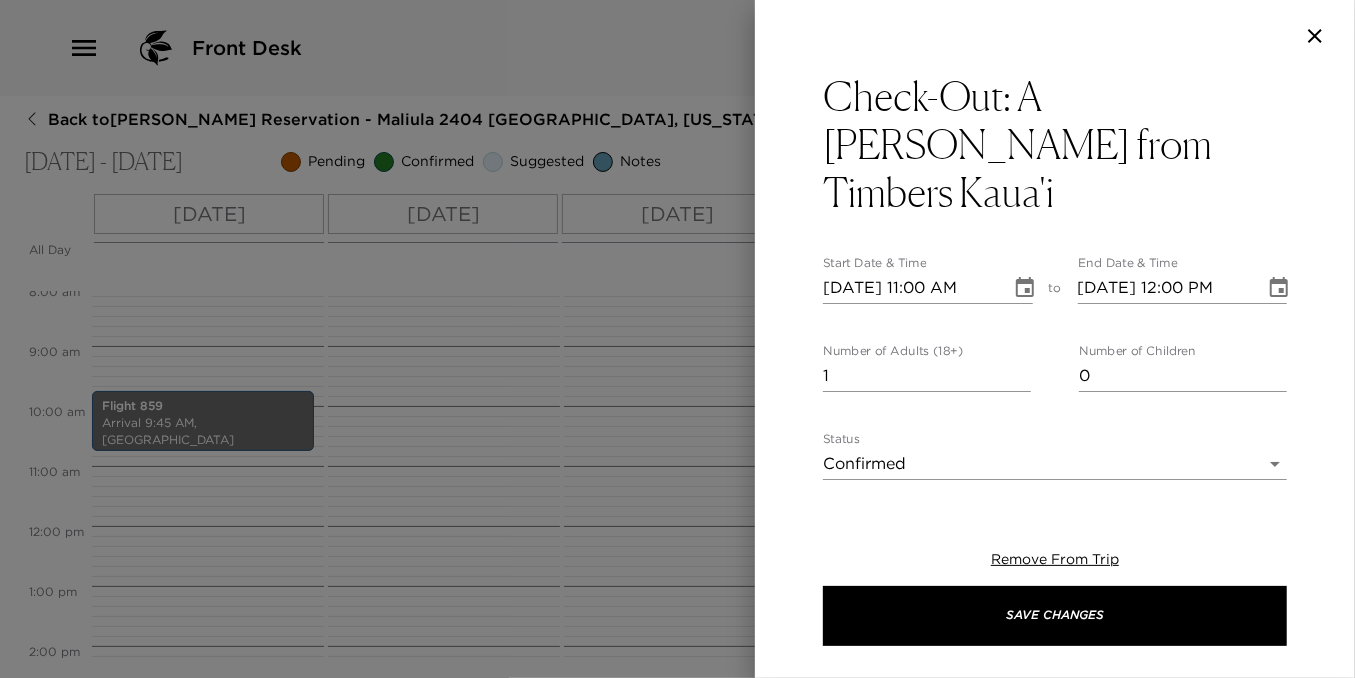 type on "Please note that the official check out time from your residence is 11:00 am.
We hope you have enjoyed your stay at [GEOGRAPHIC_DATA], we sincerely hope that you will come back again soon to stay with us!" 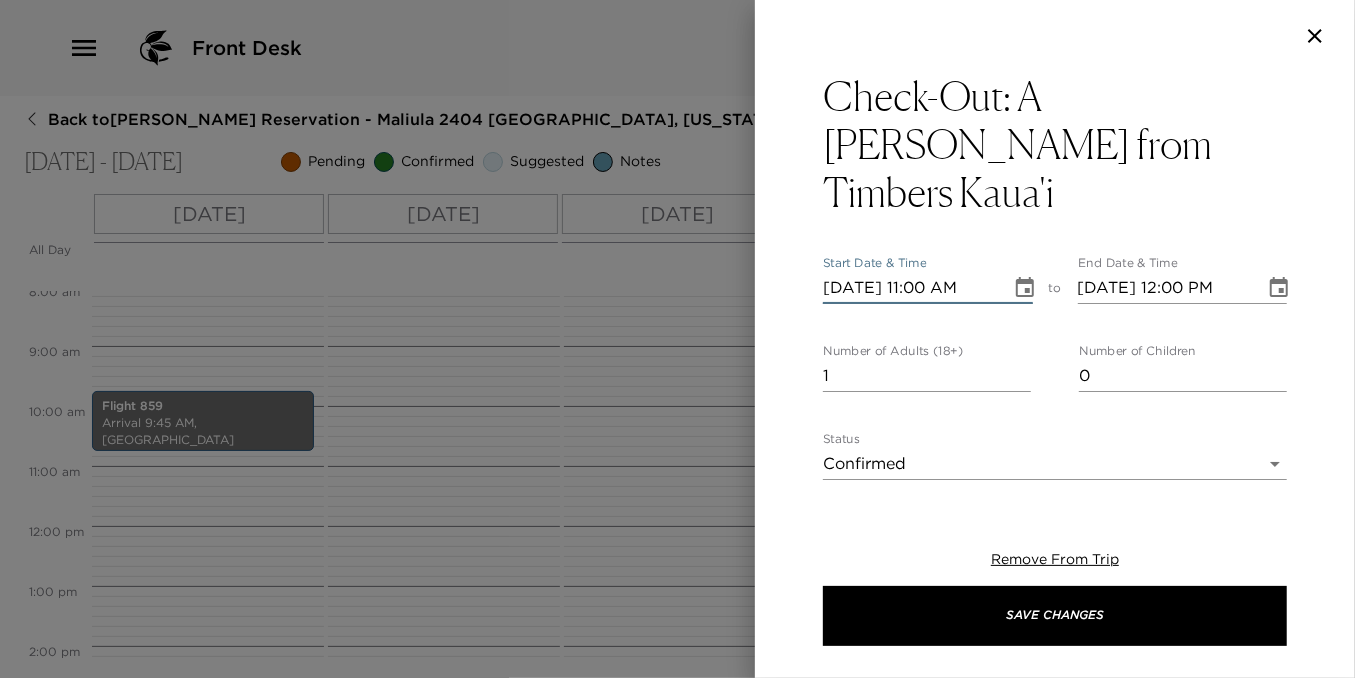 click on "[DATE] 11:00 AM" at bounding box center (910, 288) 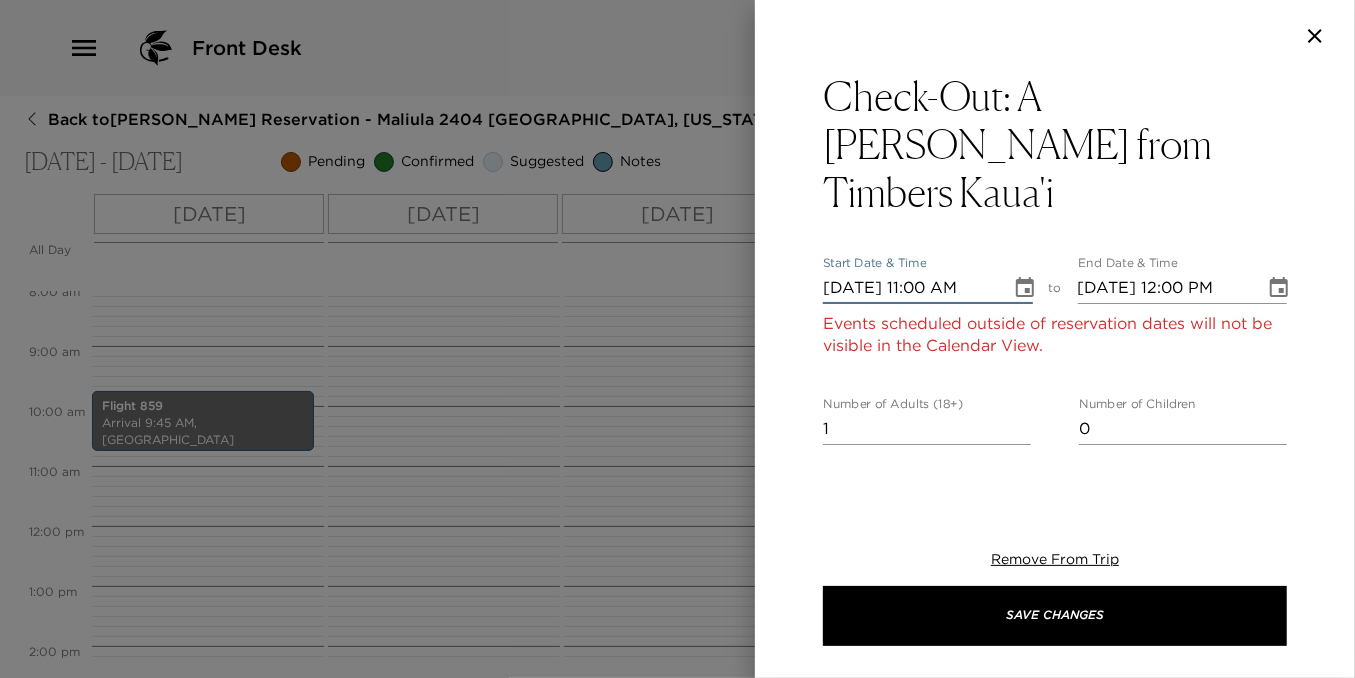 type on "[DATE] 11:00 AM" 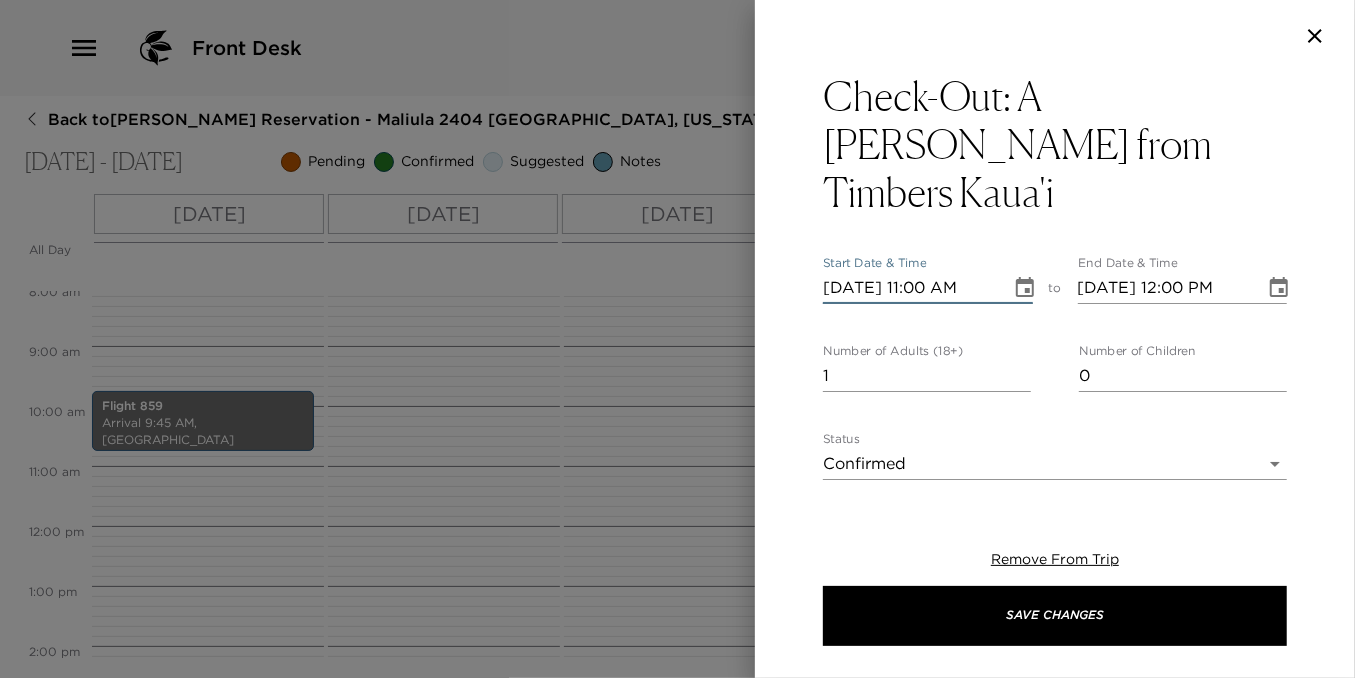 type on "[DATE] 11:00 AM" 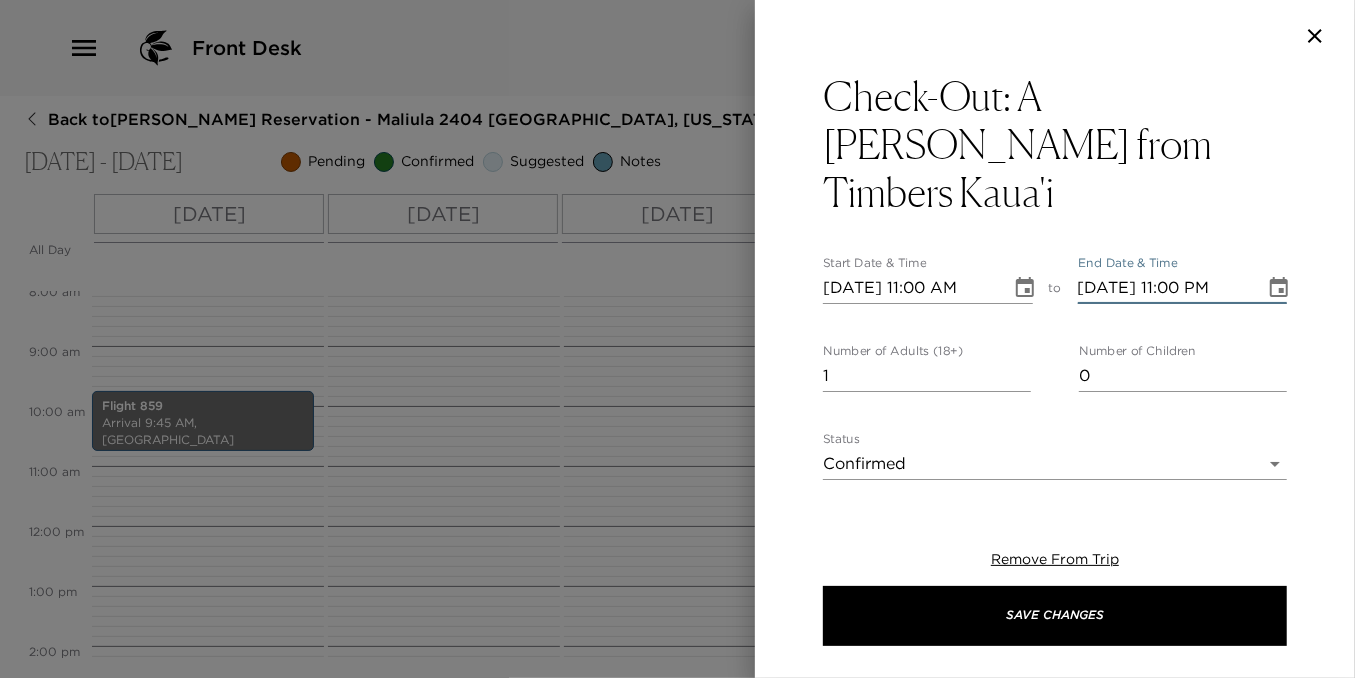 click on "[DATE] 11:00 PM" at bounding box center [1165, 288] 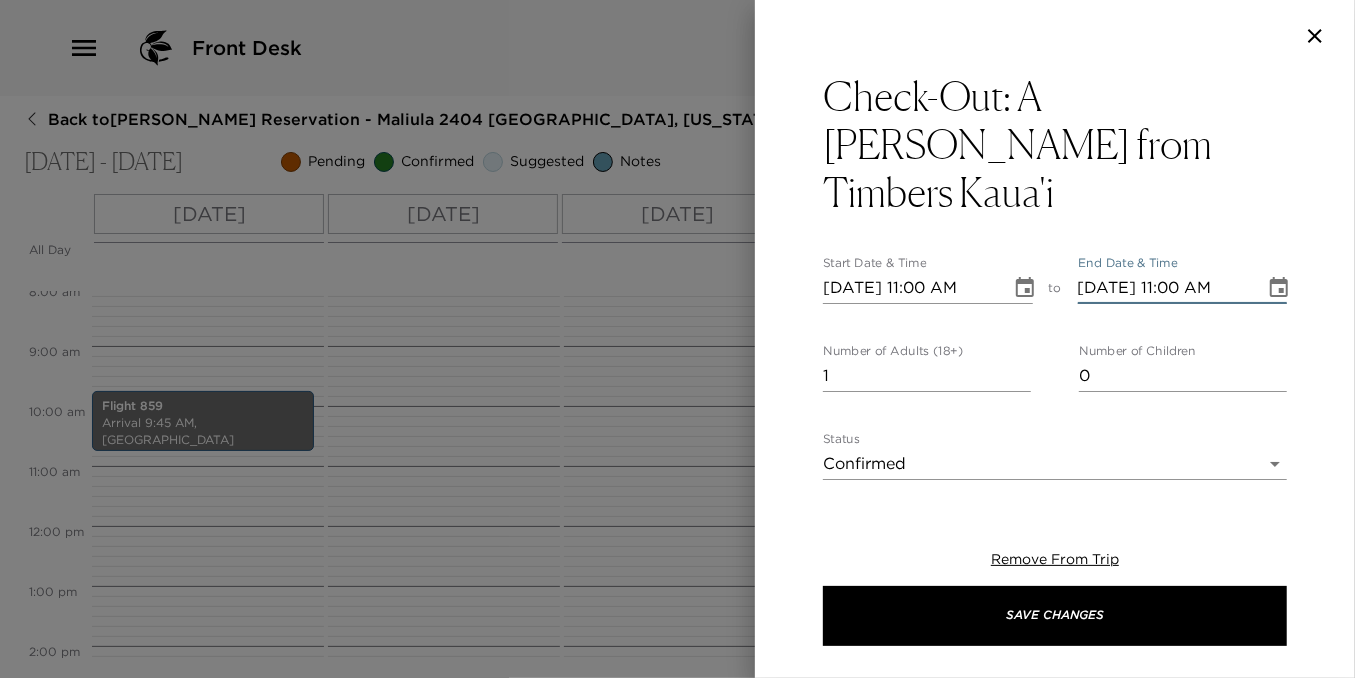 type on "[DATE] 11:00 AM" 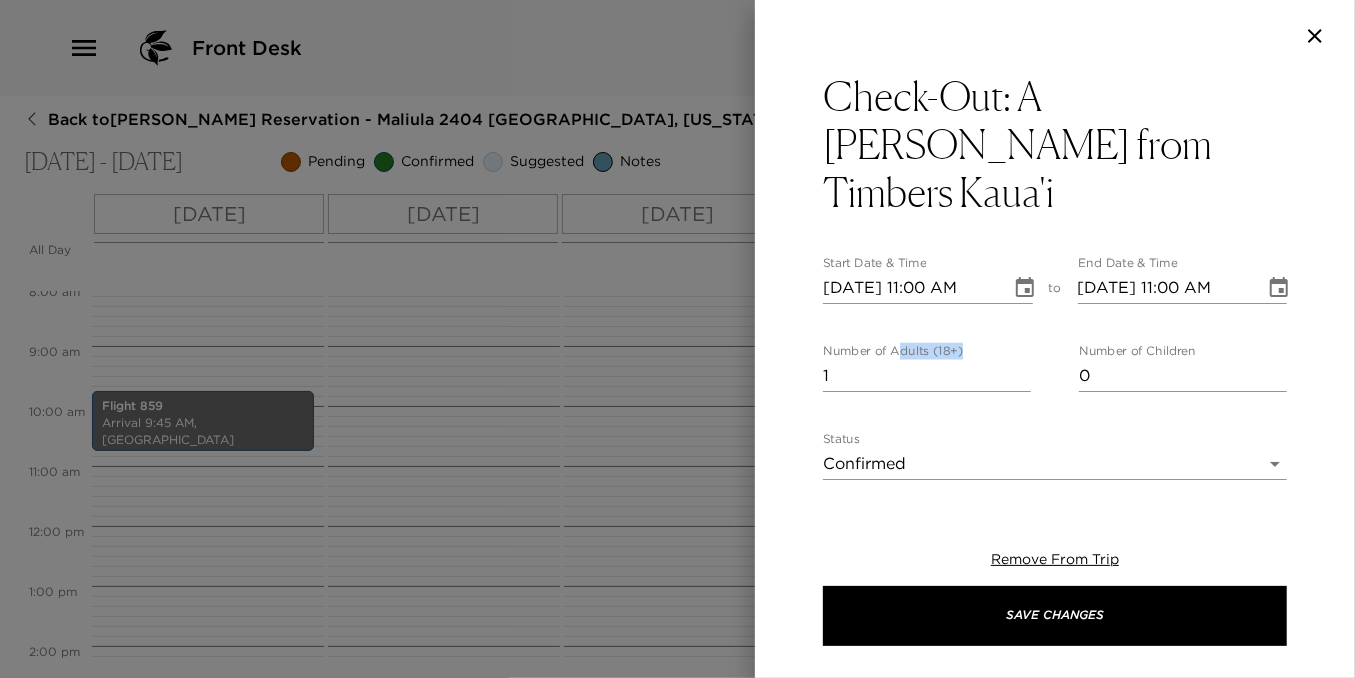 drag, startPoint x: 899, startPoint y: 307, endPoint x: 809, endPoint y: 322, distance: 91.24144 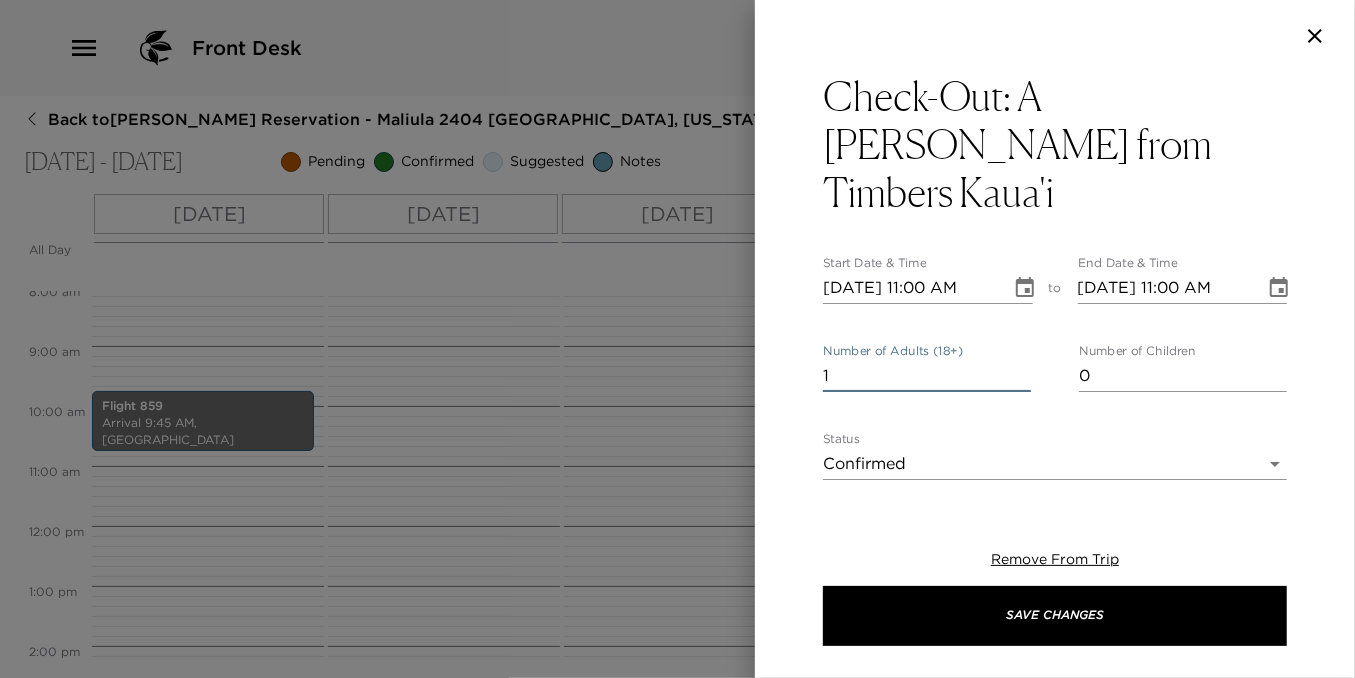drag, startPoint x: 829, startPoint y: 329, endPoint x: 843, endPoint y: 333, distance: 14.56022 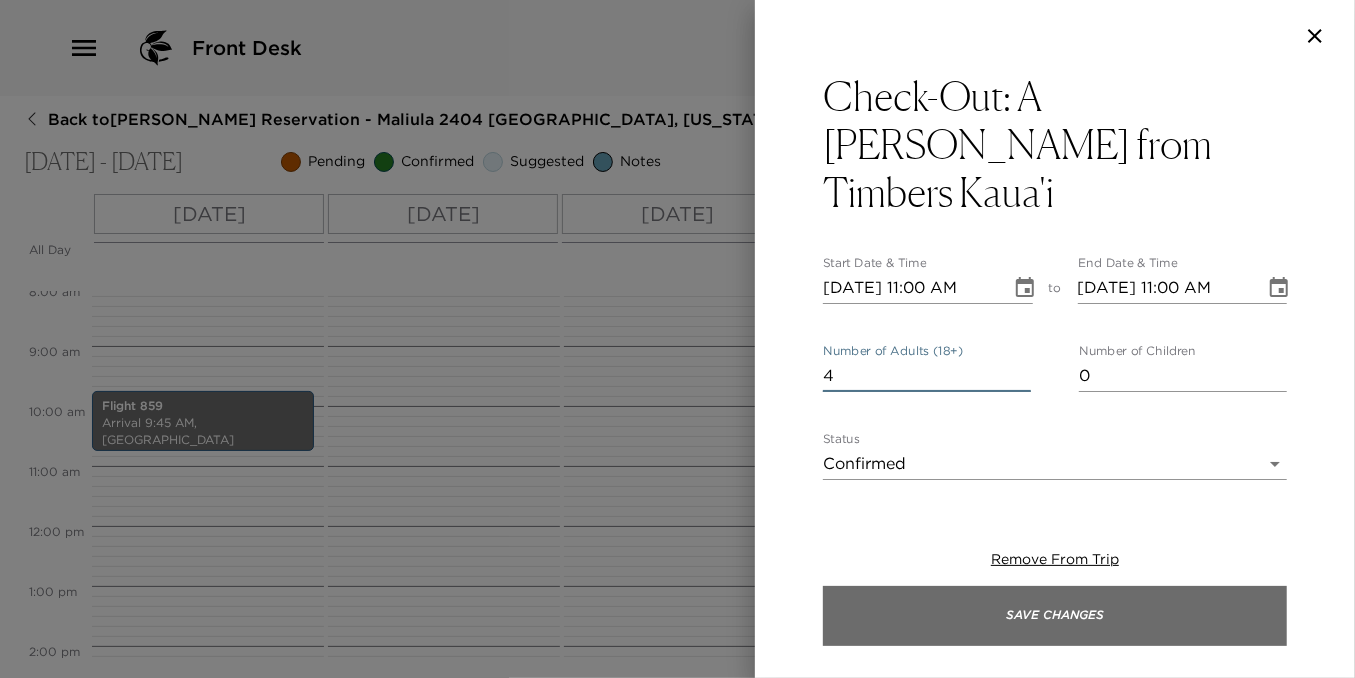 type on "4" 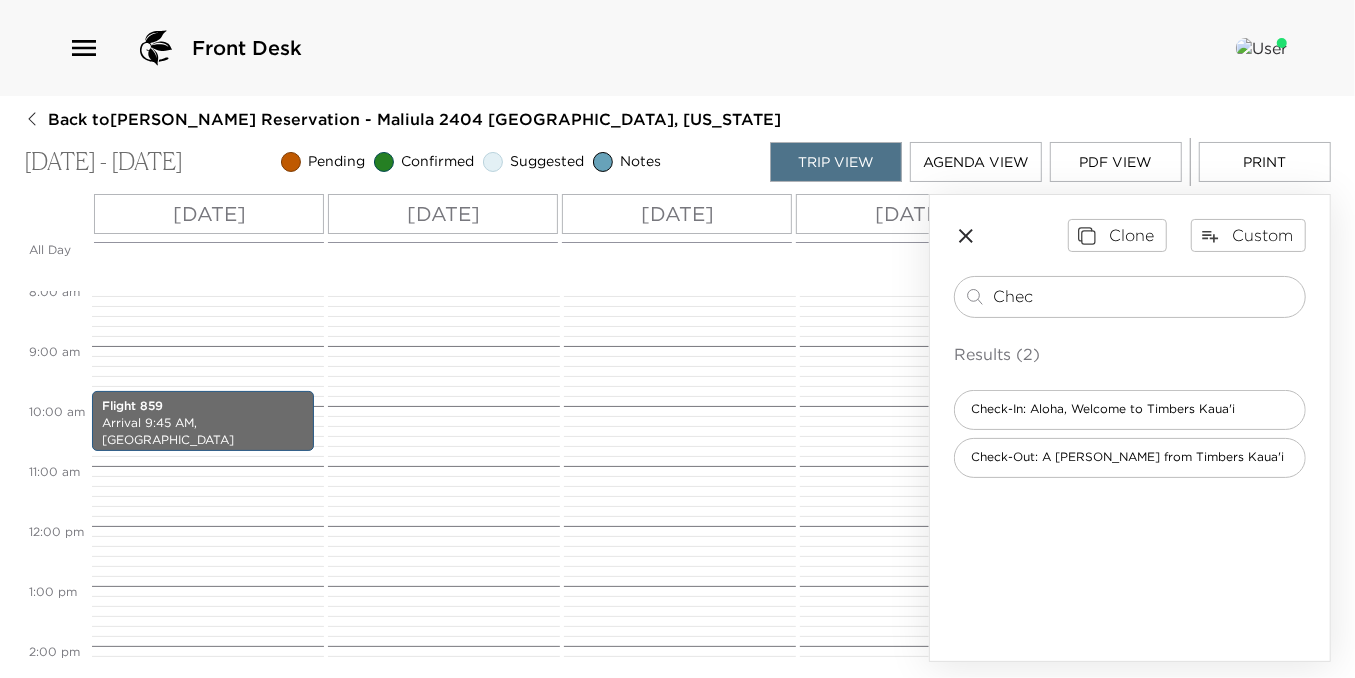 click 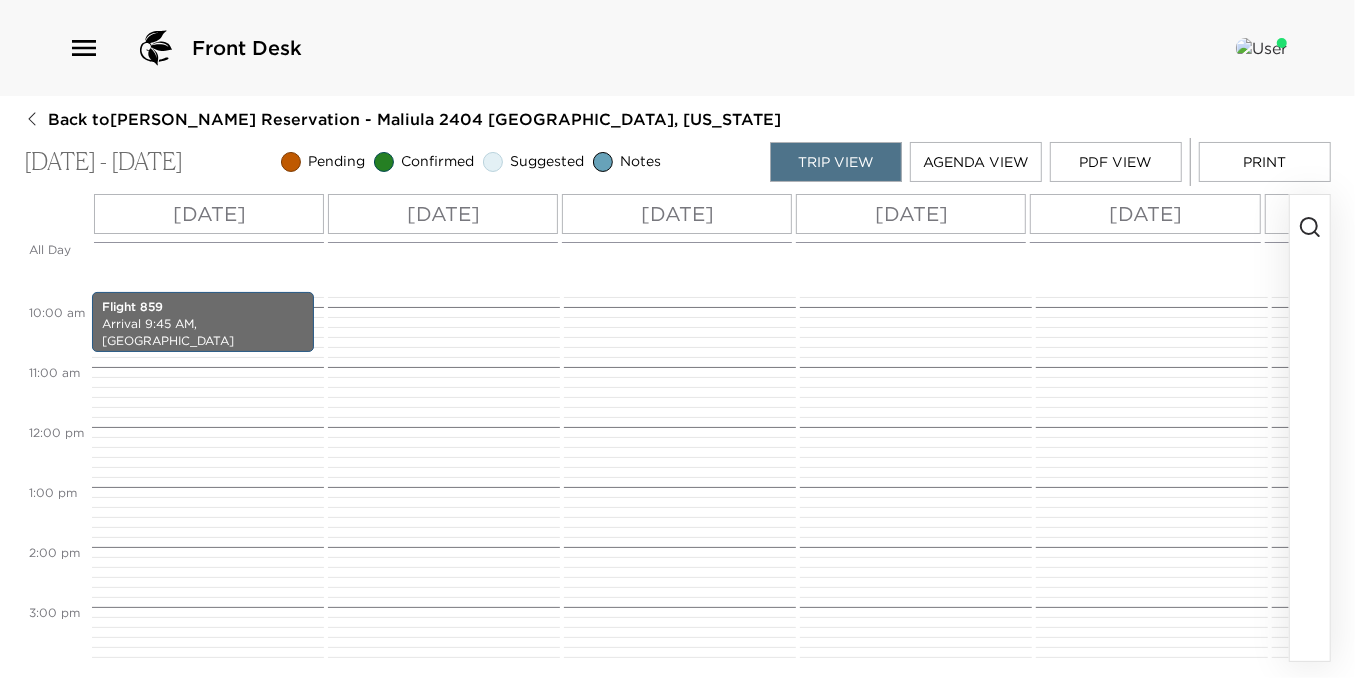 scroll, scrollTop: 883, scrollLeft: 0, axis: vertical 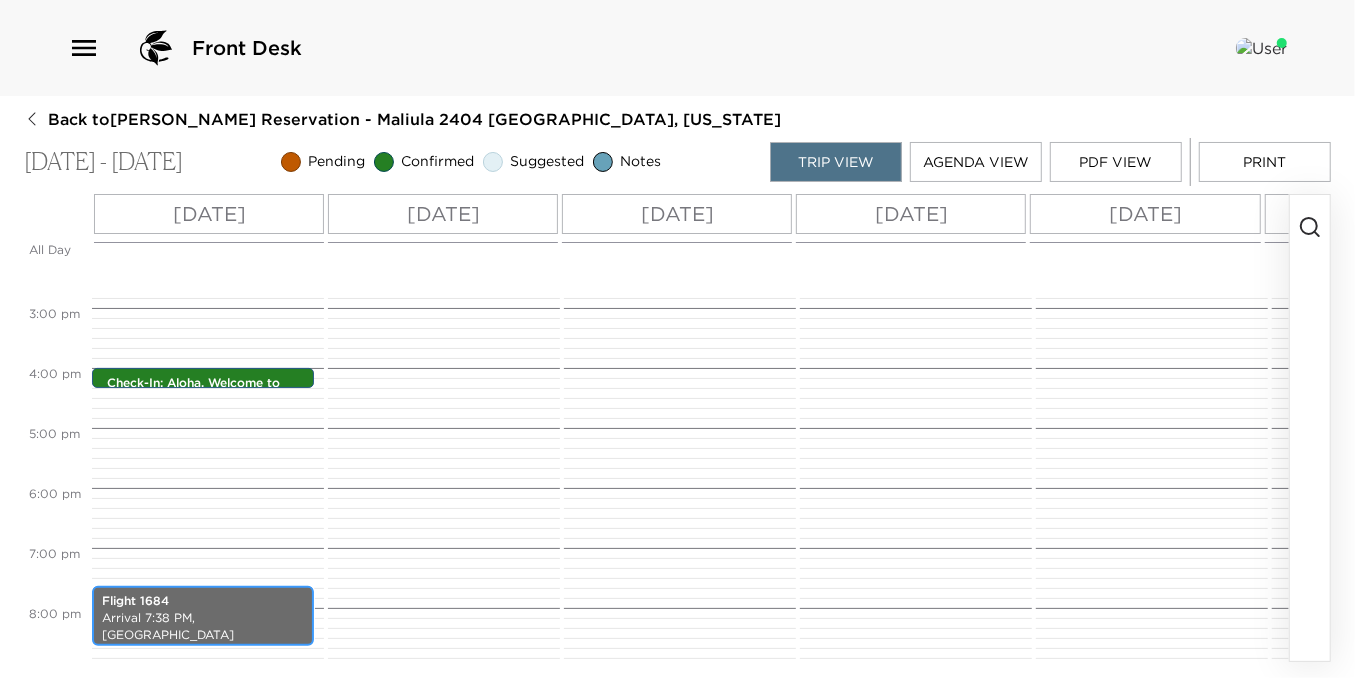 click on "Arrival 7:38 PM, [GEOGRAPHIC_DATA]" at bounding box center [203, 627] 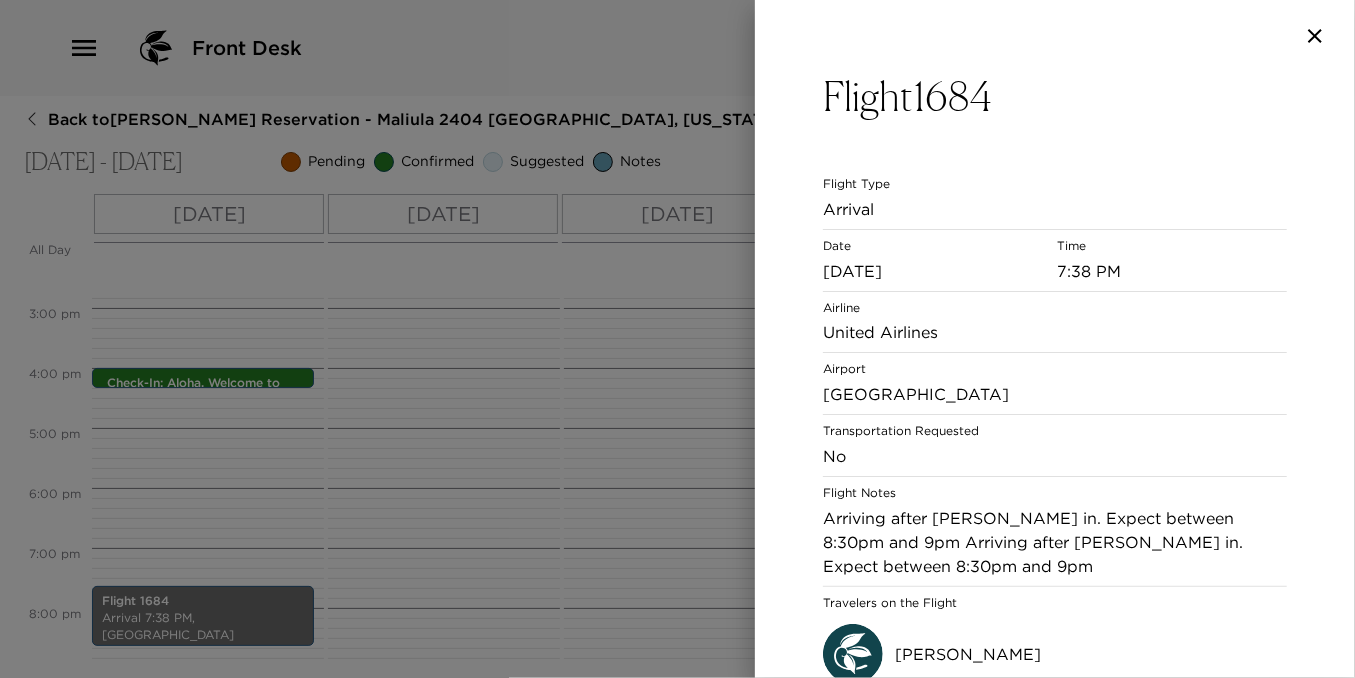 click on "[DATE]" at bounding box center (938, 271) 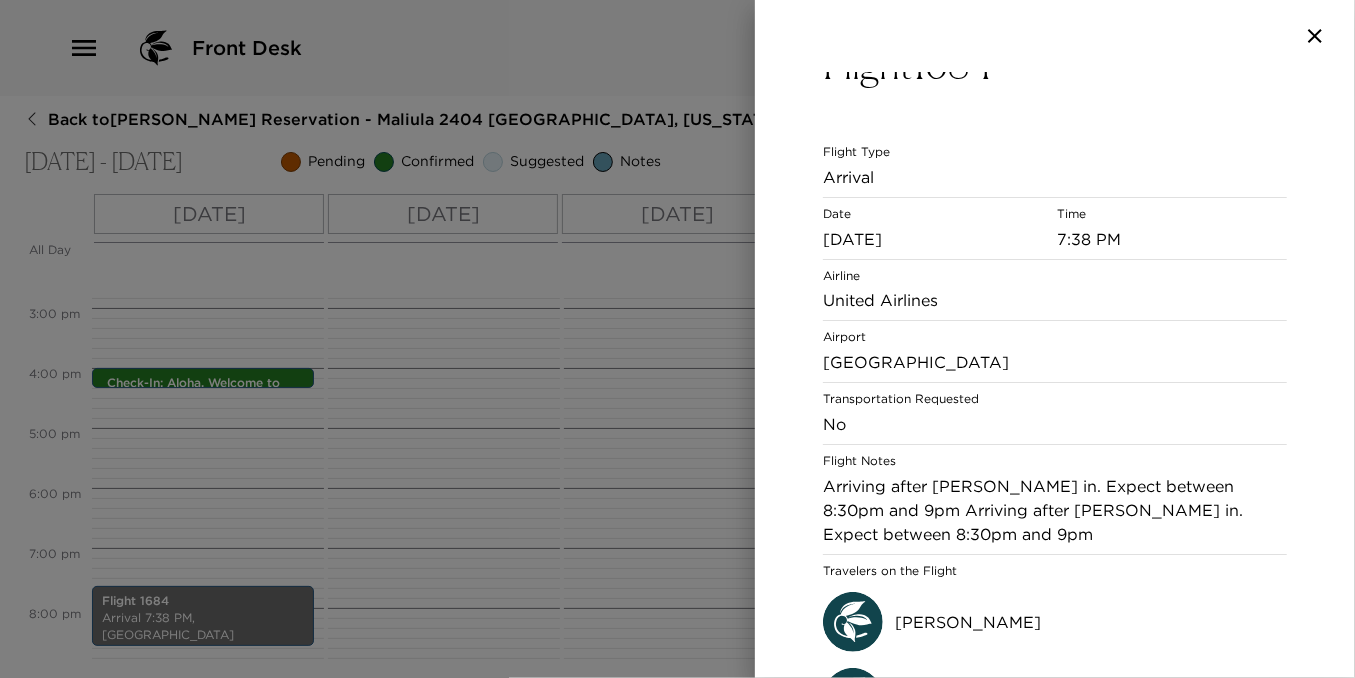 scroll, scrollTop: 0, scrollLeft: 0, axis: both 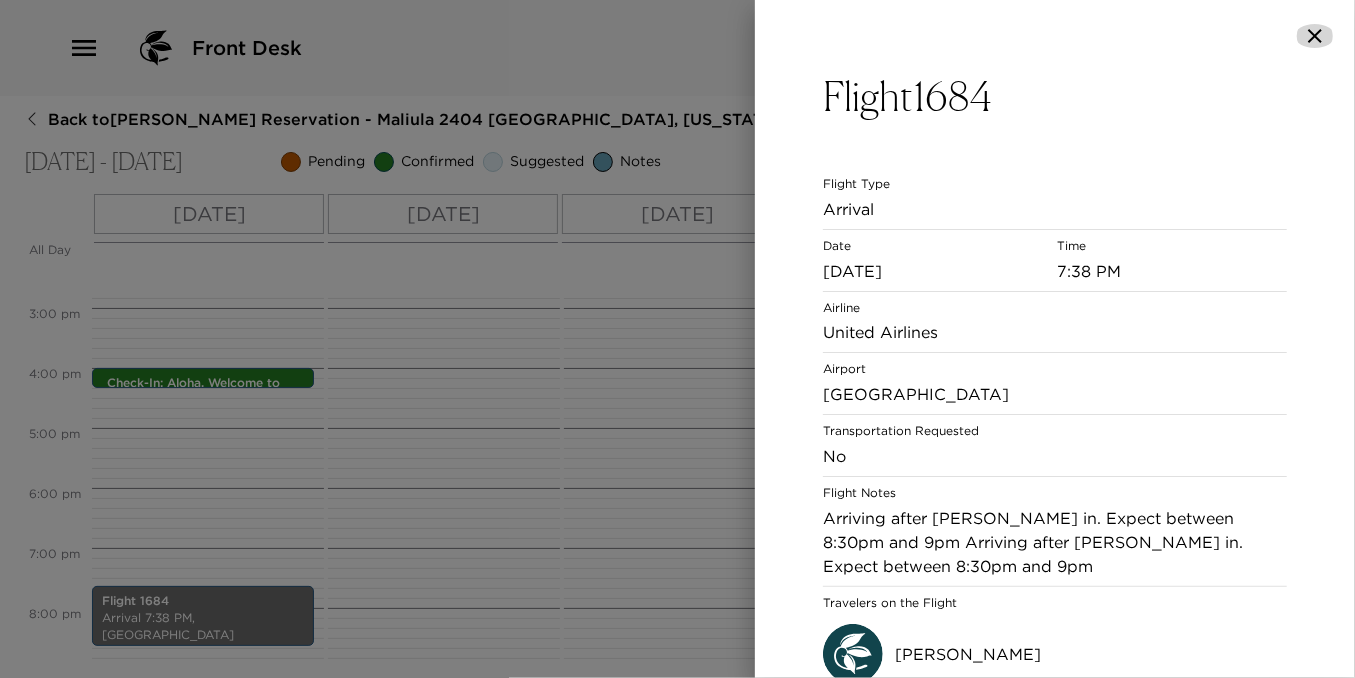 click at bounding box center (1315, 36) 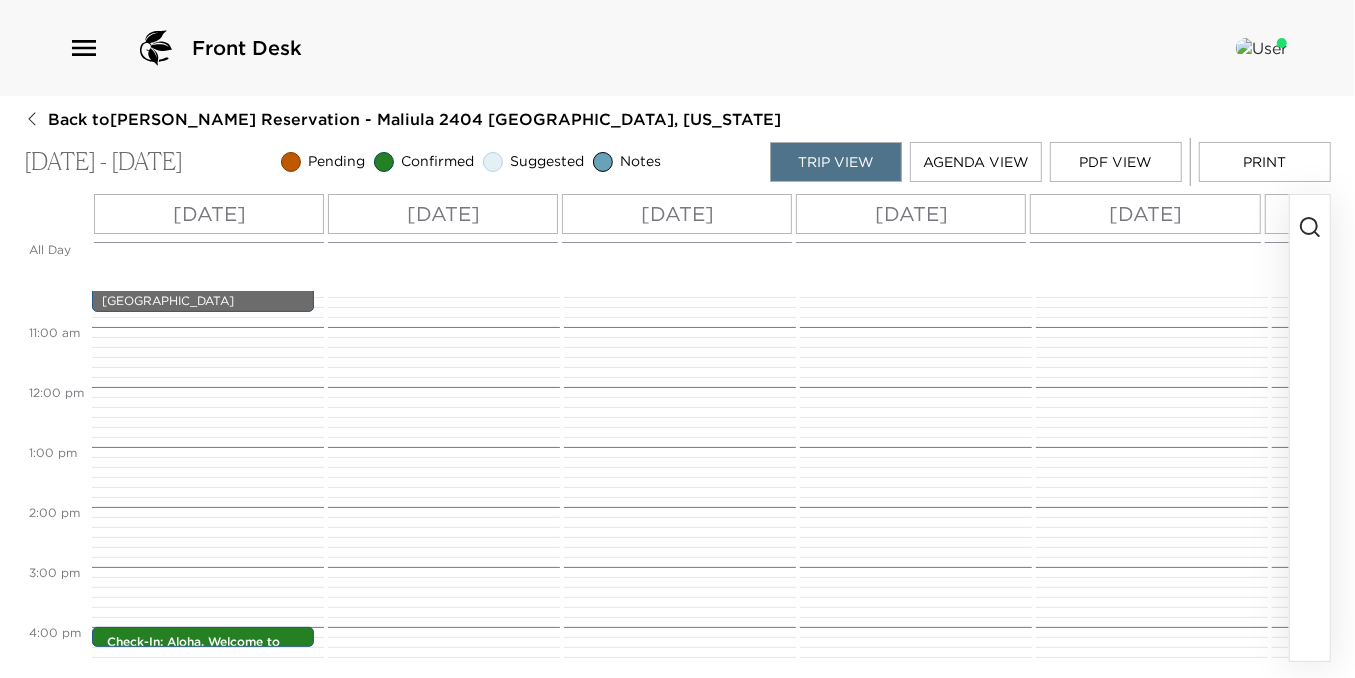 scroll, scrollTop: 483, scrollLeft: 0, axis: vertical 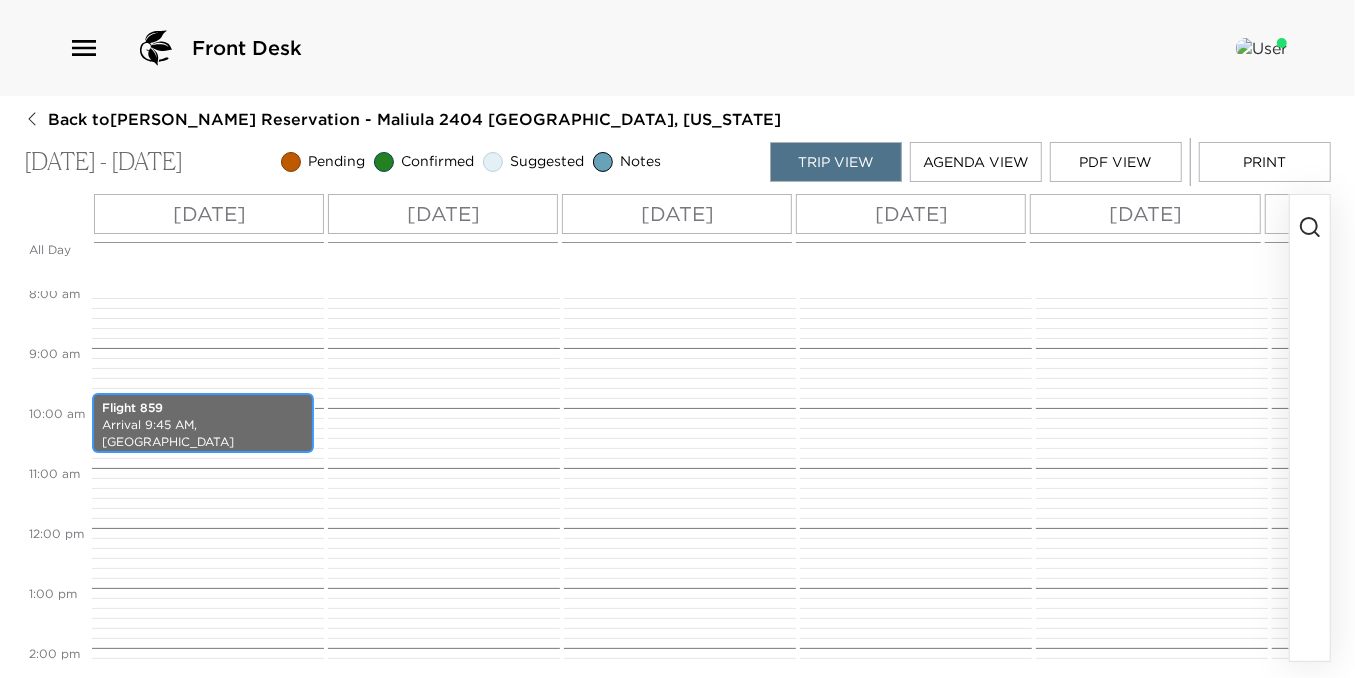 click on "Flight 859" at bounding box center [203, 408] 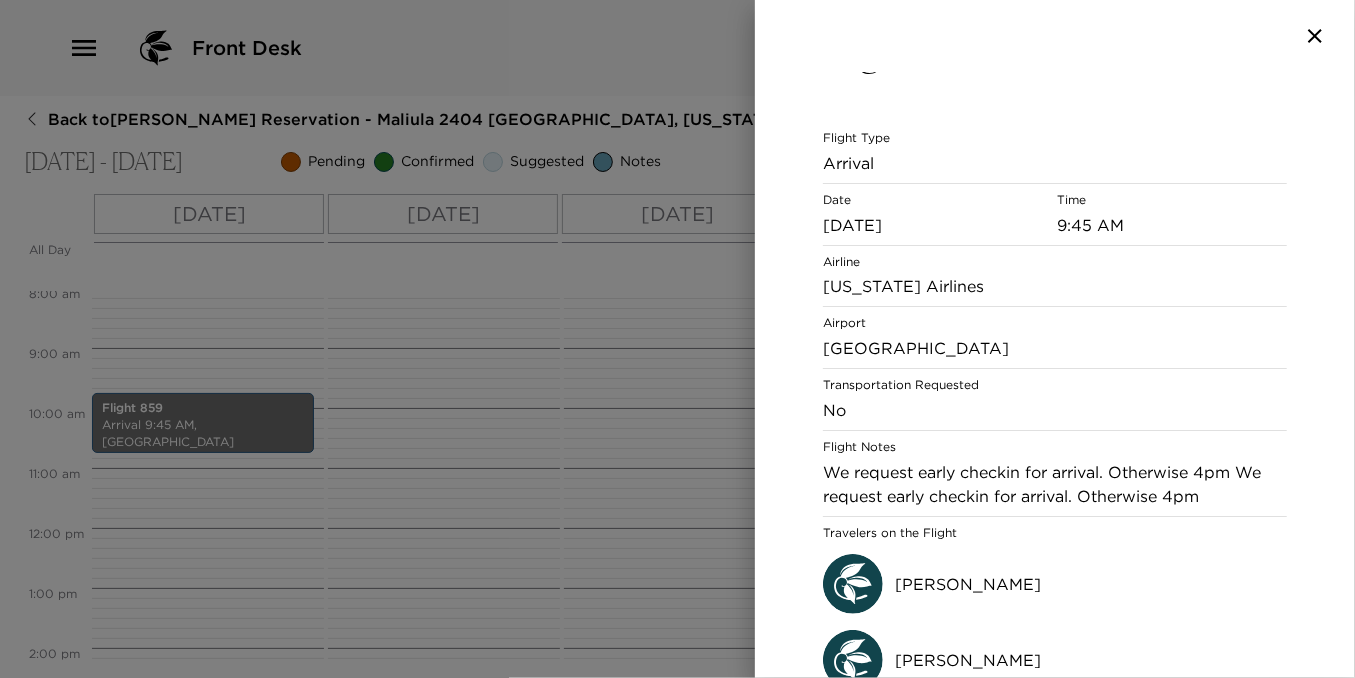 scroll, scrollTop: 71, scrollLeft: 0, axis: vertical 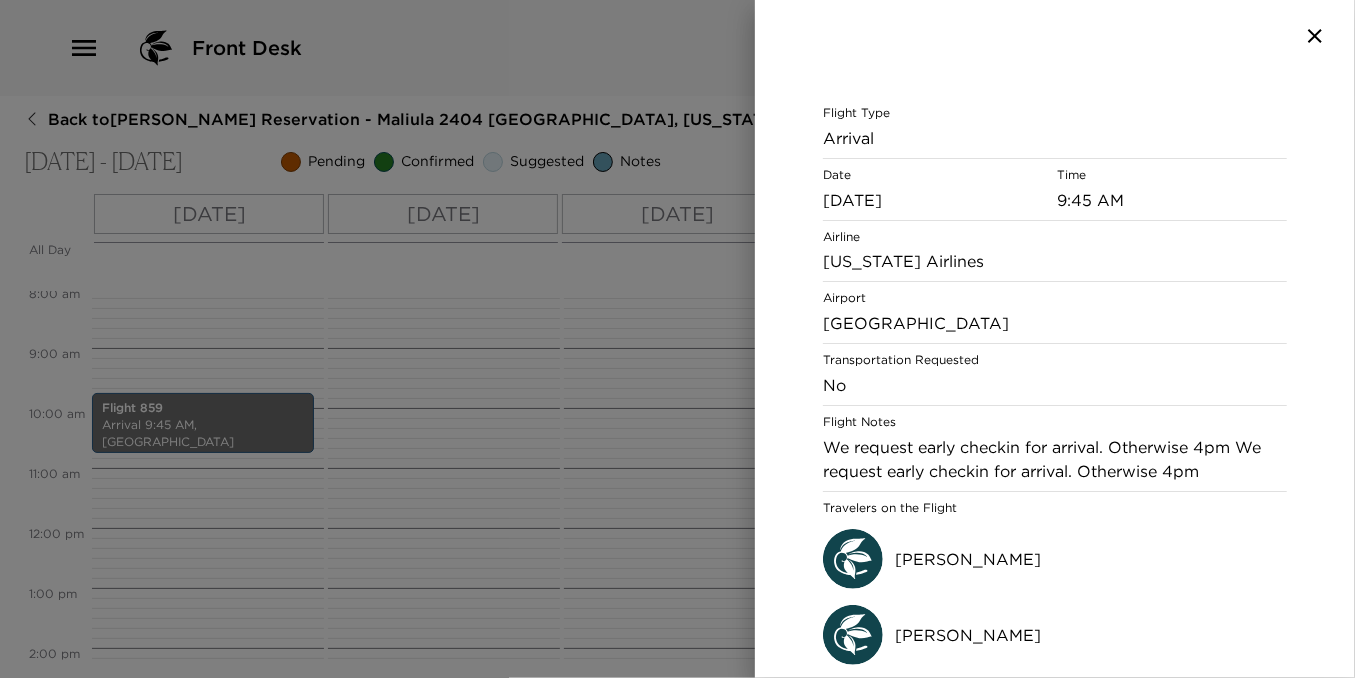click 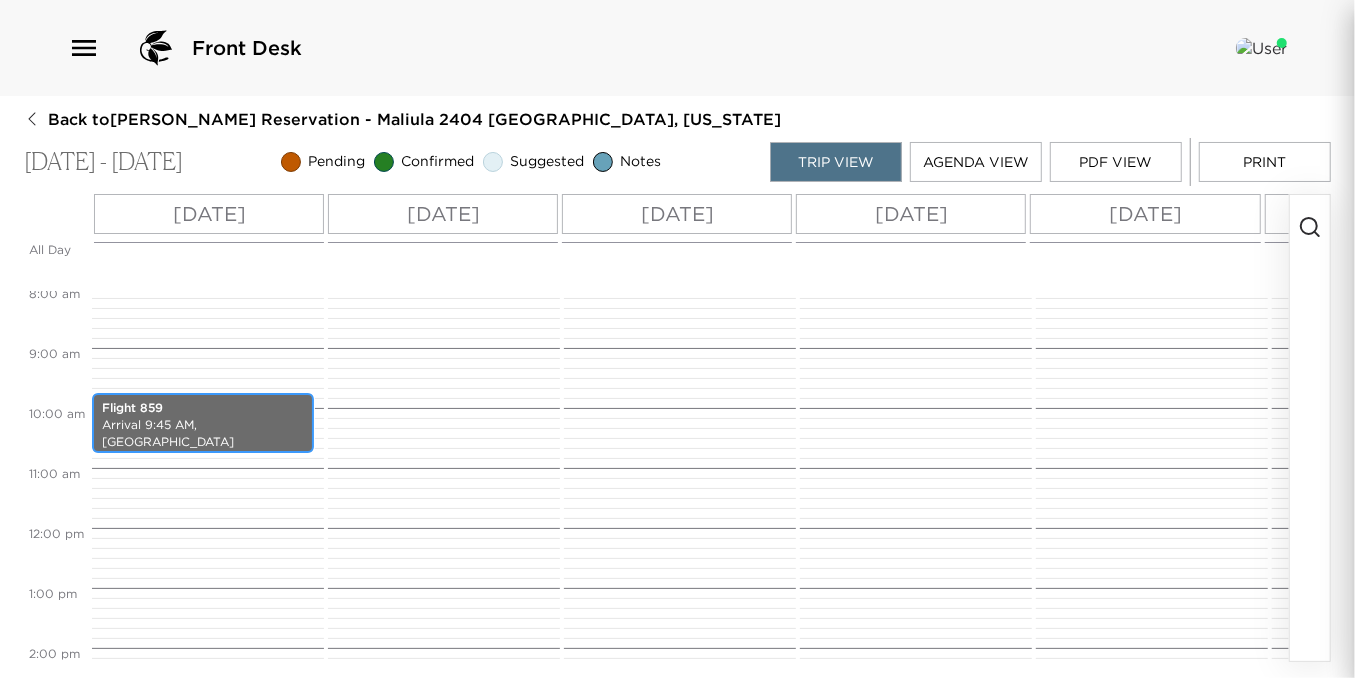 scroll, scrollTop: 0, scrollLeft: 0, axis: both 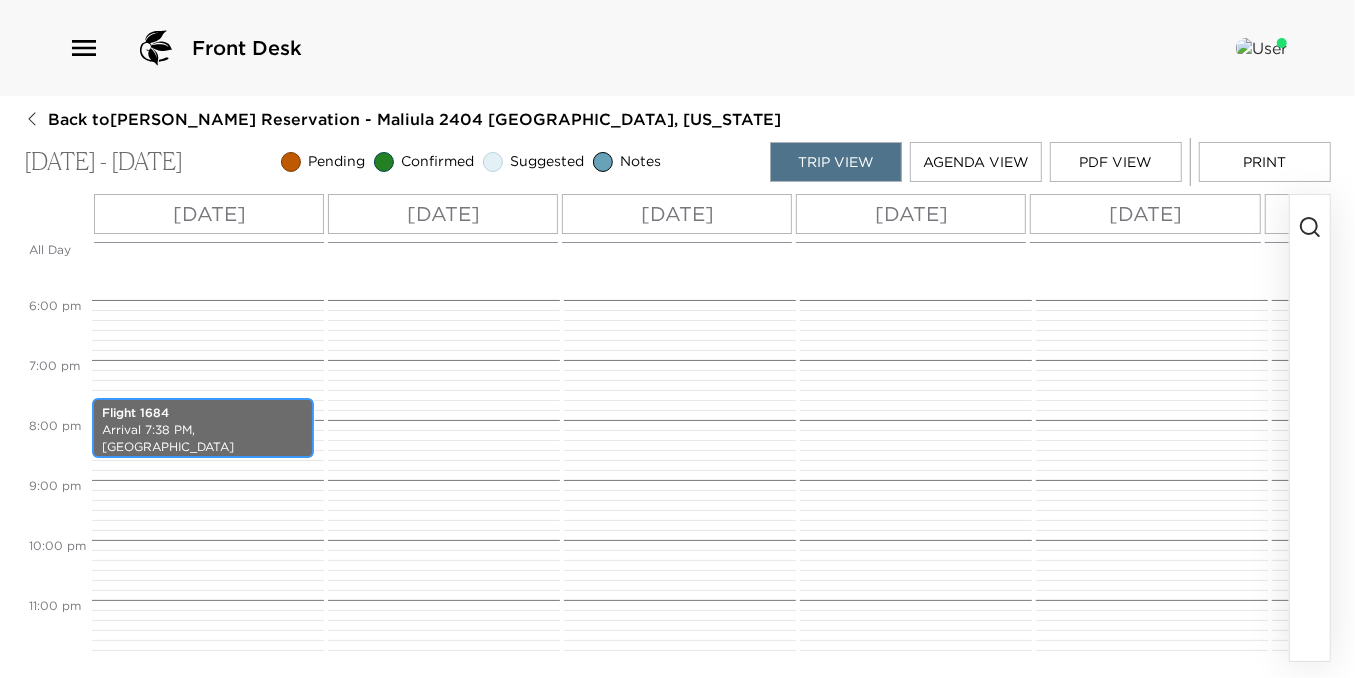 click on "Flight 1684 Arrival 7:38 PM, [GEOGRAPHIC_DATA]" at bounding box center (203, 428) 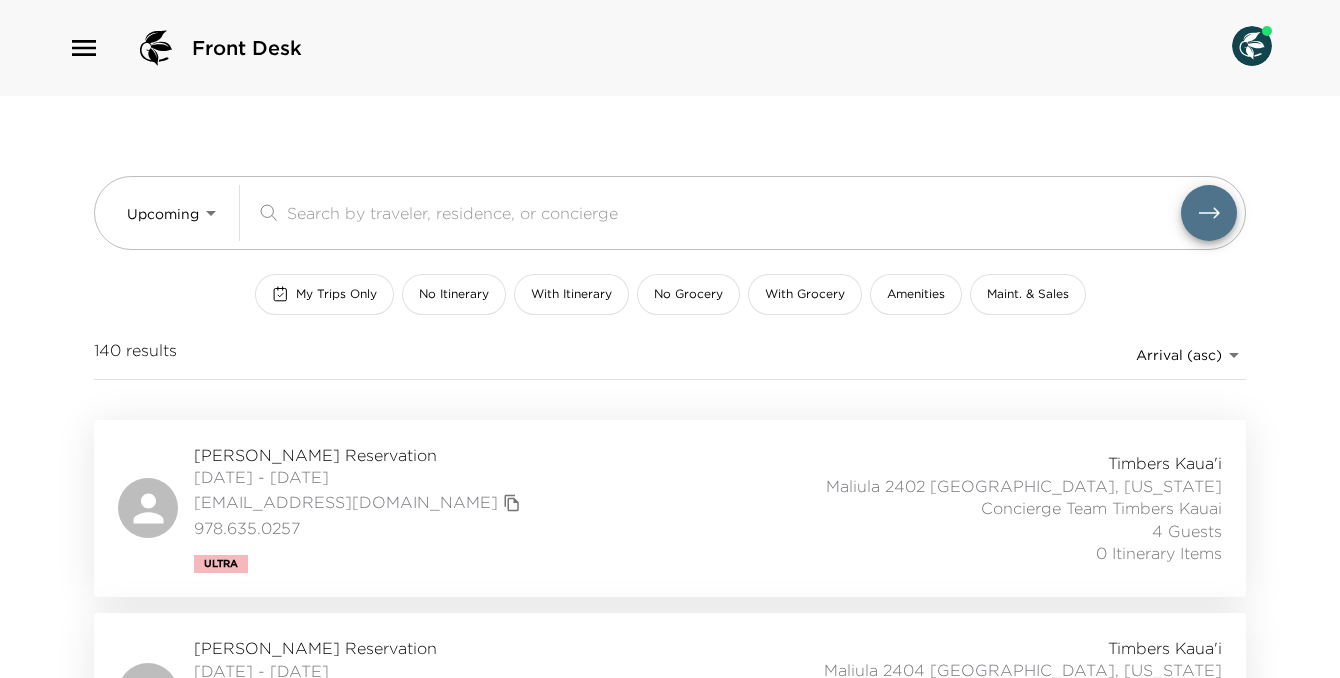 scroll, scrollTop: 500, scrollLeft: 0, axis: vertical 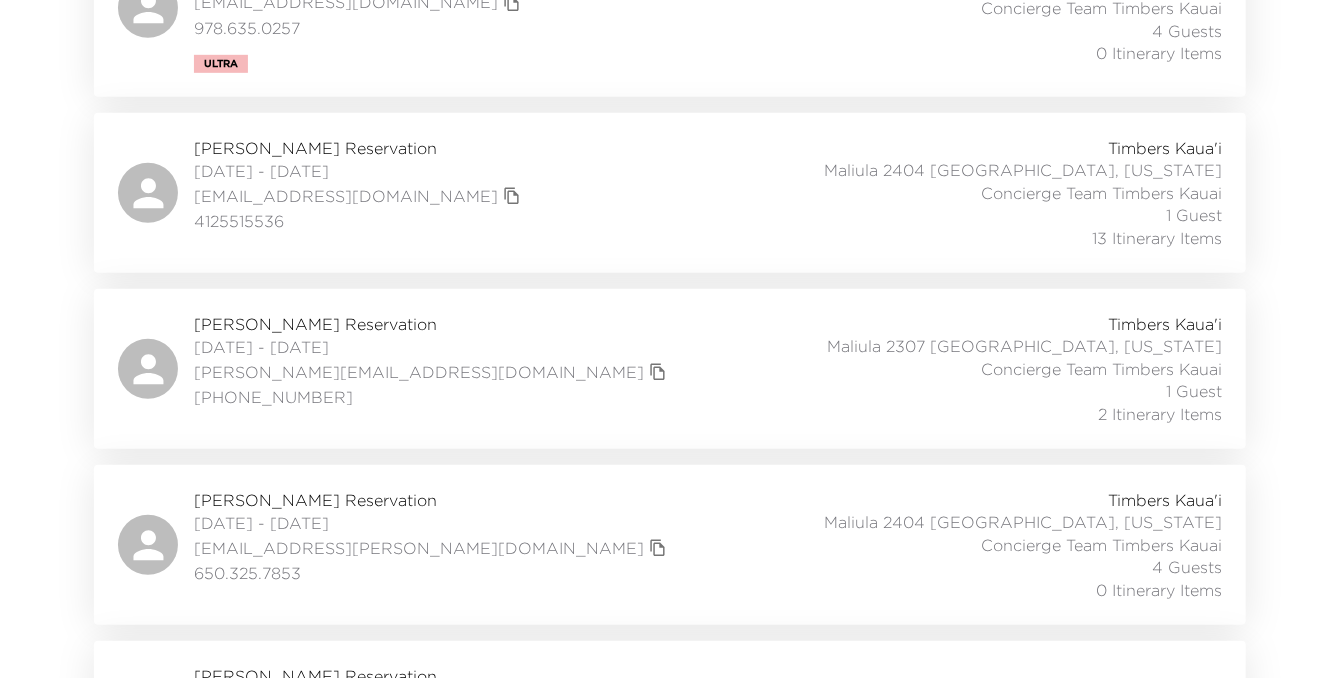 click on "David Vaccaro Reservation" at bounding box center [433, 324] 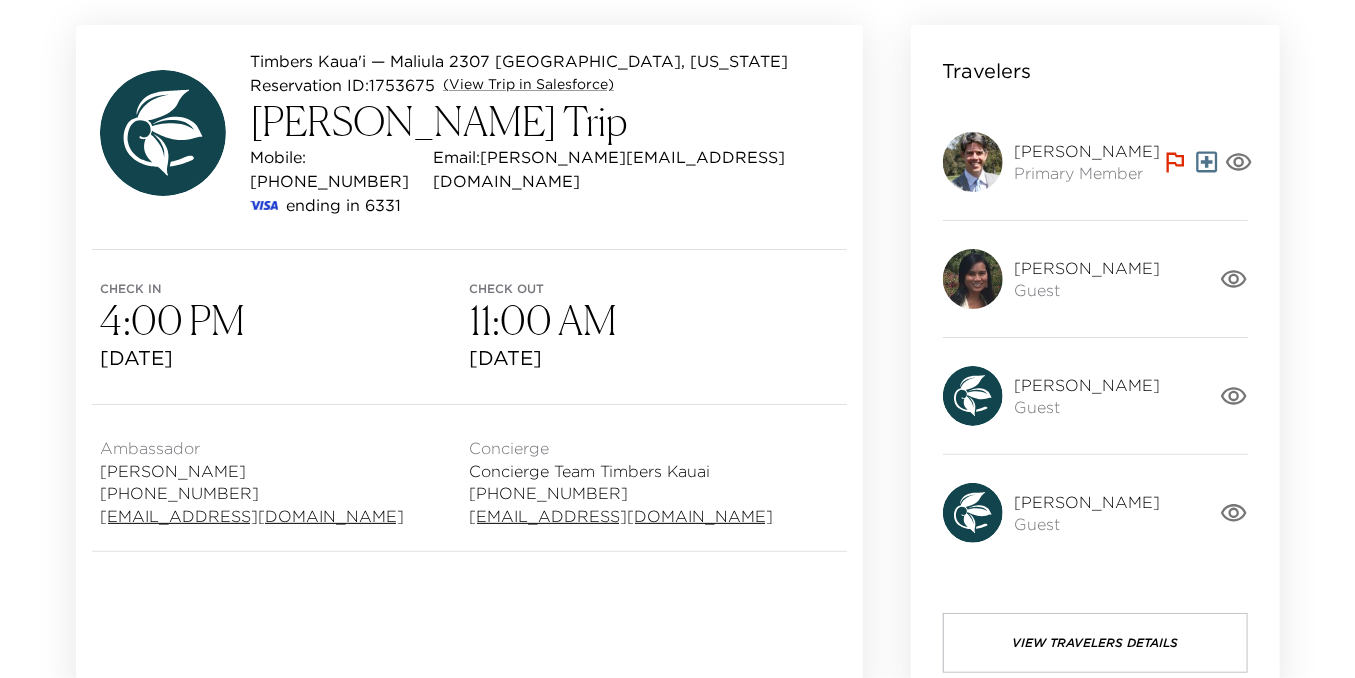 scroll, scrollTop: 200, scrollLeft: 0, axis: vertical 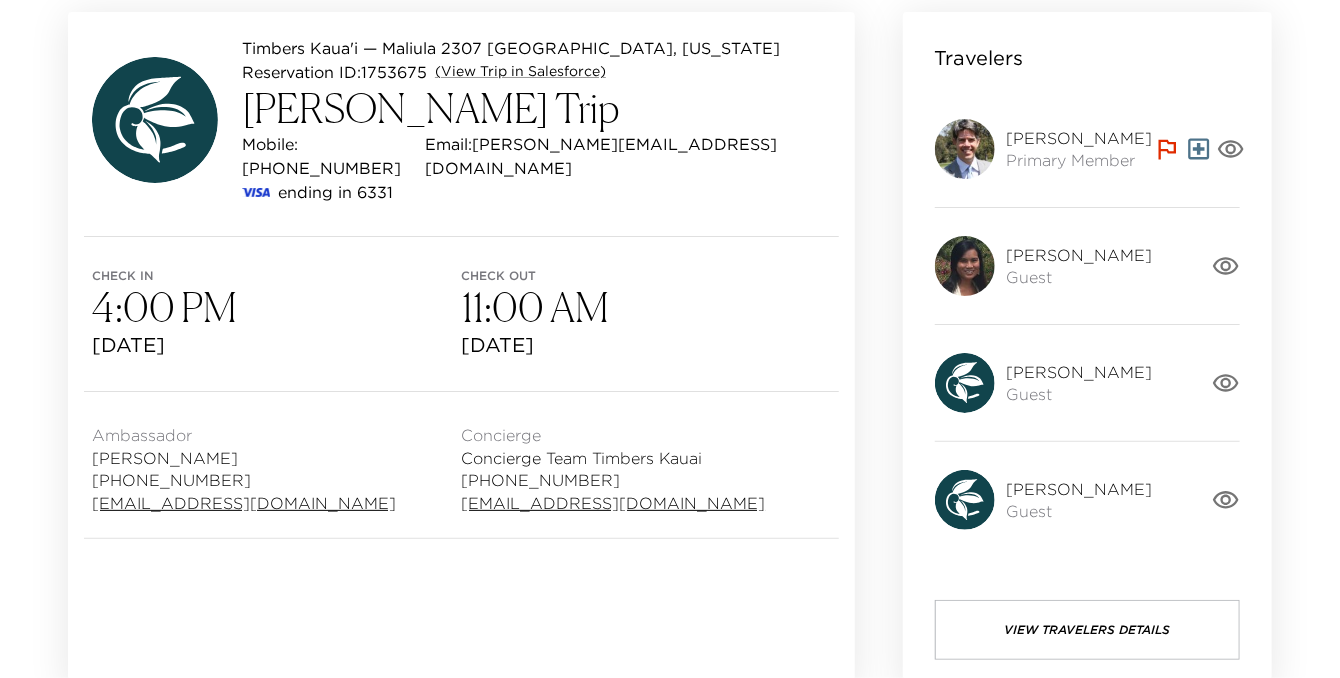 click 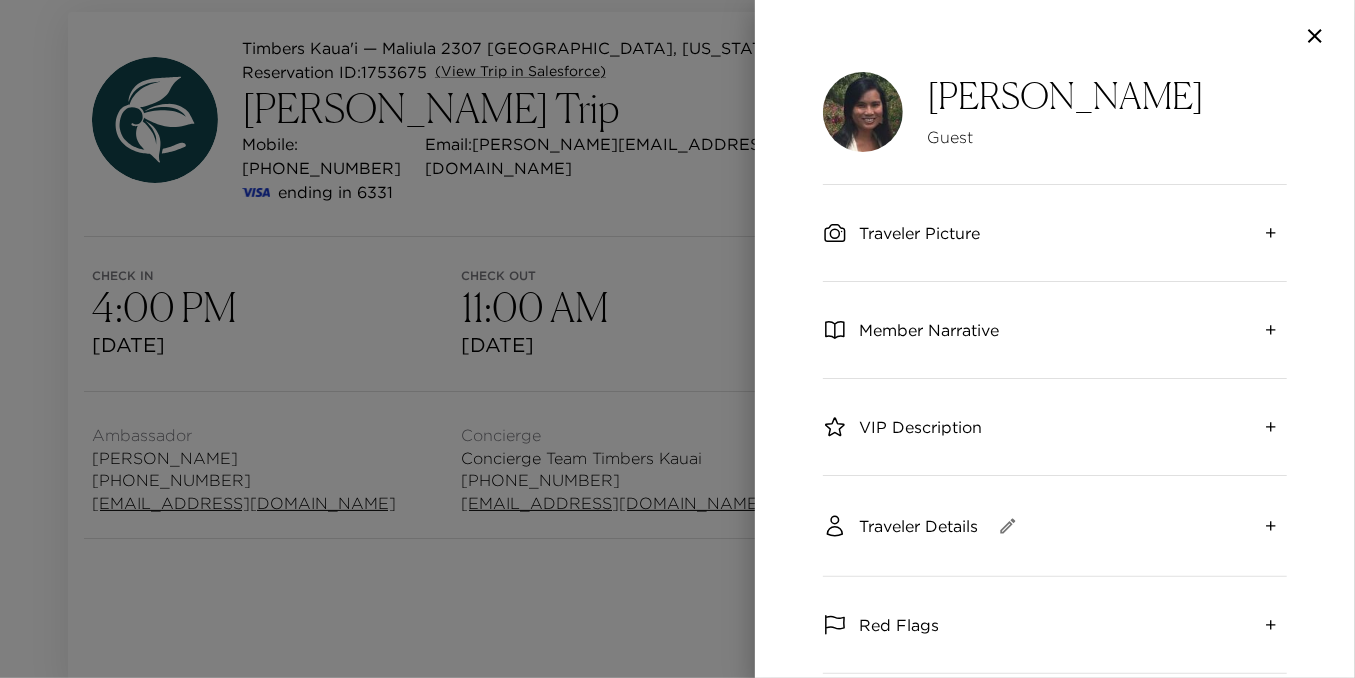 click on "Traveler Picture" at bounding box center [919, 233] 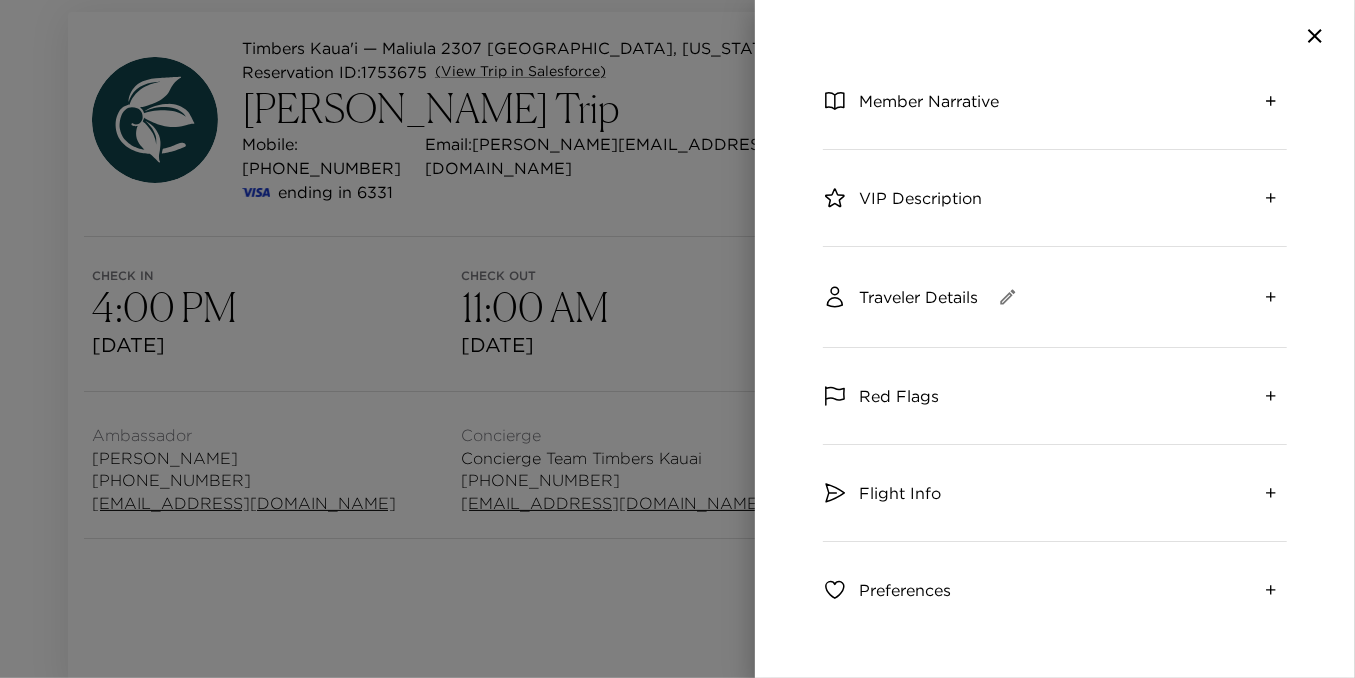 scroll, scrollTop: 899, scrollLeft: 0, axis: vertical 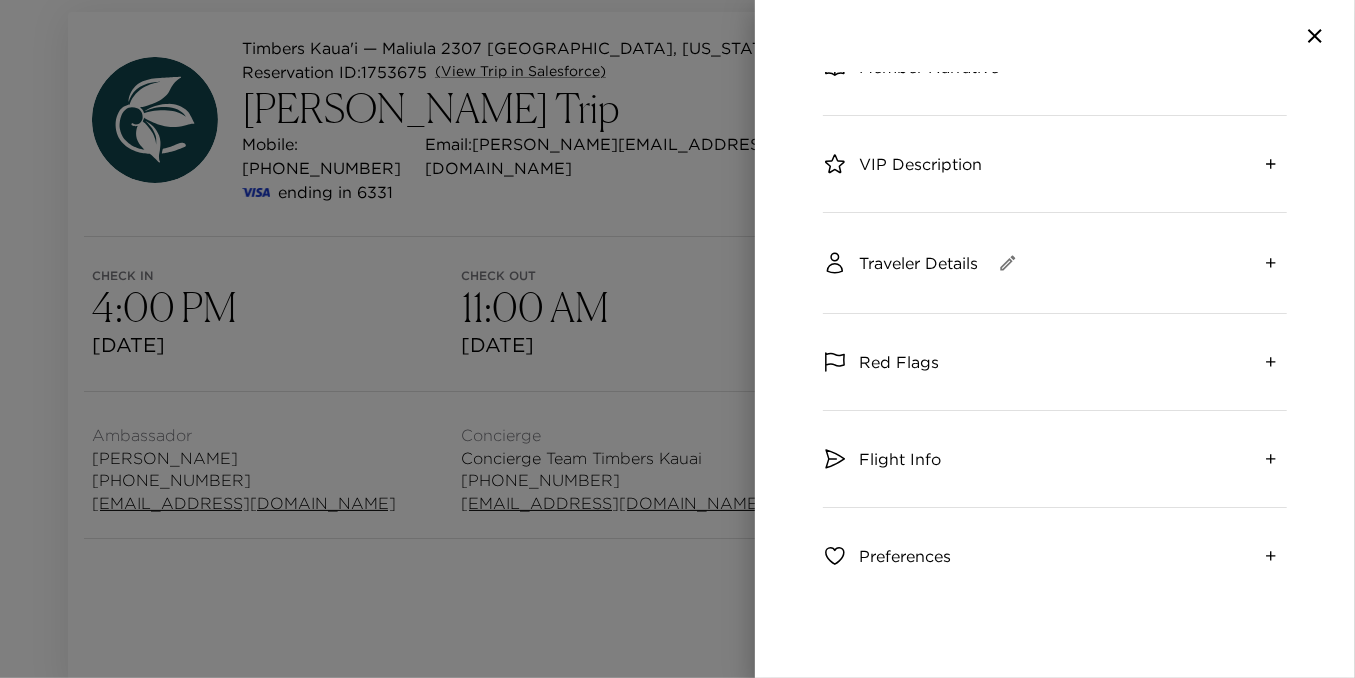 click on "Red Flags" at bounding box center [881, 362] 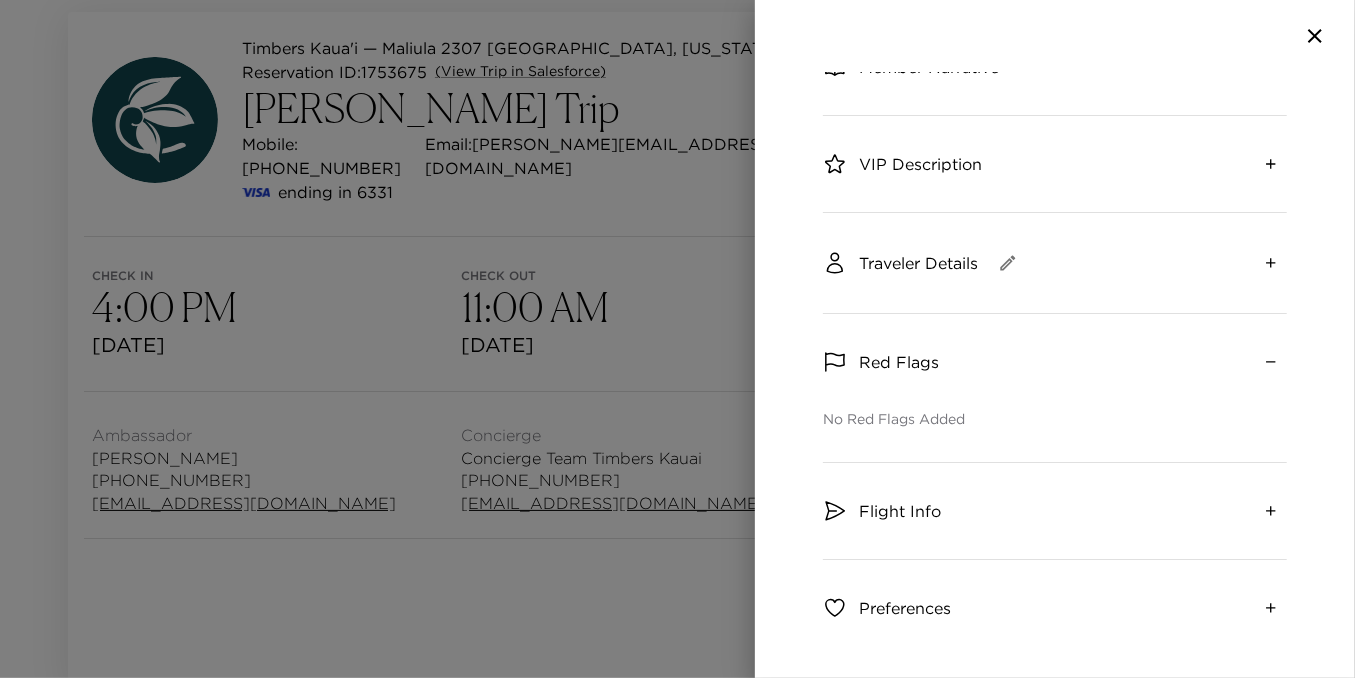 click on "Red Flags" at bounding box center [881, 362] 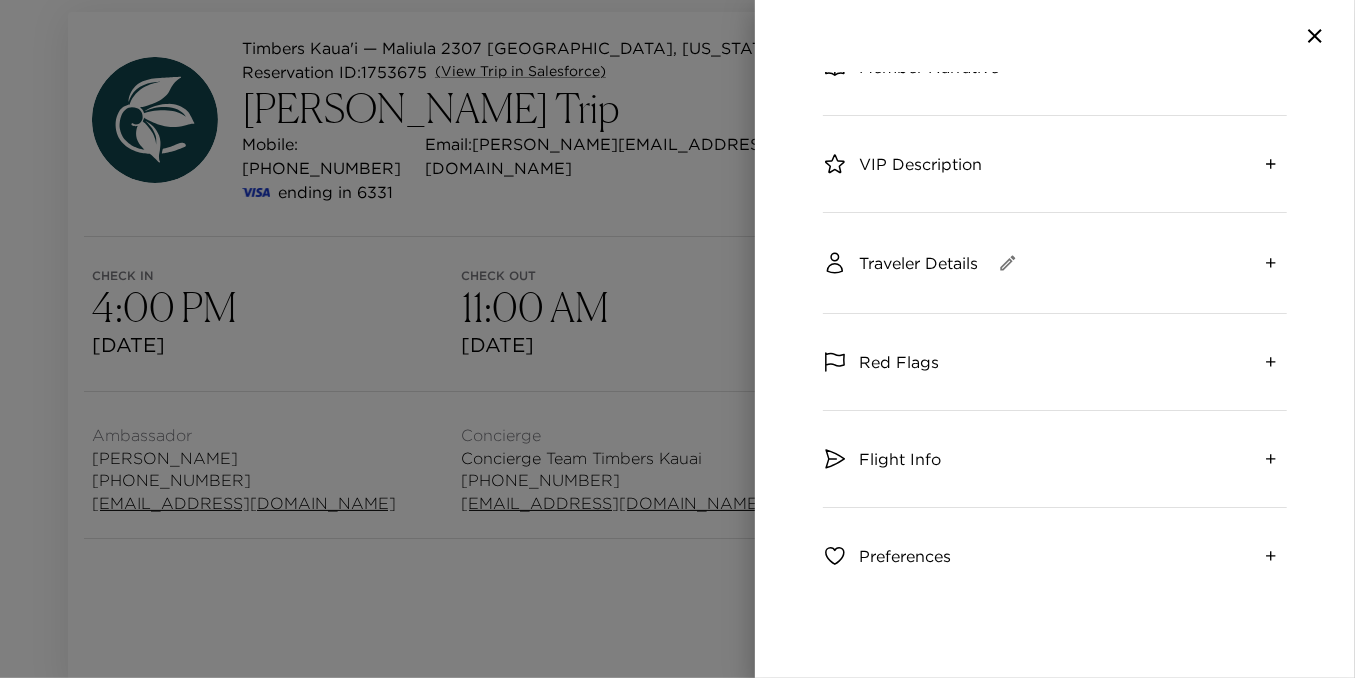 click on "Flight Info" at bounding box center [1055, 459] 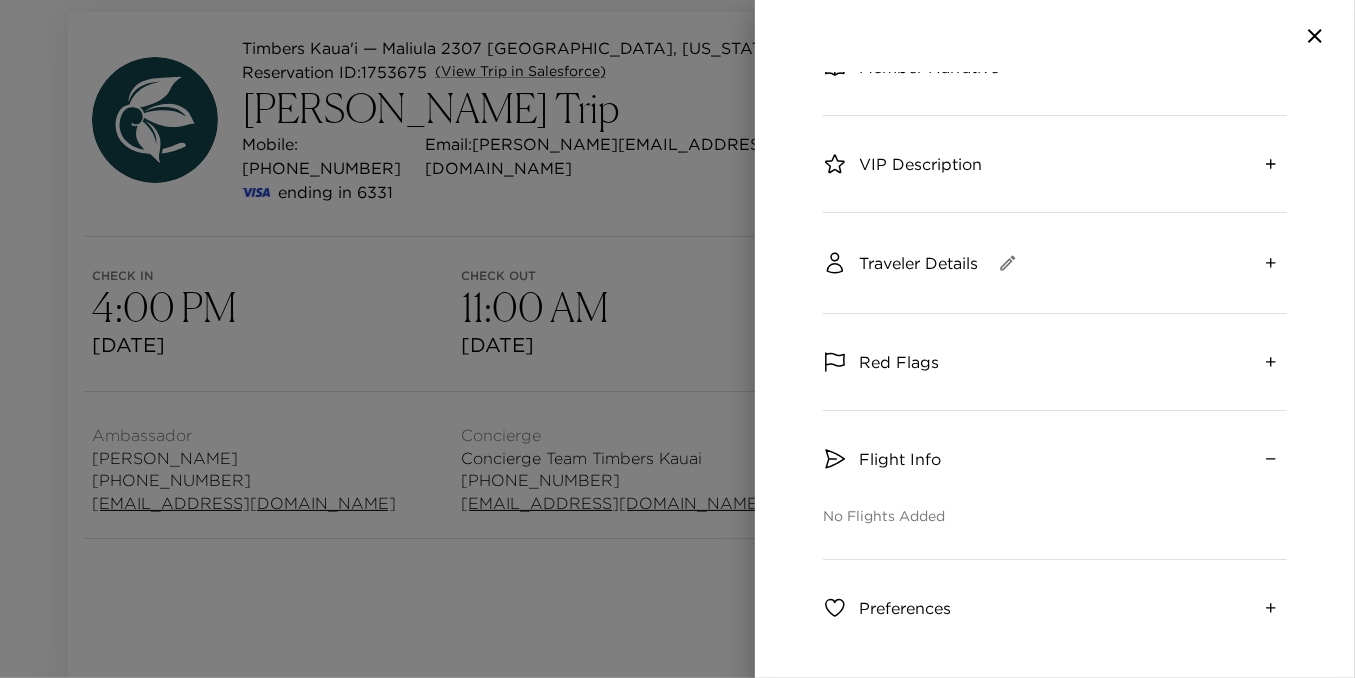click on "Flight Info" at bounding box center (900, 459) 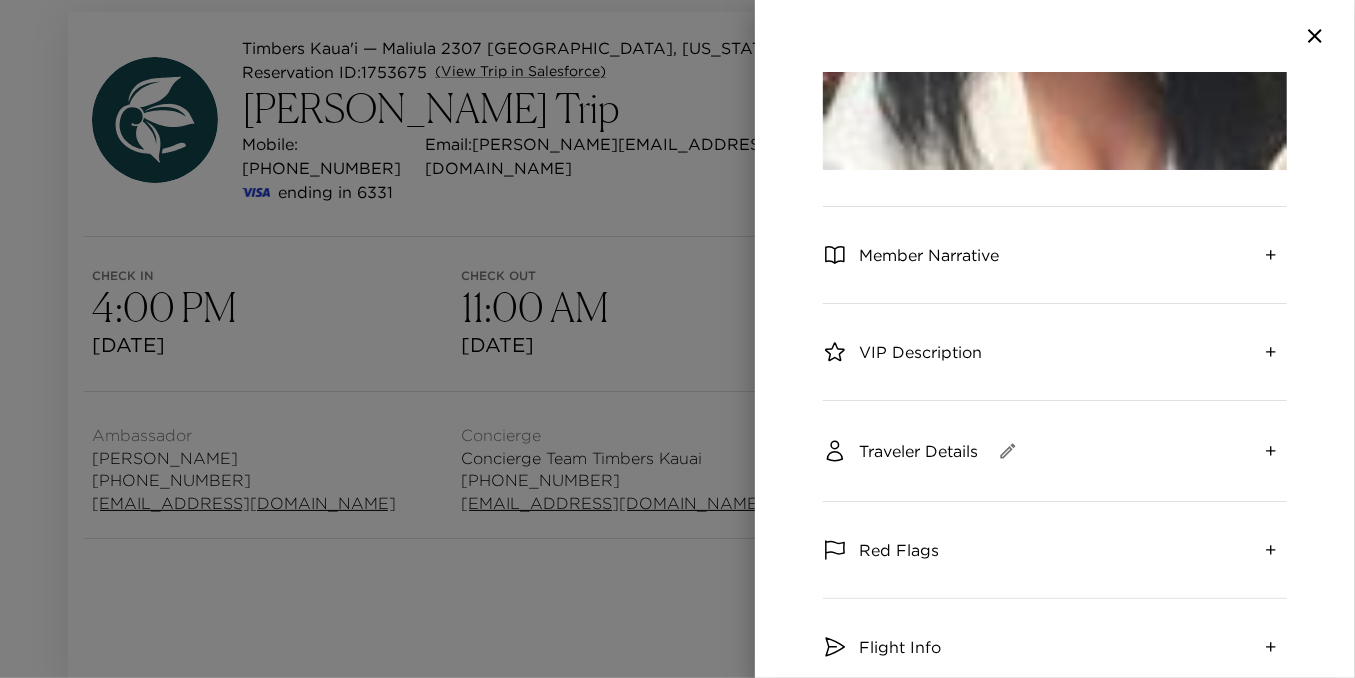 scroll, scrollTop: 699, scrollLeft: 0, axis: vertical 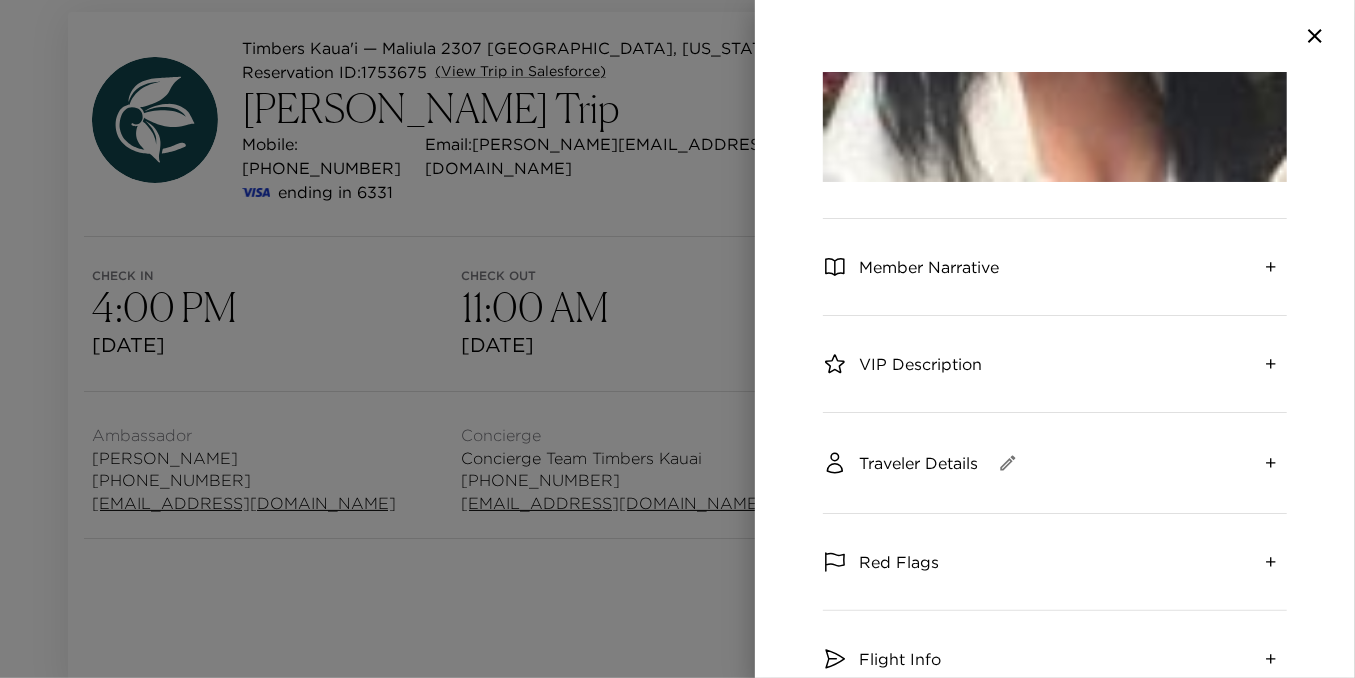 click on "VIP Description" at bounding box center (920, 364) 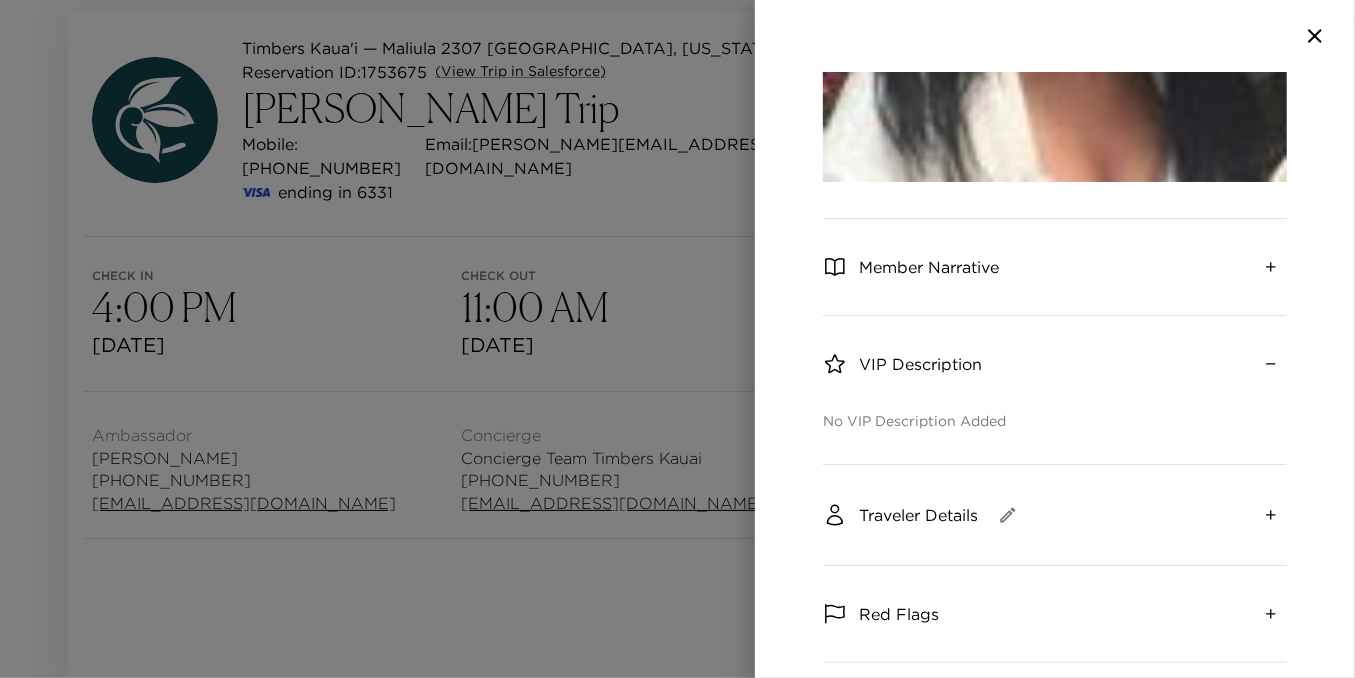 click on "Traveler Details" at bounding box center [918, 515] 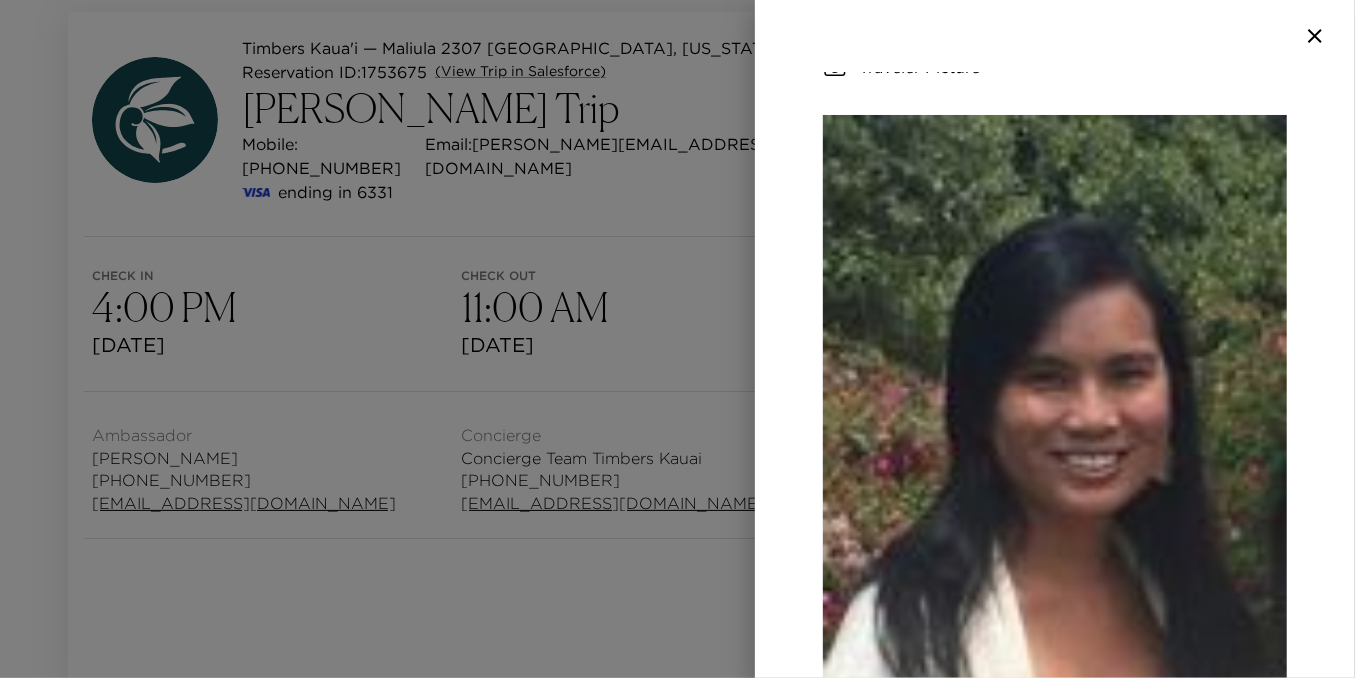 scroll, scrollTop: 0, scrollLeft: 0, axis: both 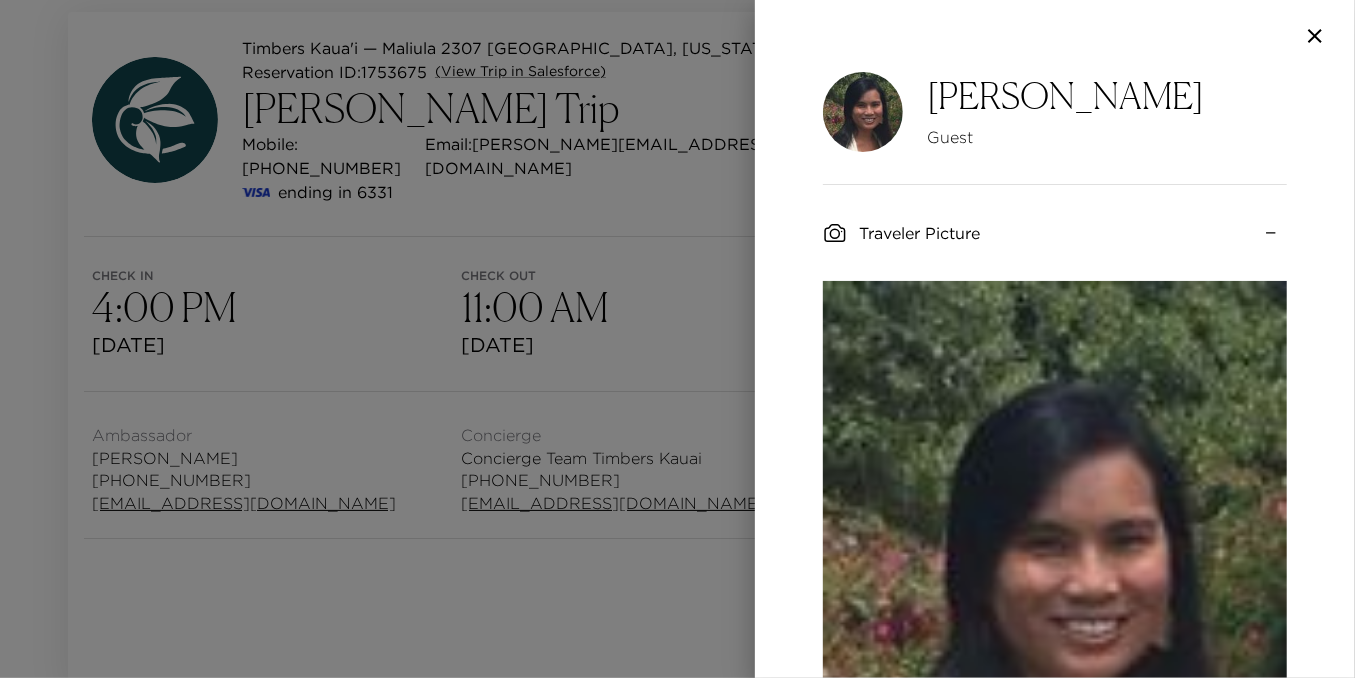 click at bounding box center [1055, 36] 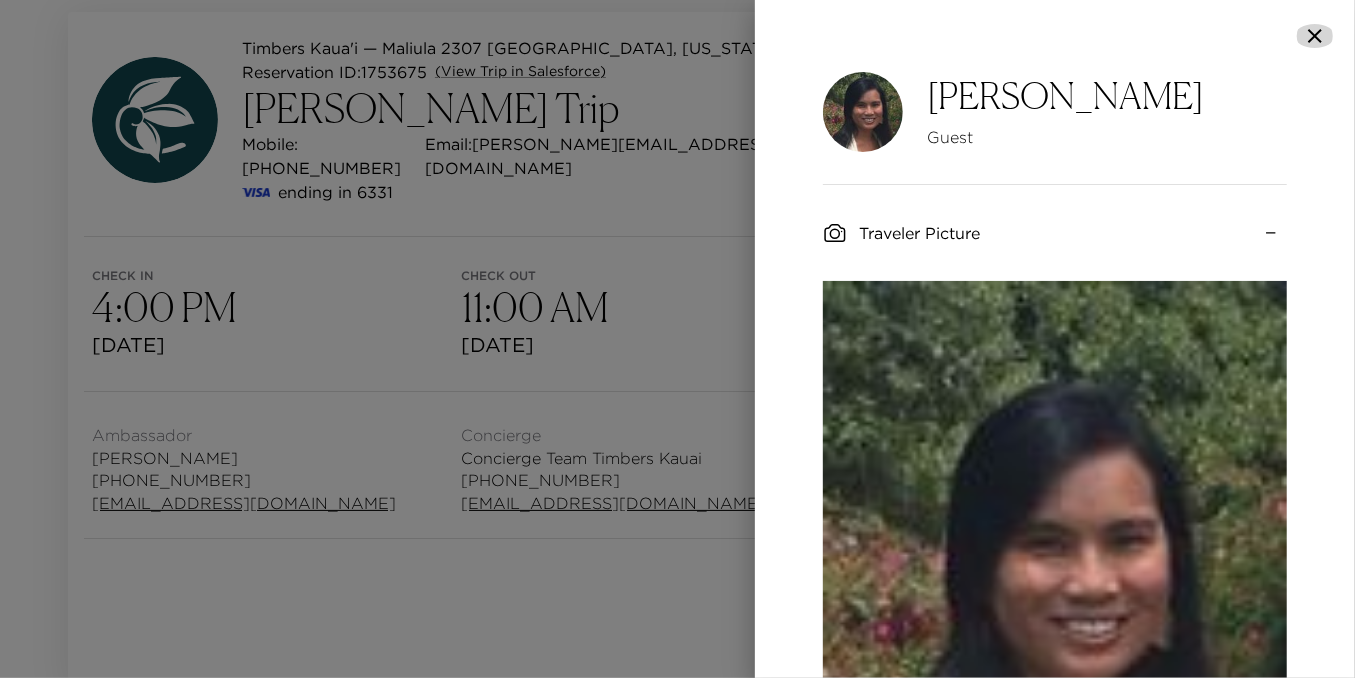 click 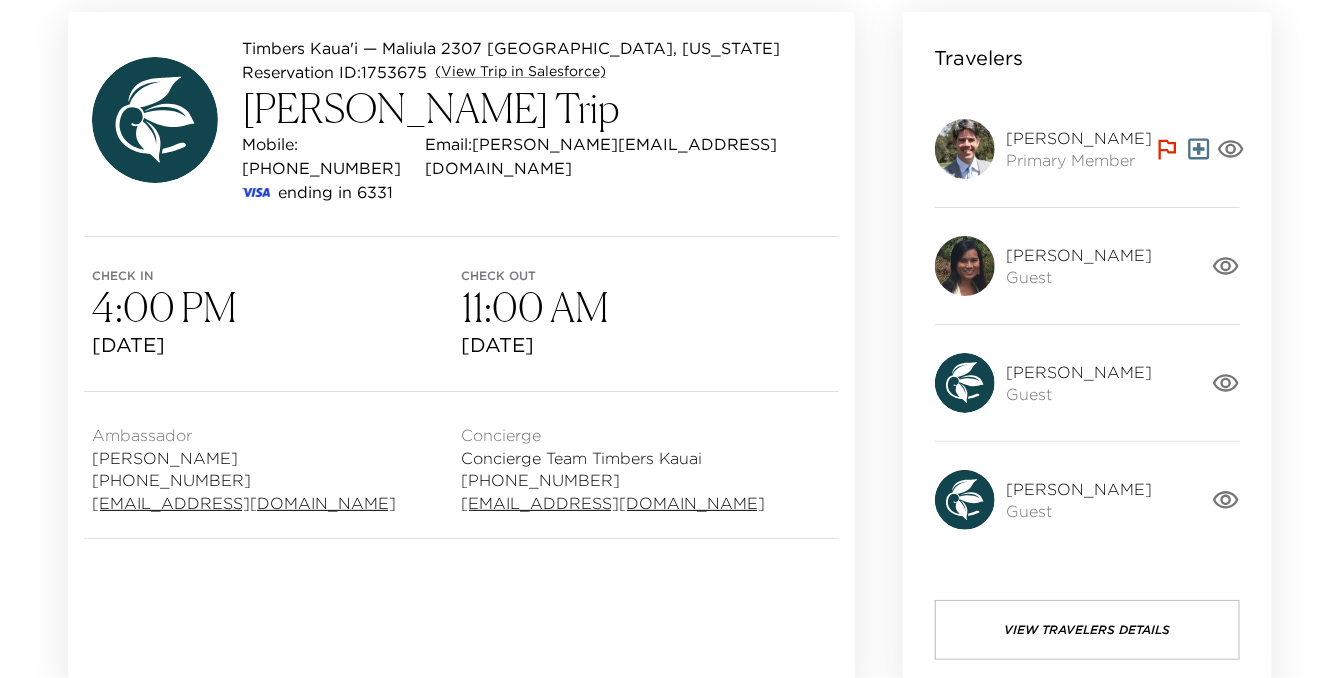 click on "Primary Member" at bounding box center (1080, 160) 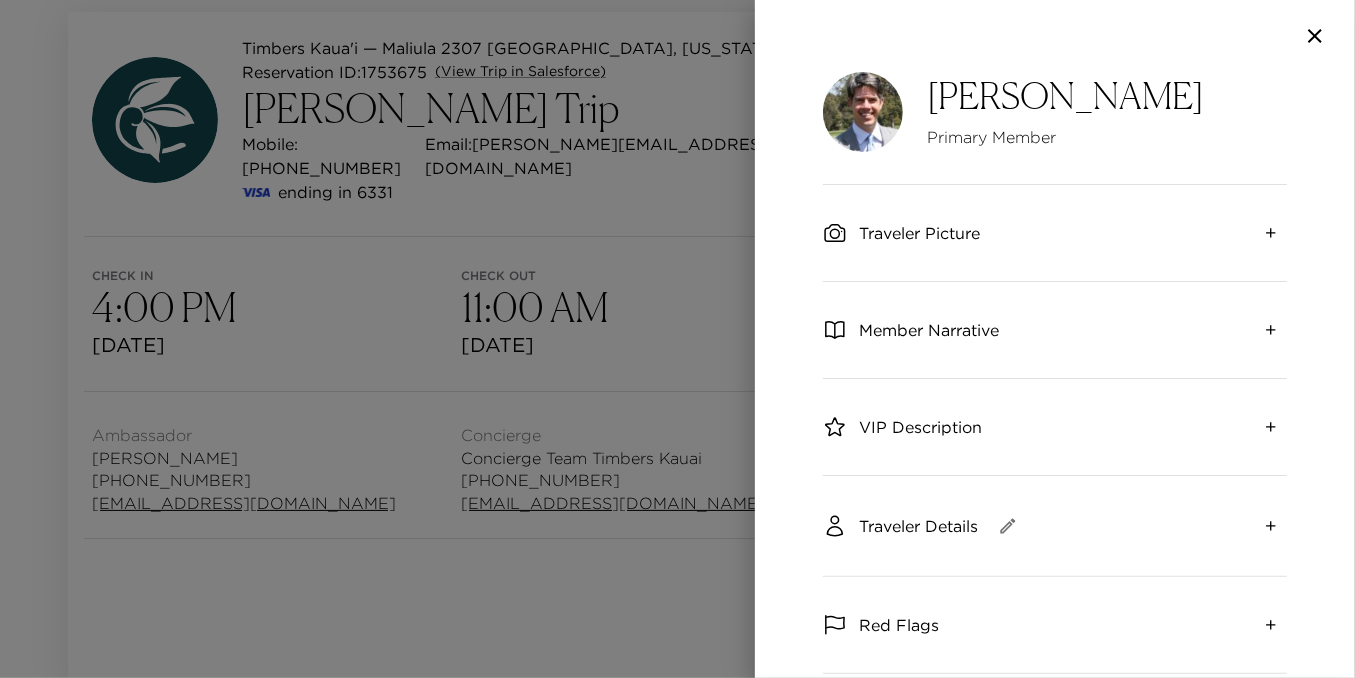 click on "Traveler Picture" at bounding box center [1055, 233] 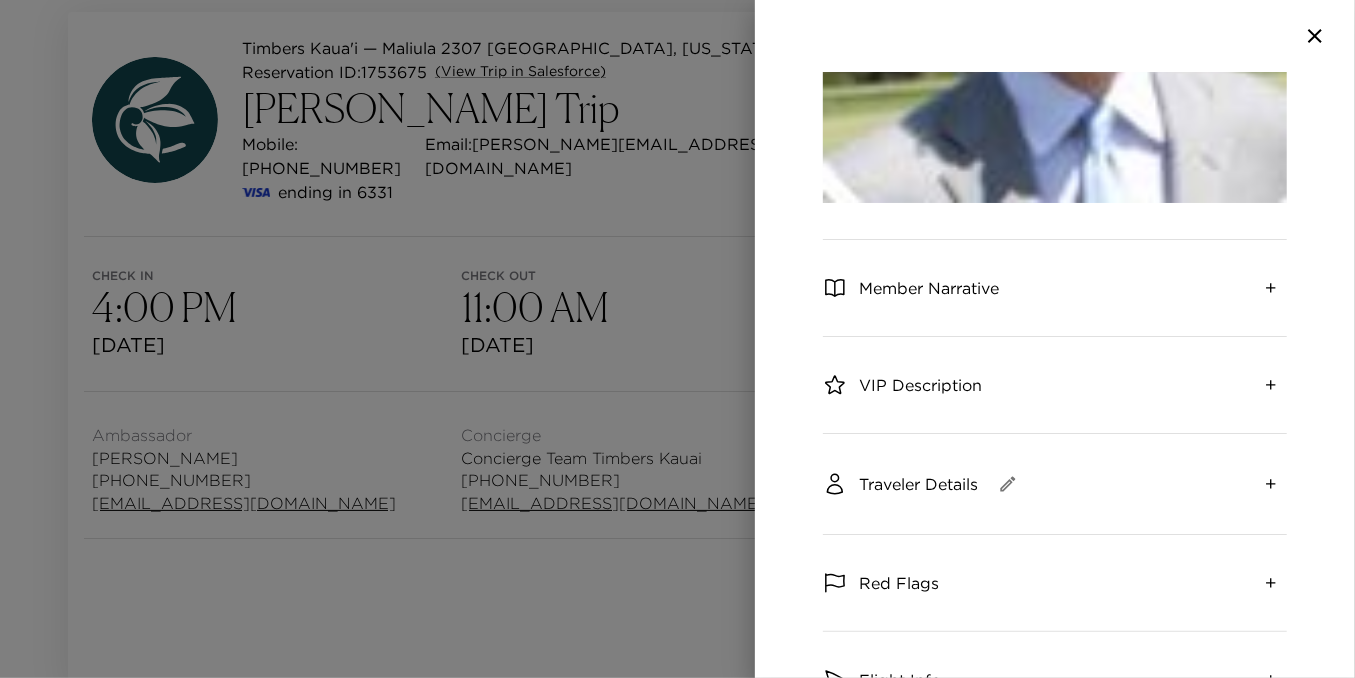scroll, scrollTop: 600, scrollLeft: 0, axis: vertical 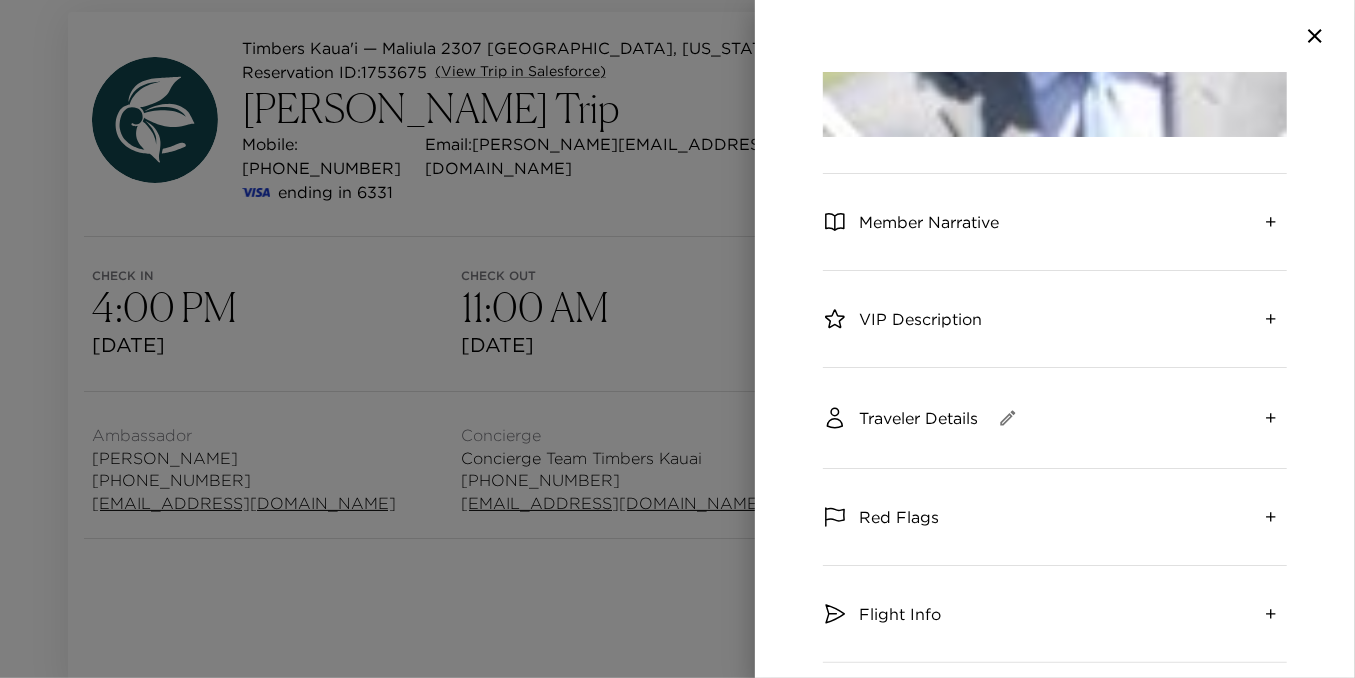 click on "Member Narrative" at bounding box center [929, 222] 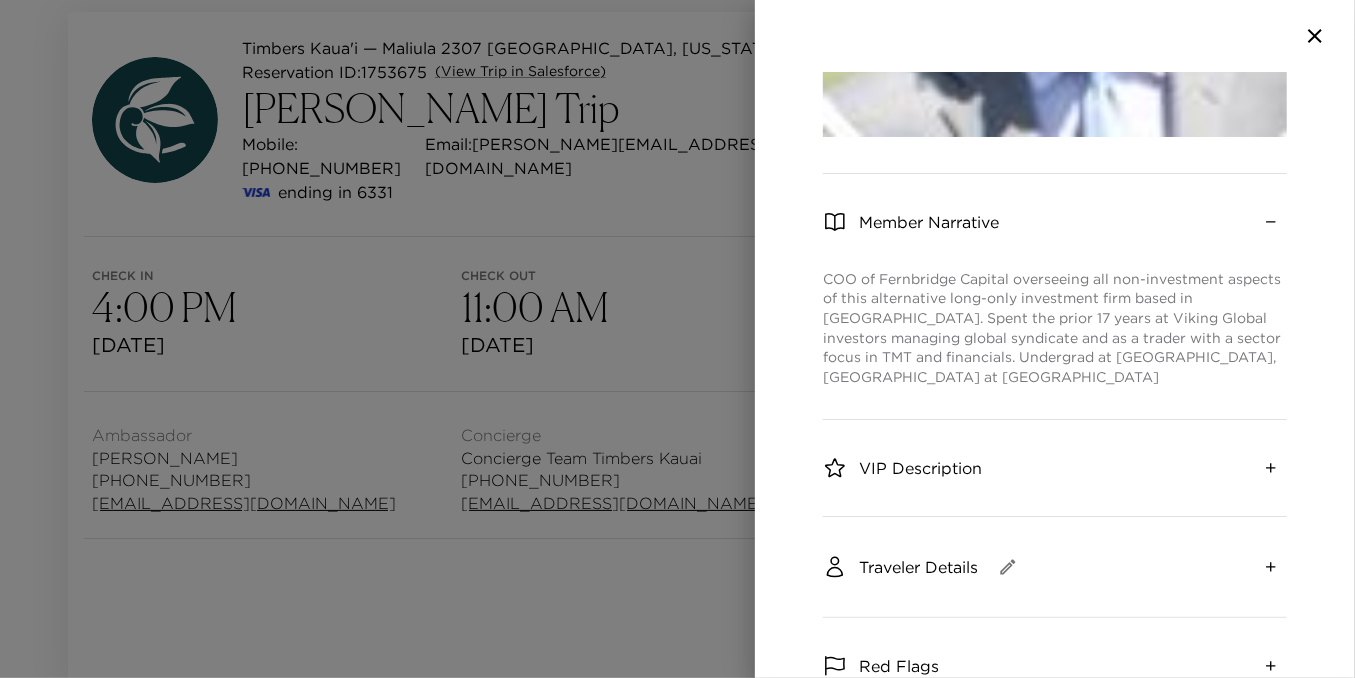 click on "Member Narrative" at bounding box center [929, 222] 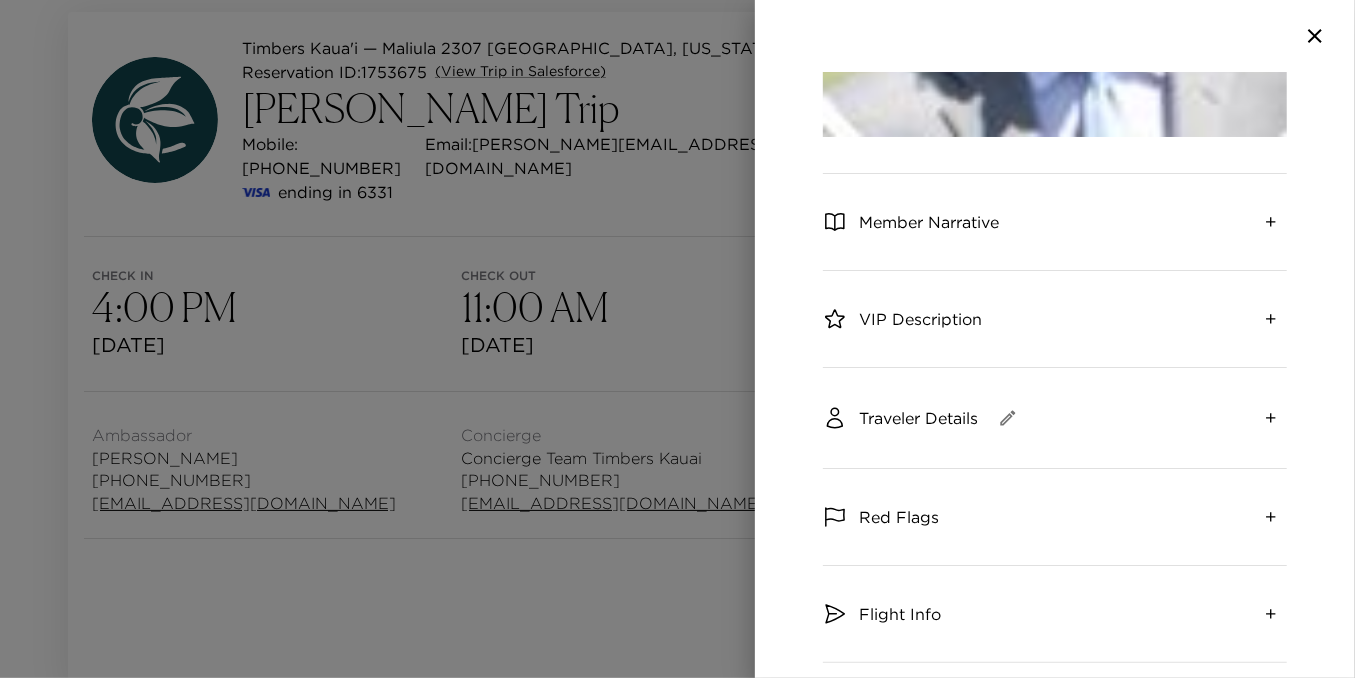 click on "VIP Description" at bounding box center (920, 319) 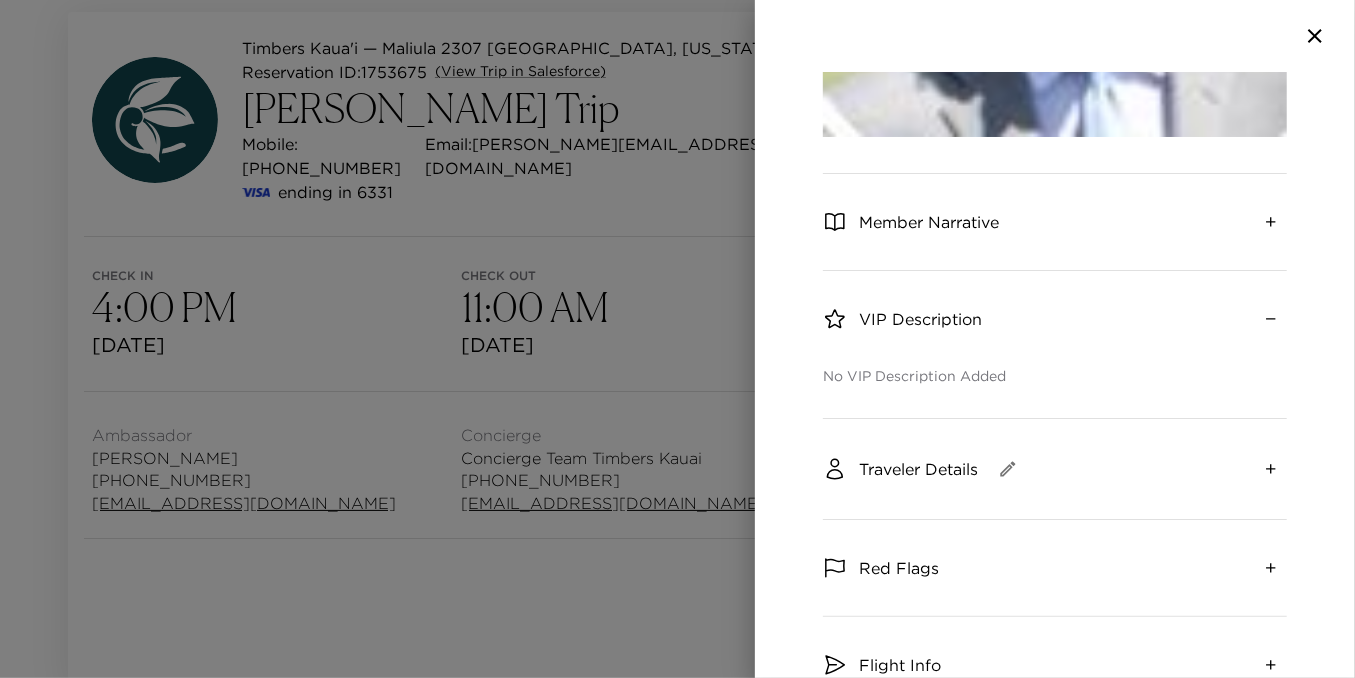 click on "VIP Description" at bounding box center (920, 319) 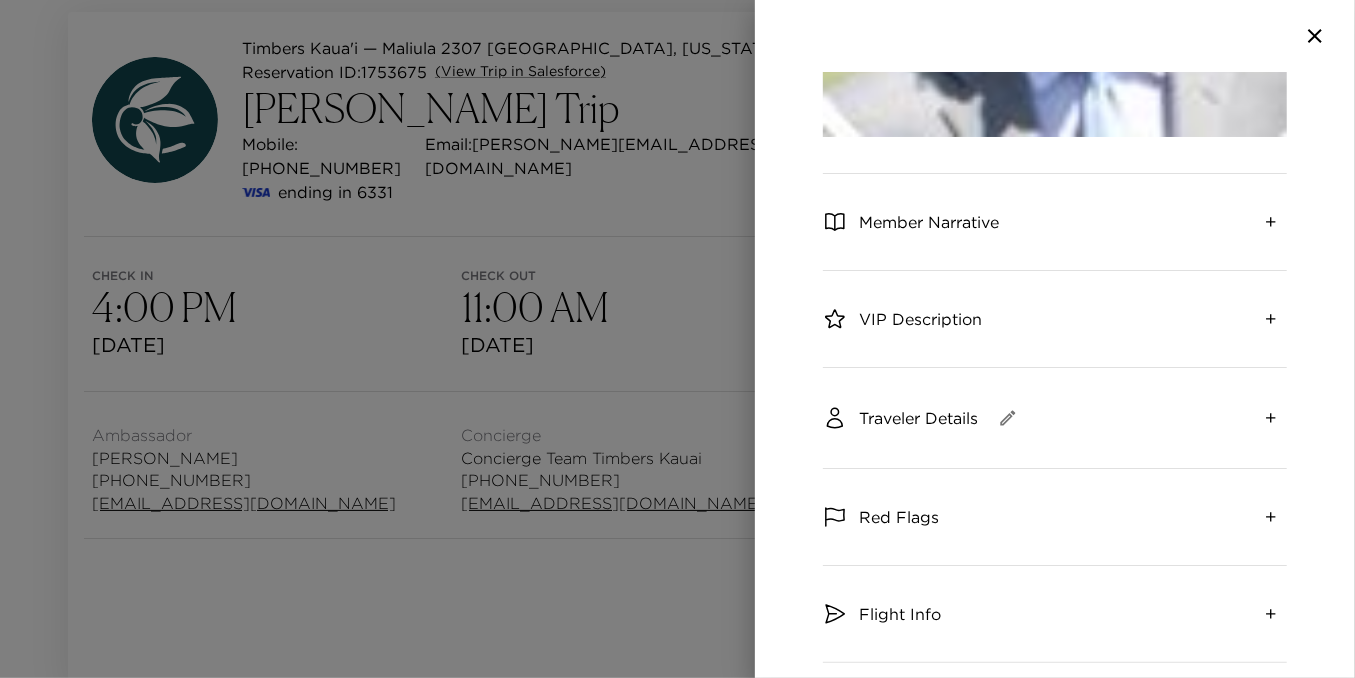 click on "Traveler Details" at bounding box center [924, 418] 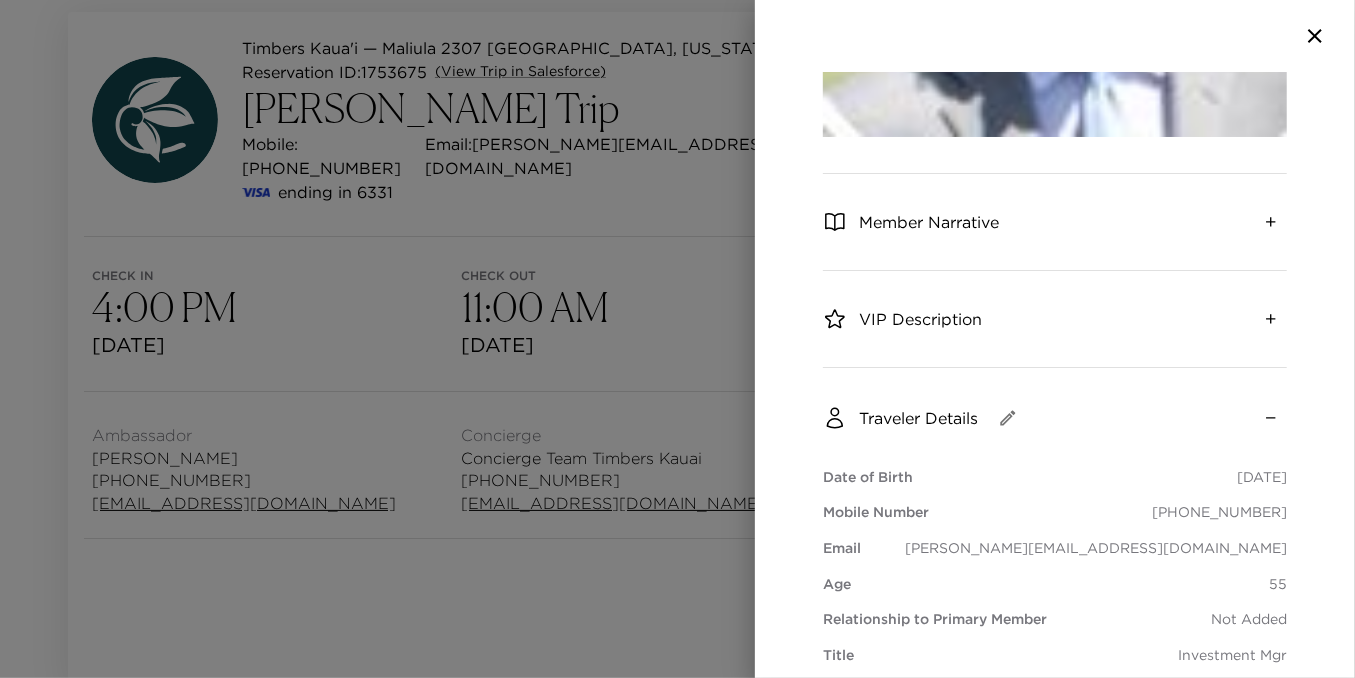 scroll, scrollTop: 700, scrollLeft: 0, axis: vertical 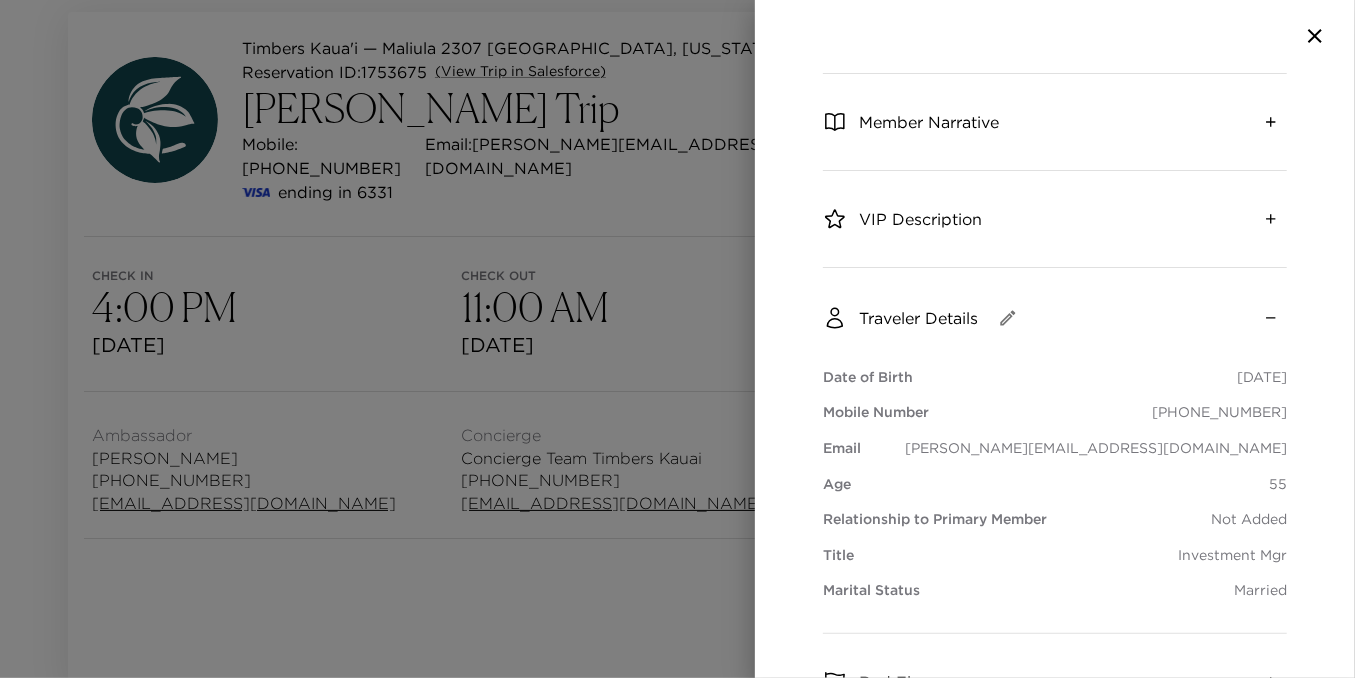 click on "Traveler Details" at bounding box center (918, 318) 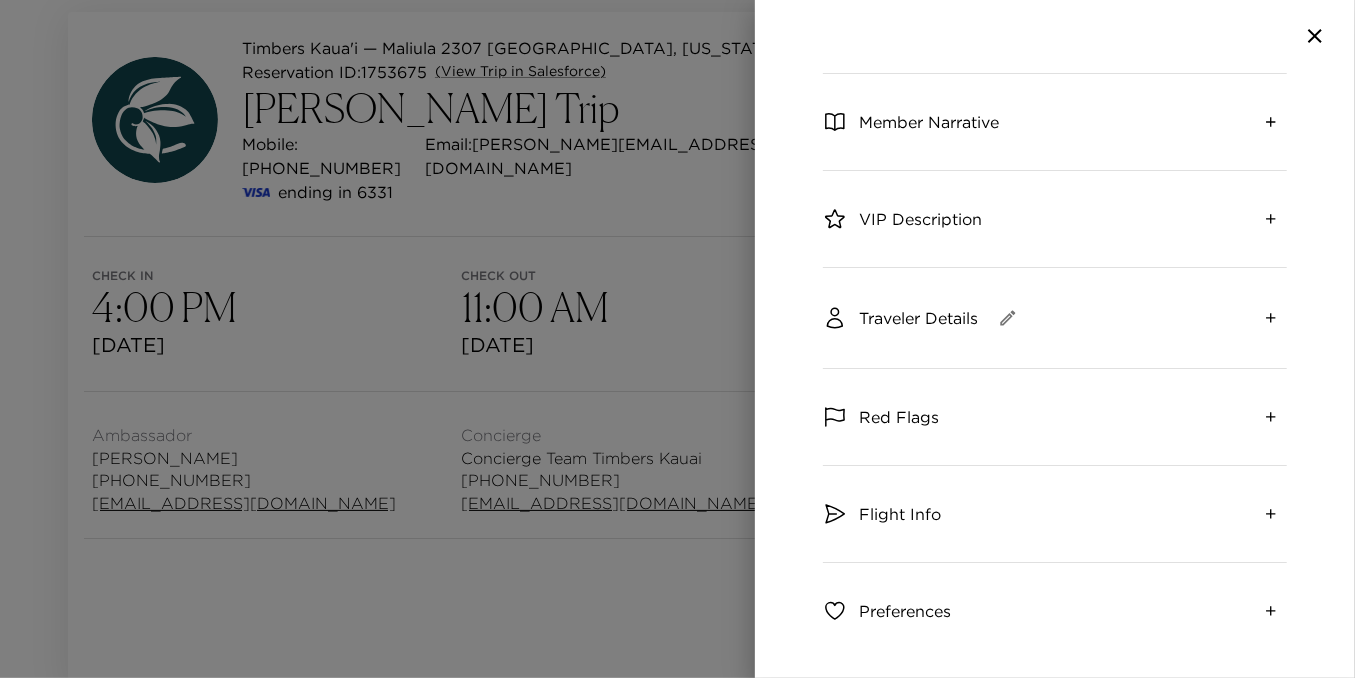 click on "Red Flags" at bounding box center [899, 417] 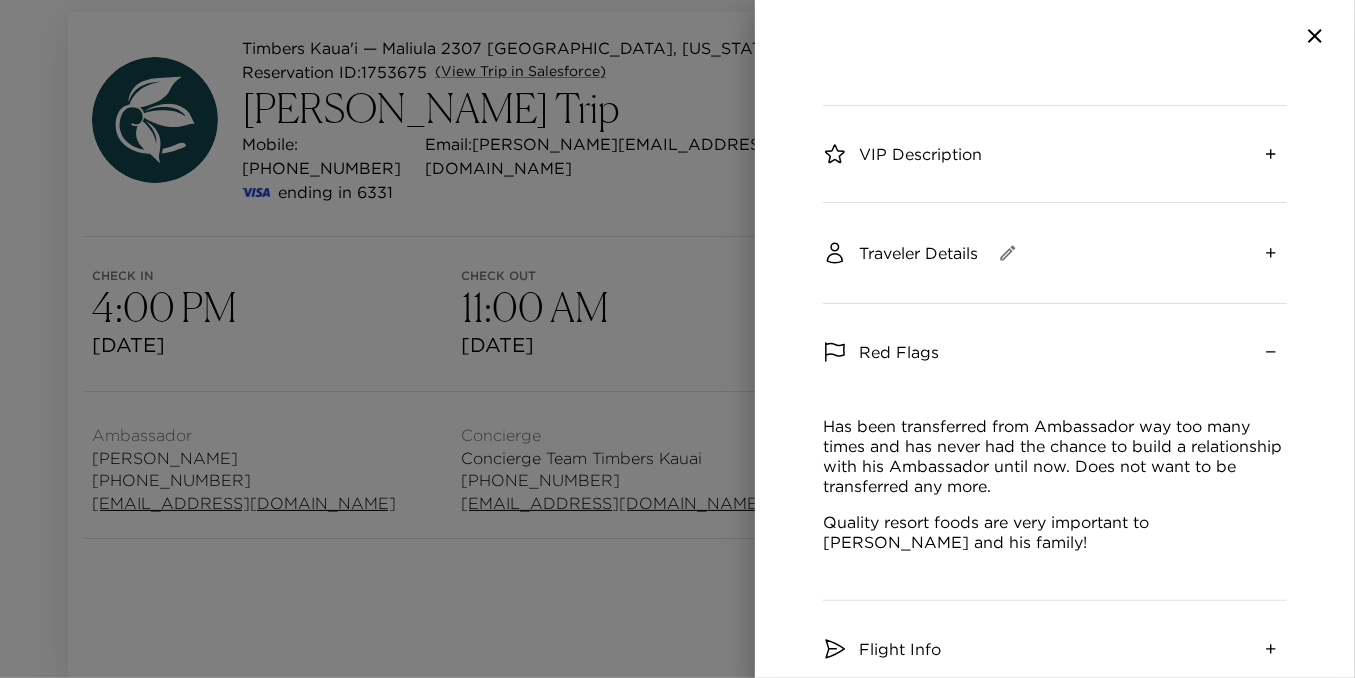 scroll, scrollTop: 800, scrollLeft: 0, axis: vertical 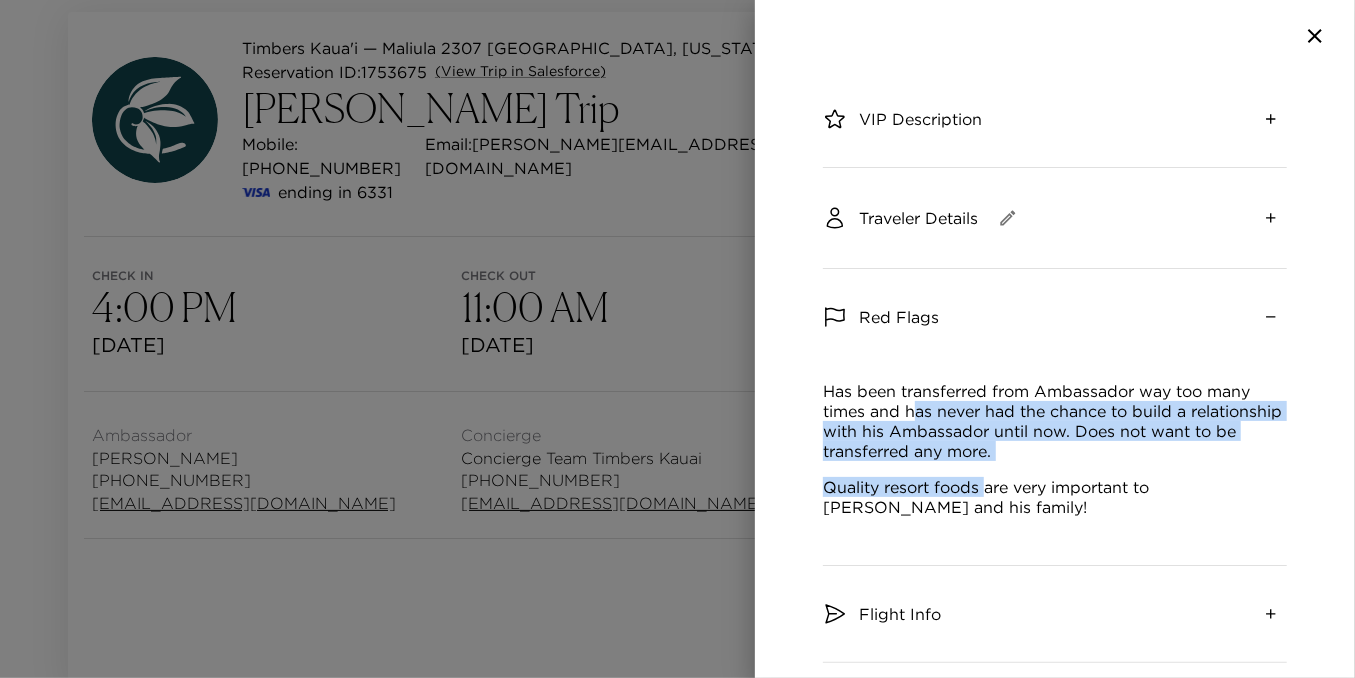 drag, startPoint x: 917, startPoint y: 399, endPoint x: 987, endPoint y: 475, distance: 103.32473 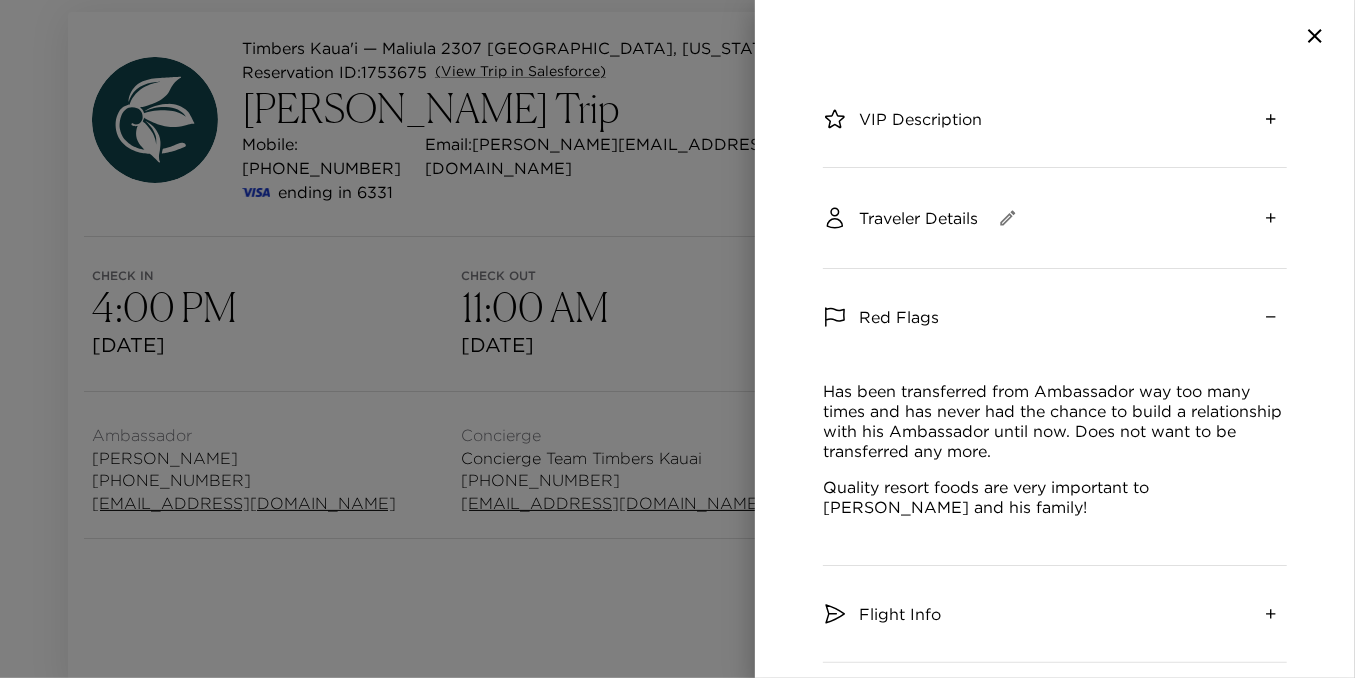 click on "Quality resort foods are very important to David and his family!" at bounding box center (1055, 497) 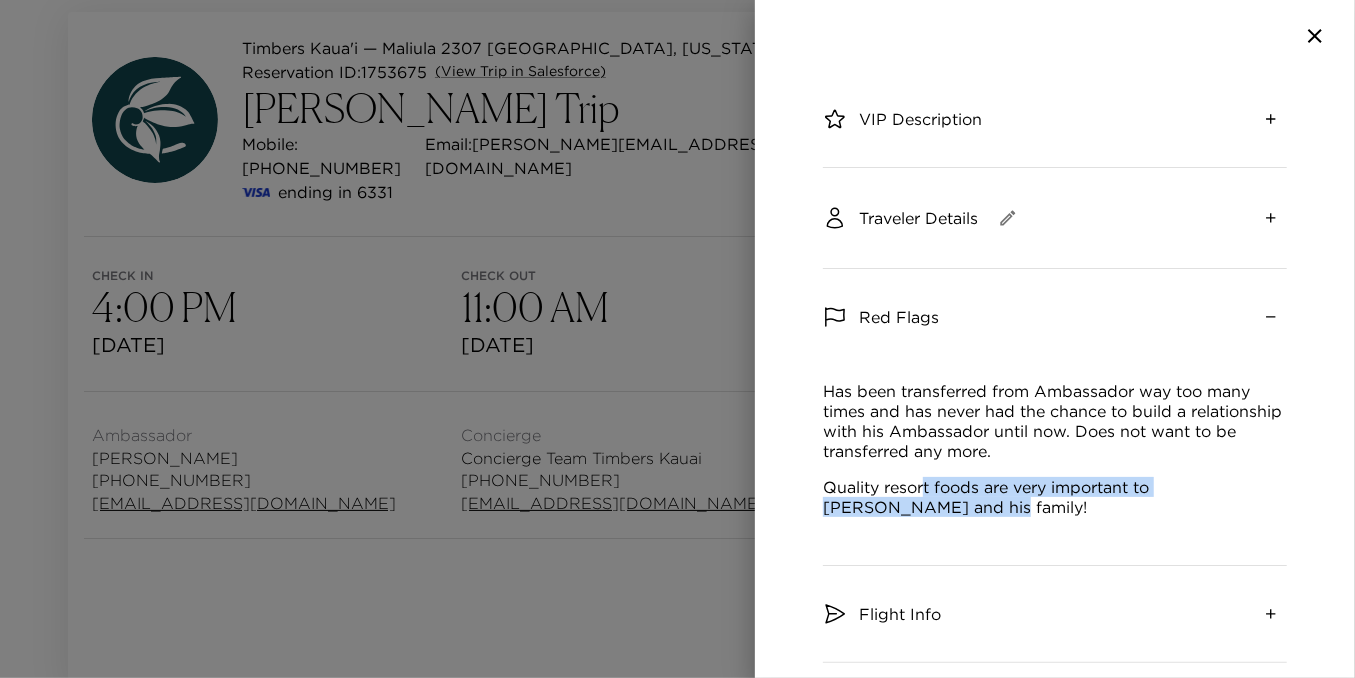 drag, startPoint x: 927, startPoint y: 468, endPoint x: 1080, endPoint y: 492, distance: 154.87091 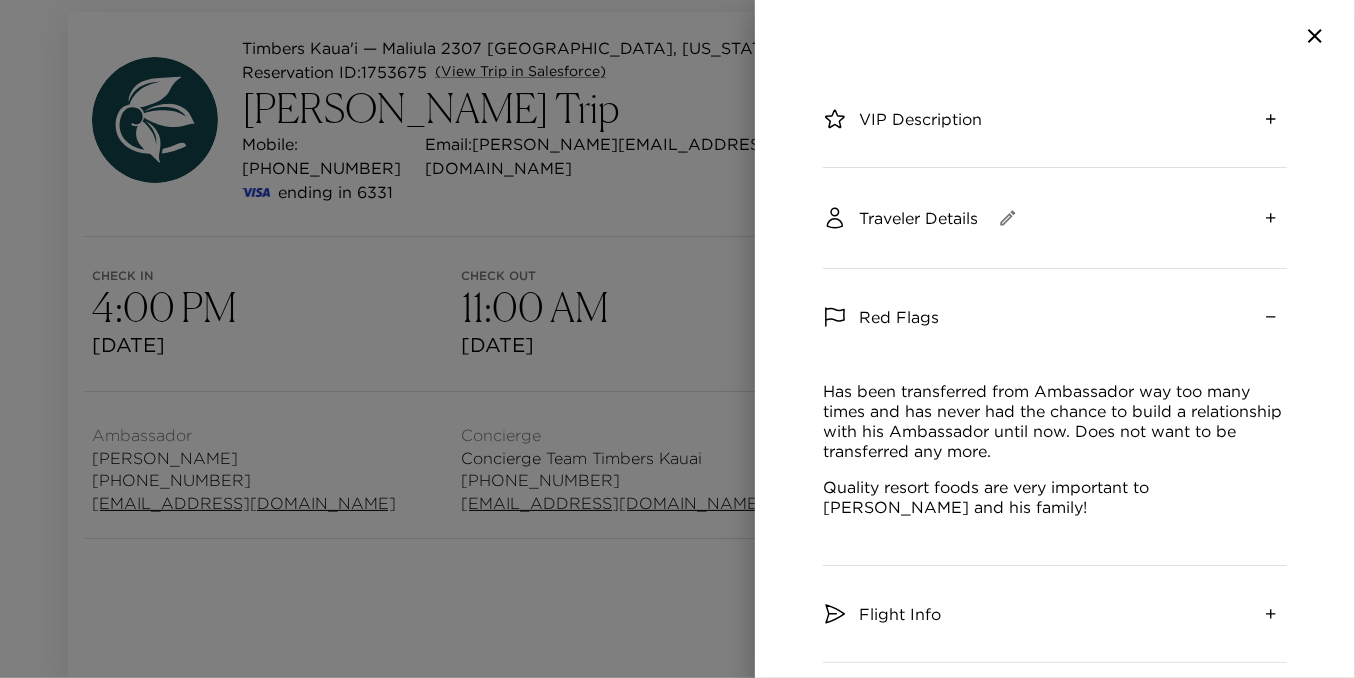 scroll, scrollTop: 900, scrollLeft: 0, axis: vertical 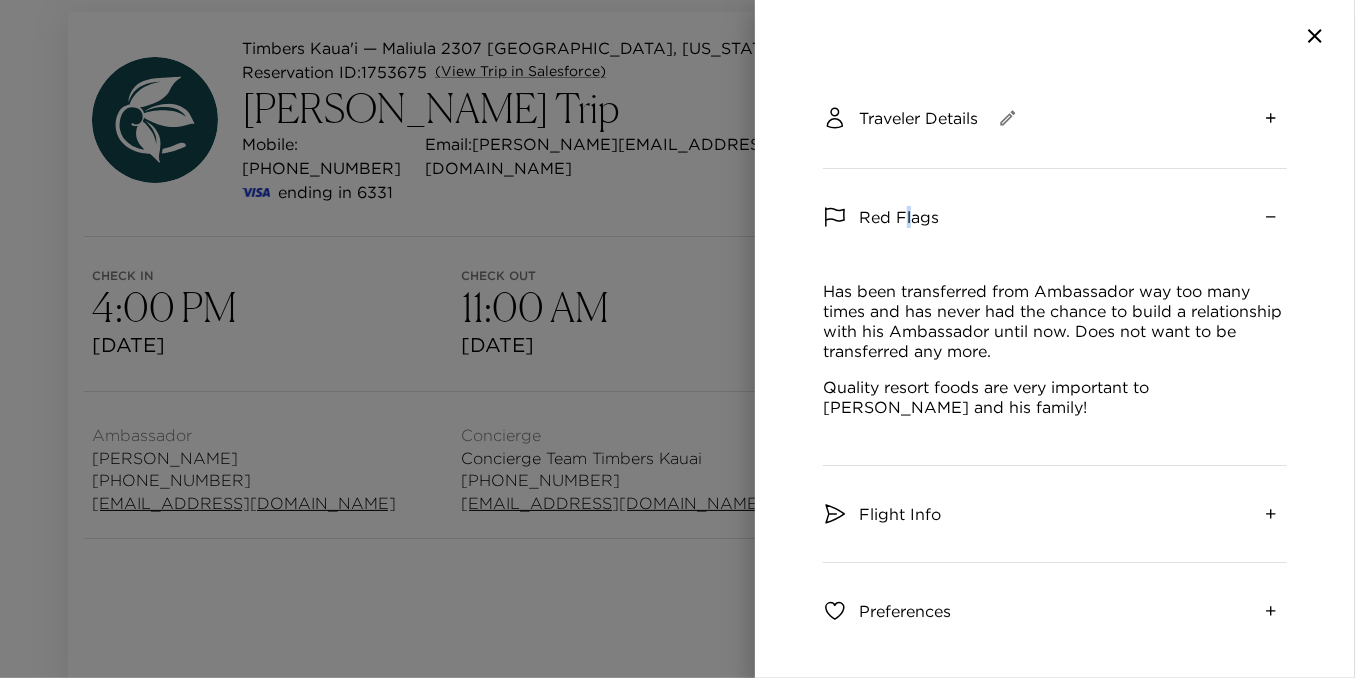 click on "Red Flags" at bounding box center (1055, 217) 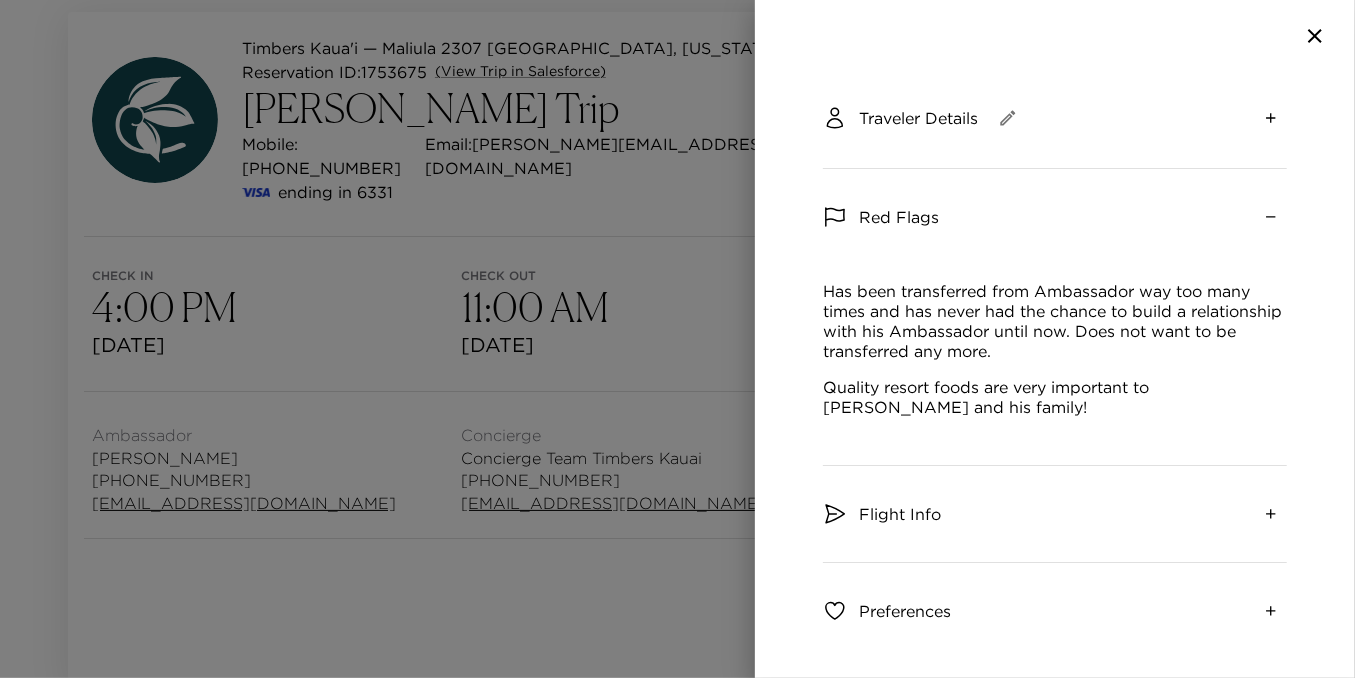click on "Red Flags" at bounding box center [899, 217] 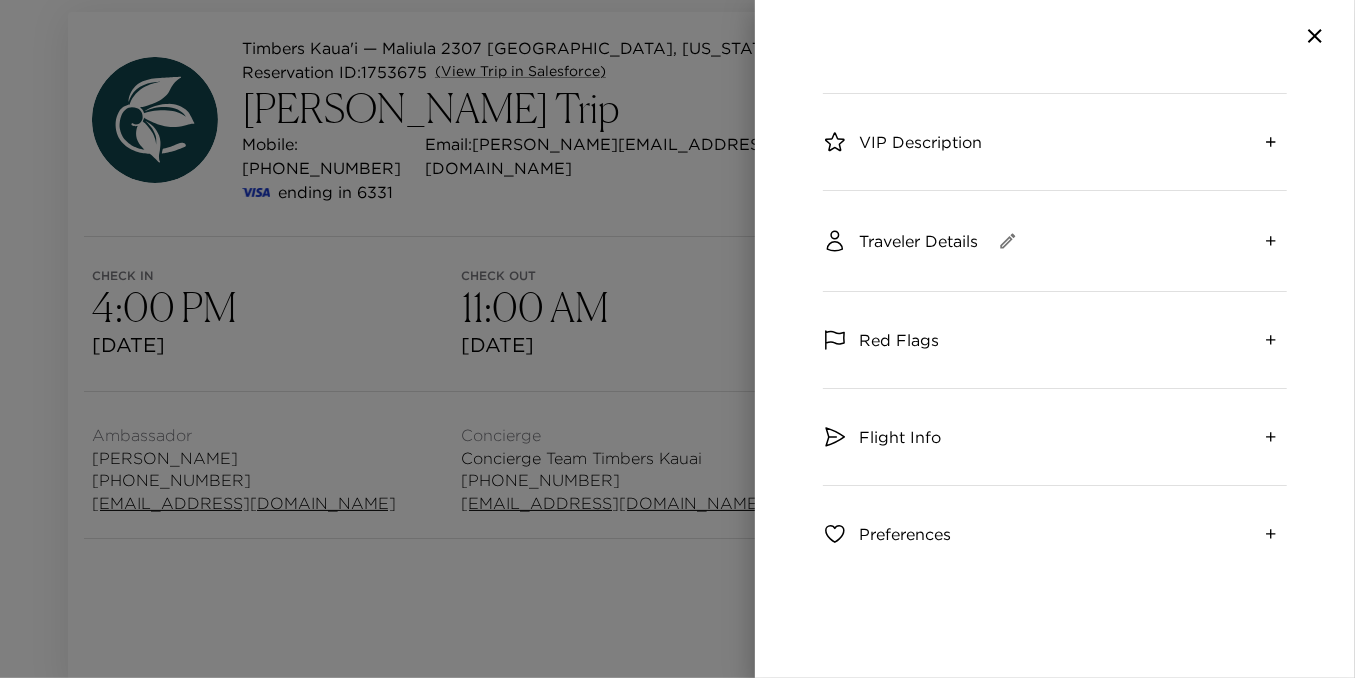 scroll, scrollTop: 760, scrollLeft: 0, axis: vertical 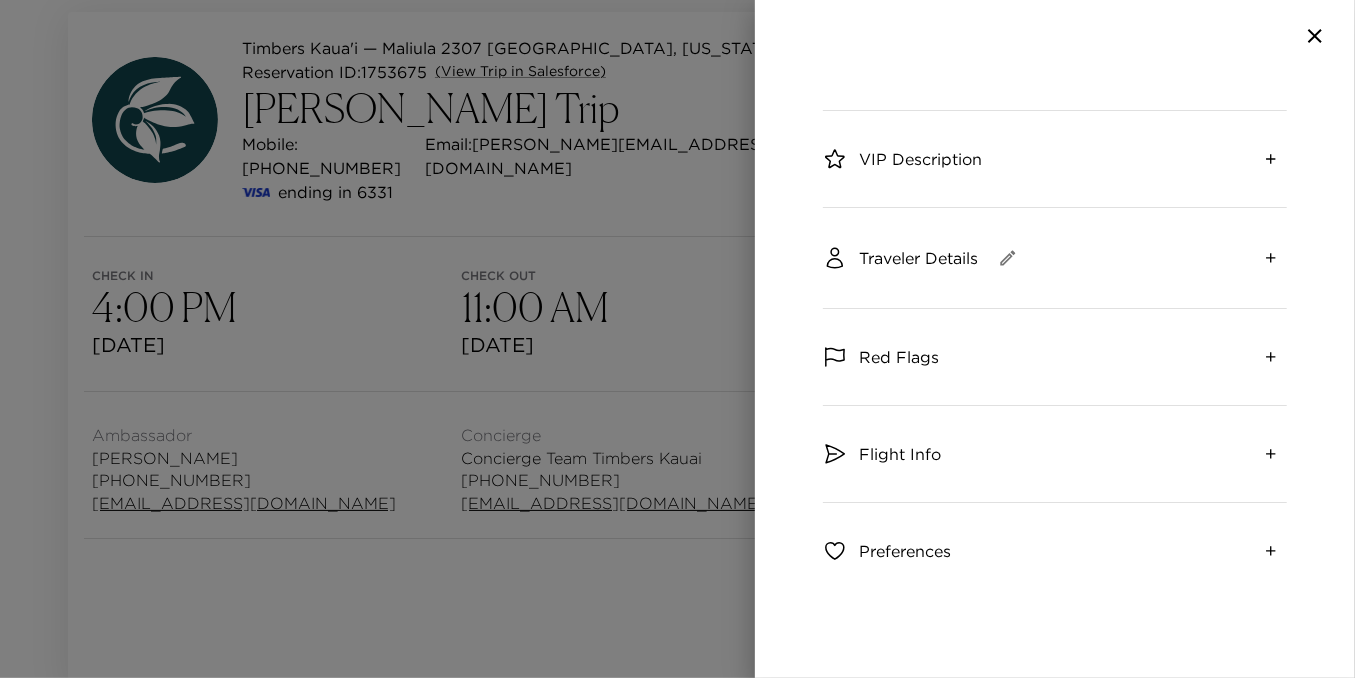 click on "Flight Info" at bounding box center (900, 454) 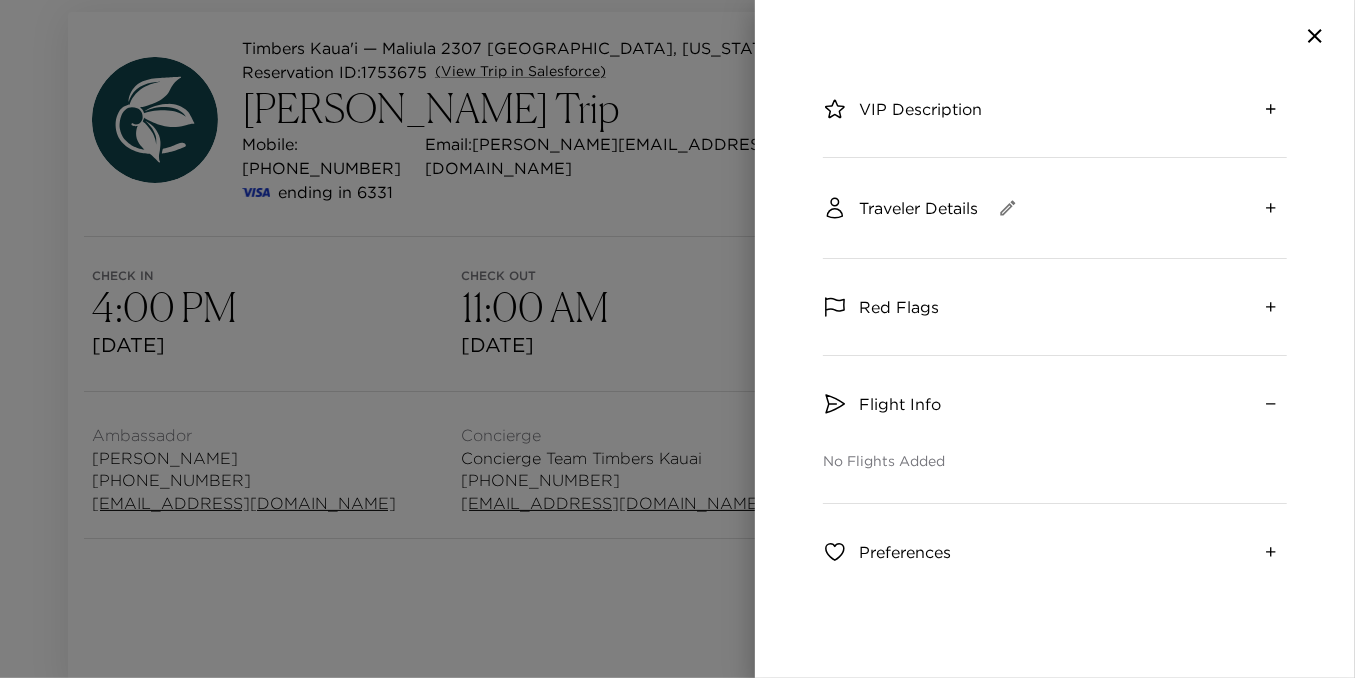 scroll, scrollTop: 811, scrollLeft: 0, axis: vertical 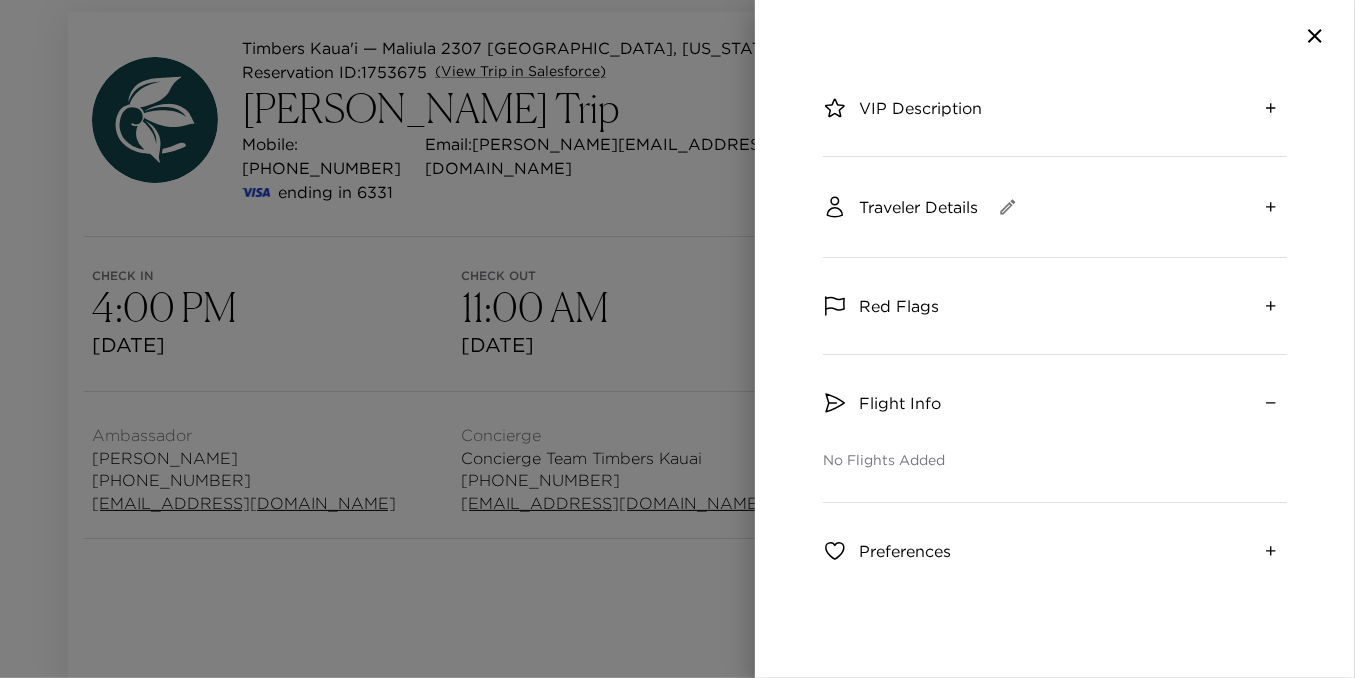 click on "Flight Info" at bounding box center (1055, 403) 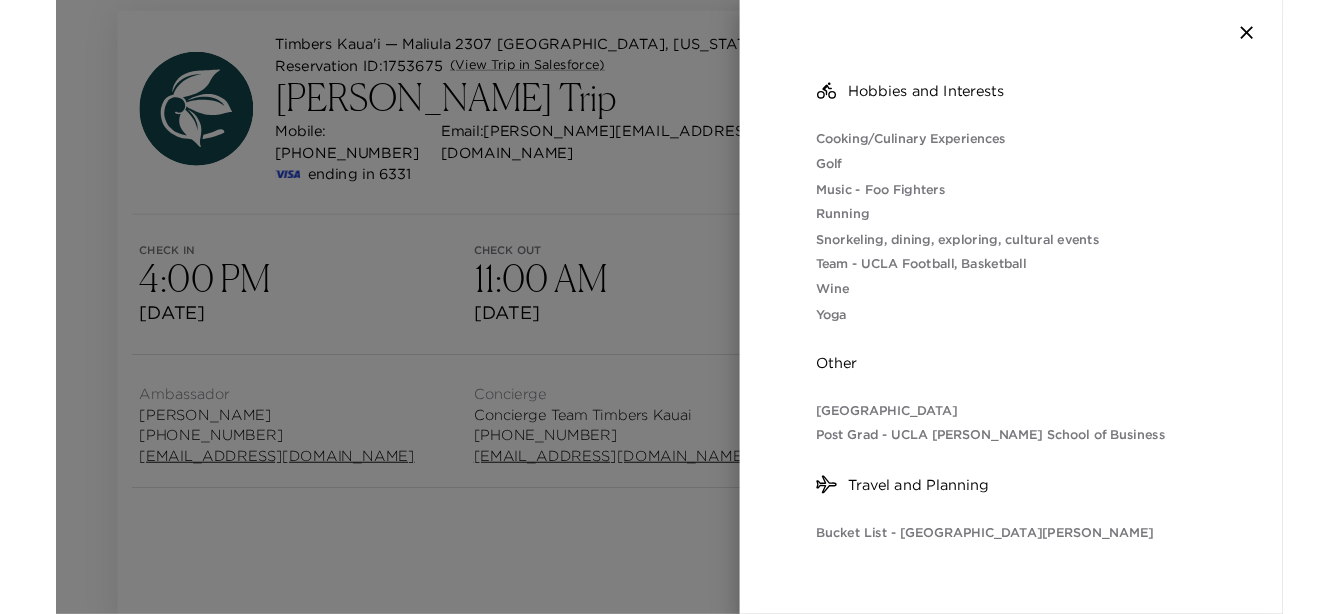 scroll, scrollTop: 1947, scrollLeft: 0, axis: vertical 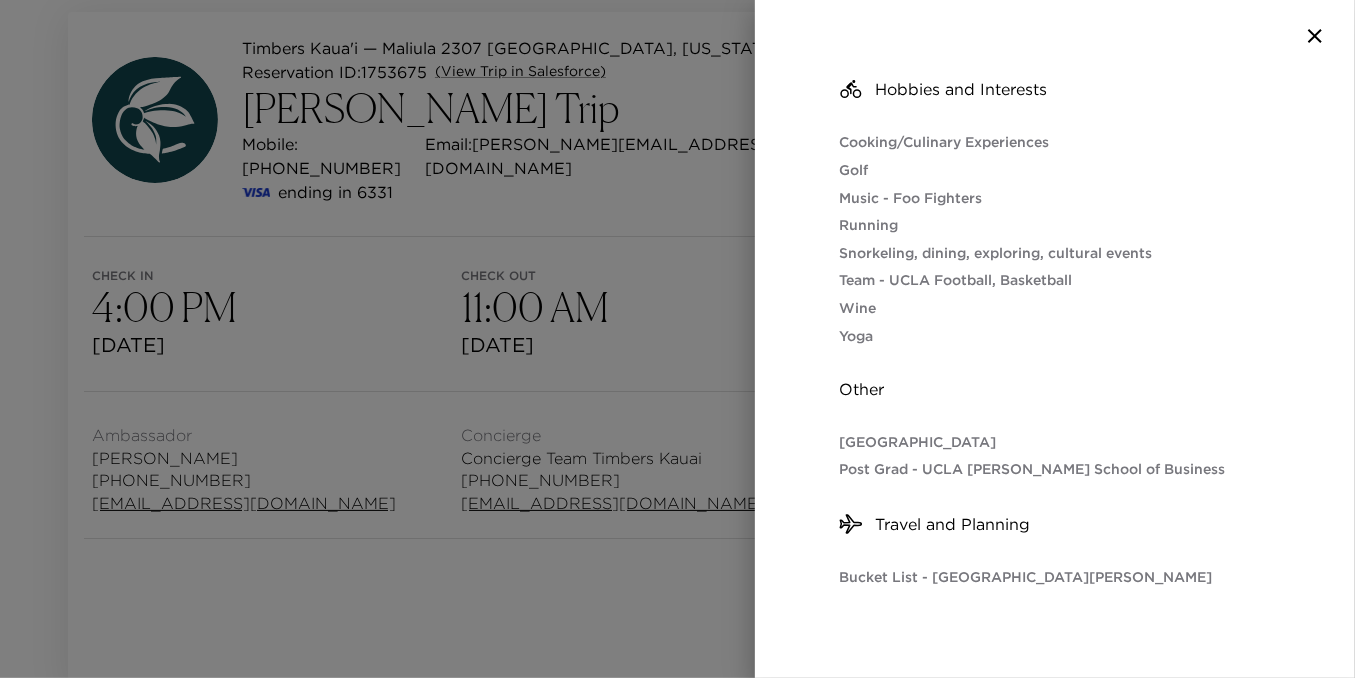 click 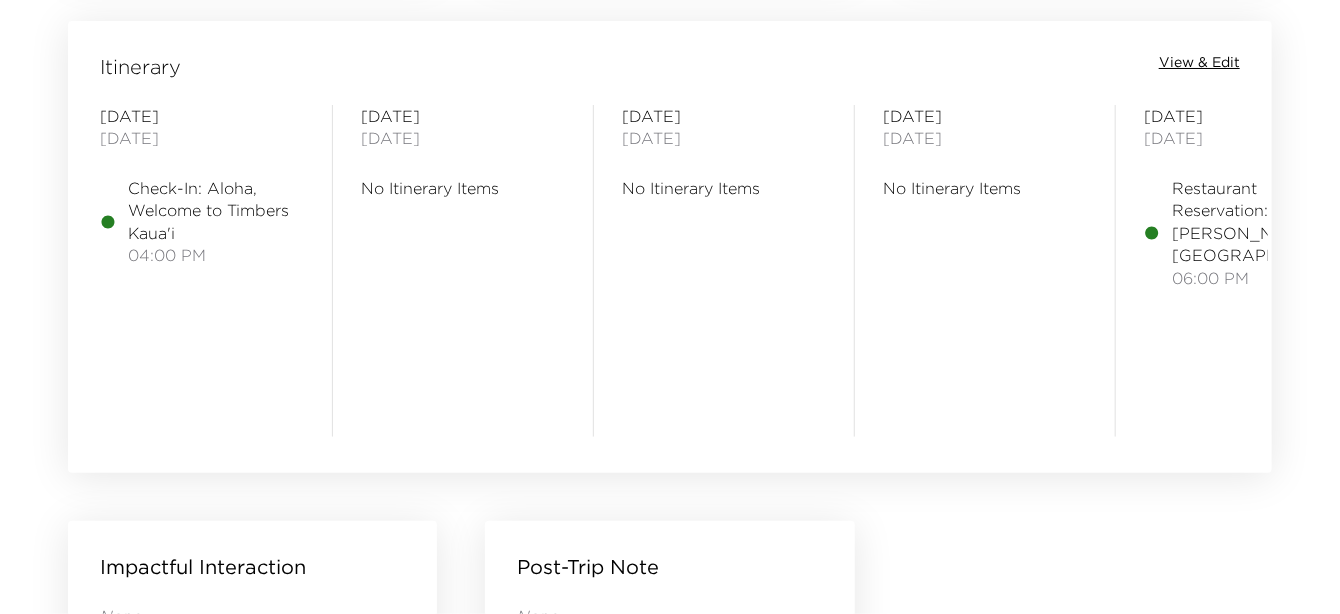 scroll, scrollTop: 1500, scrollLeft: 0, axis: vertical 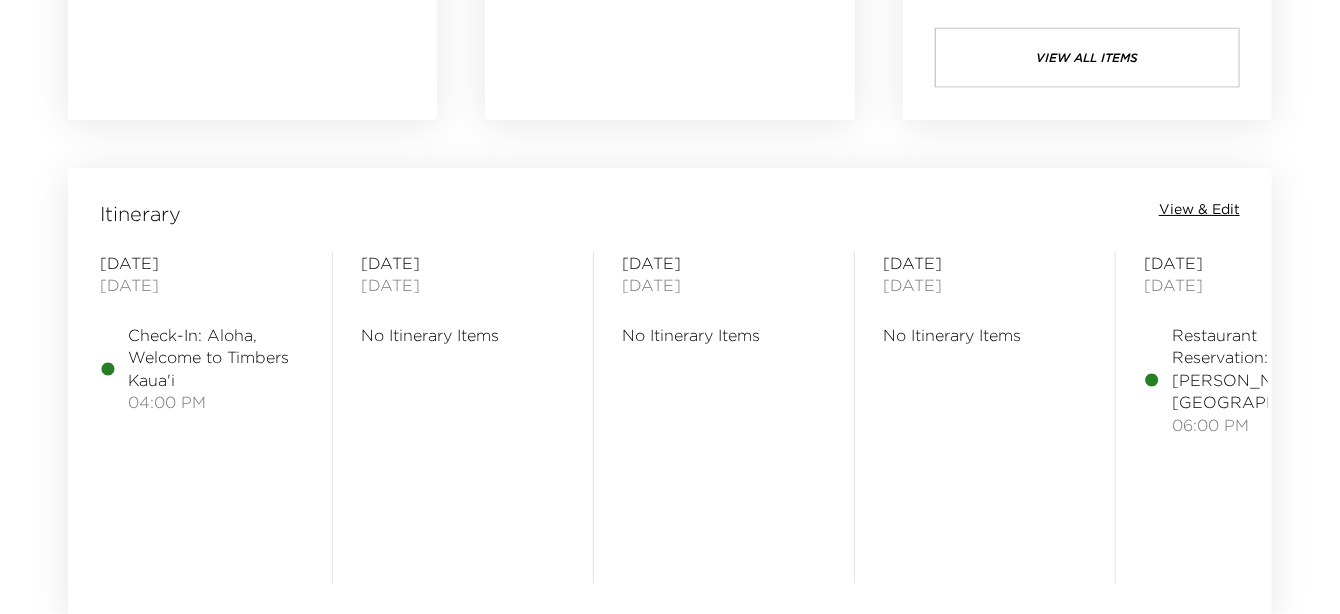 click on "View & Edit" at bounding box center (1199, 210) 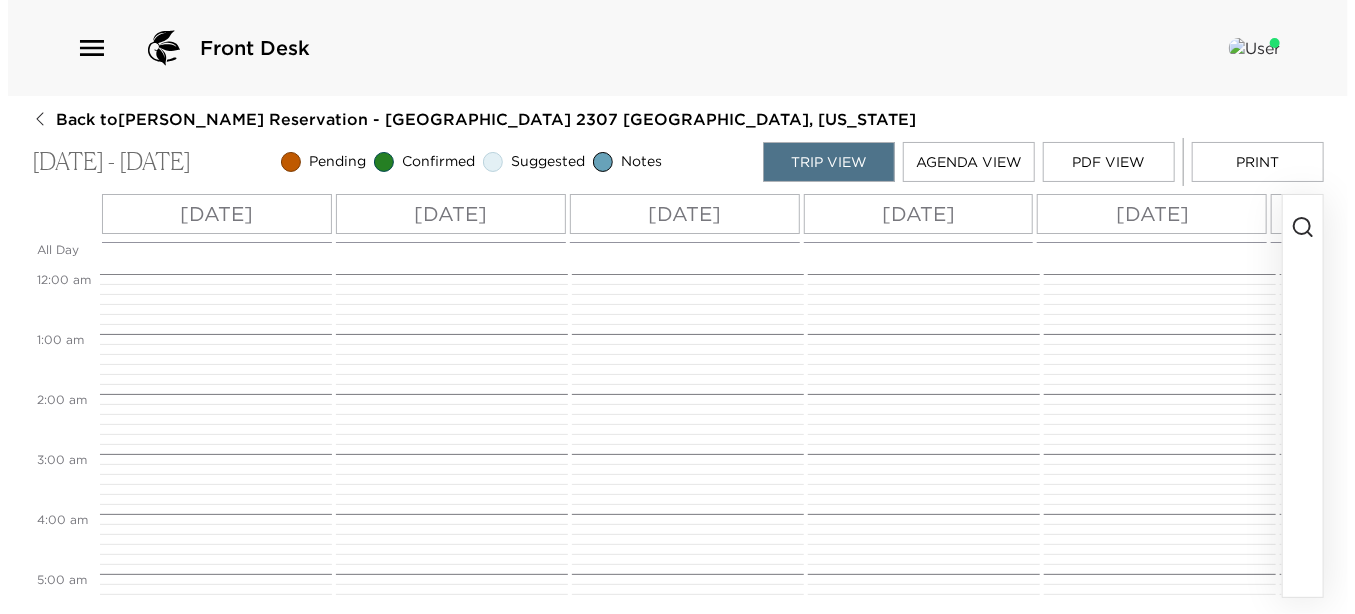 scroll, scrollTop: 0, scrollLeft: 0, axis: both 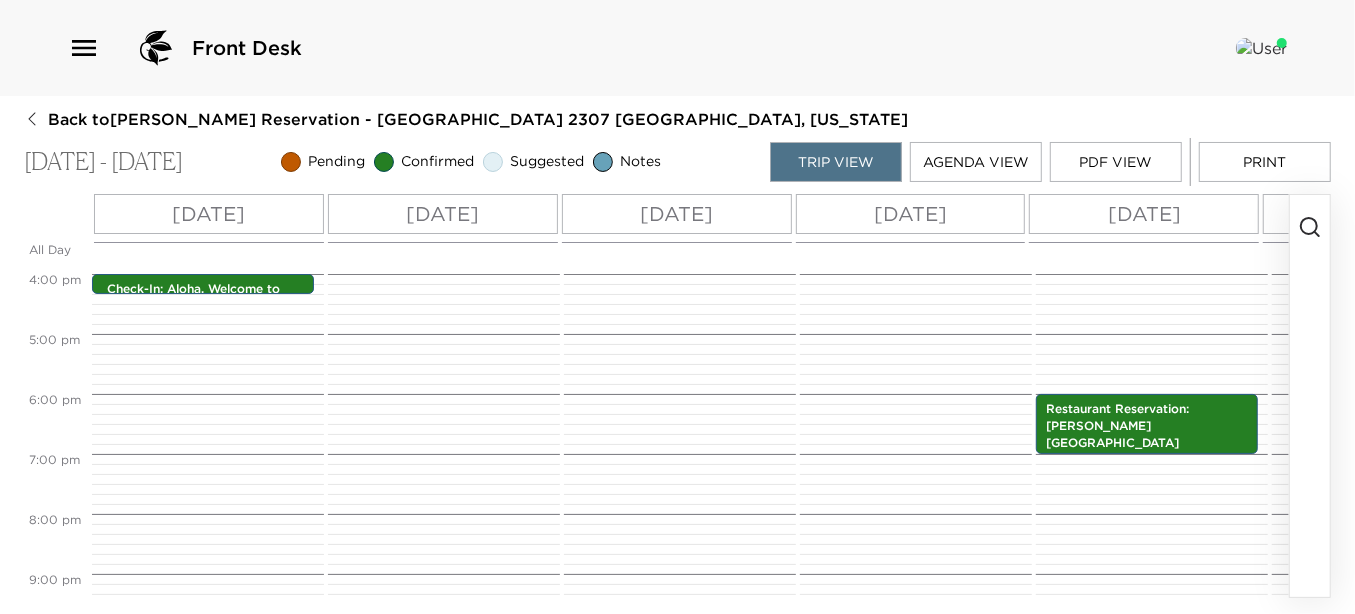 click 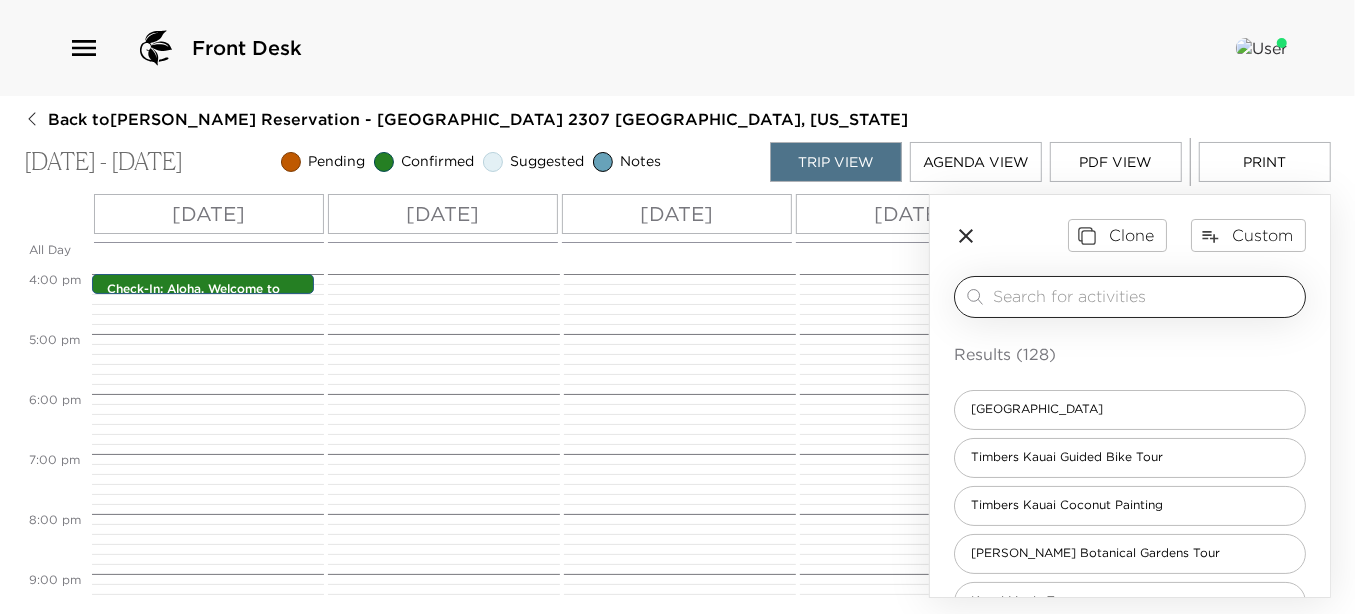 click at bounding box center [1145, 296] 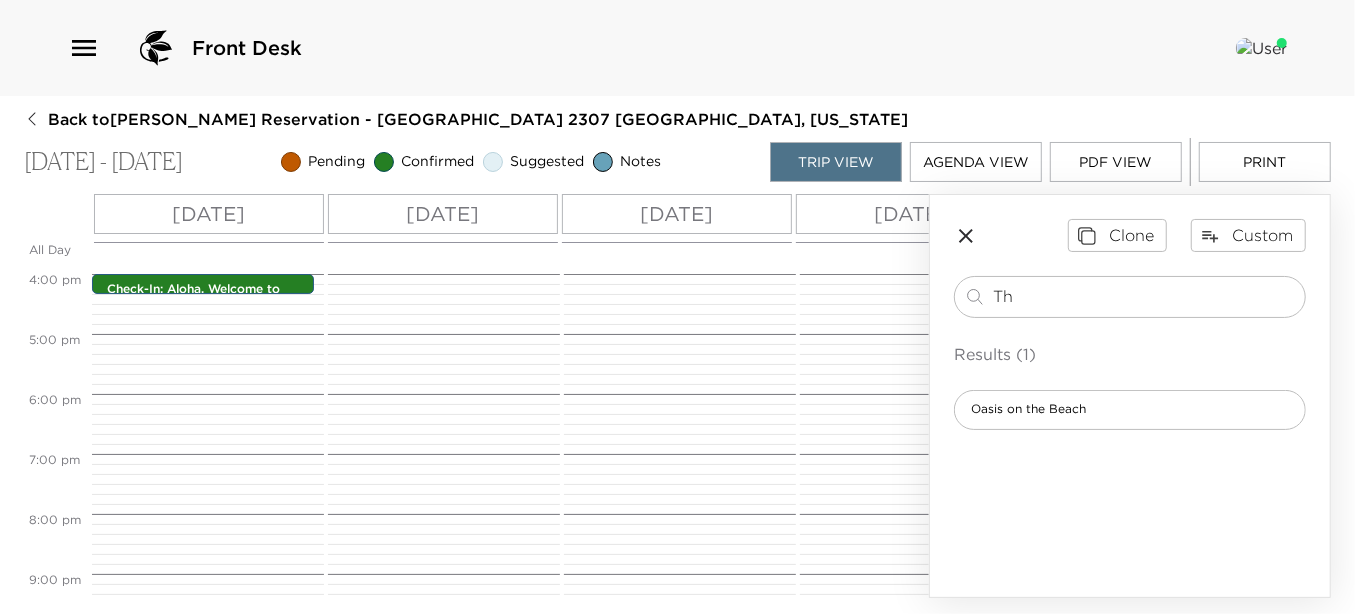 type on "T" 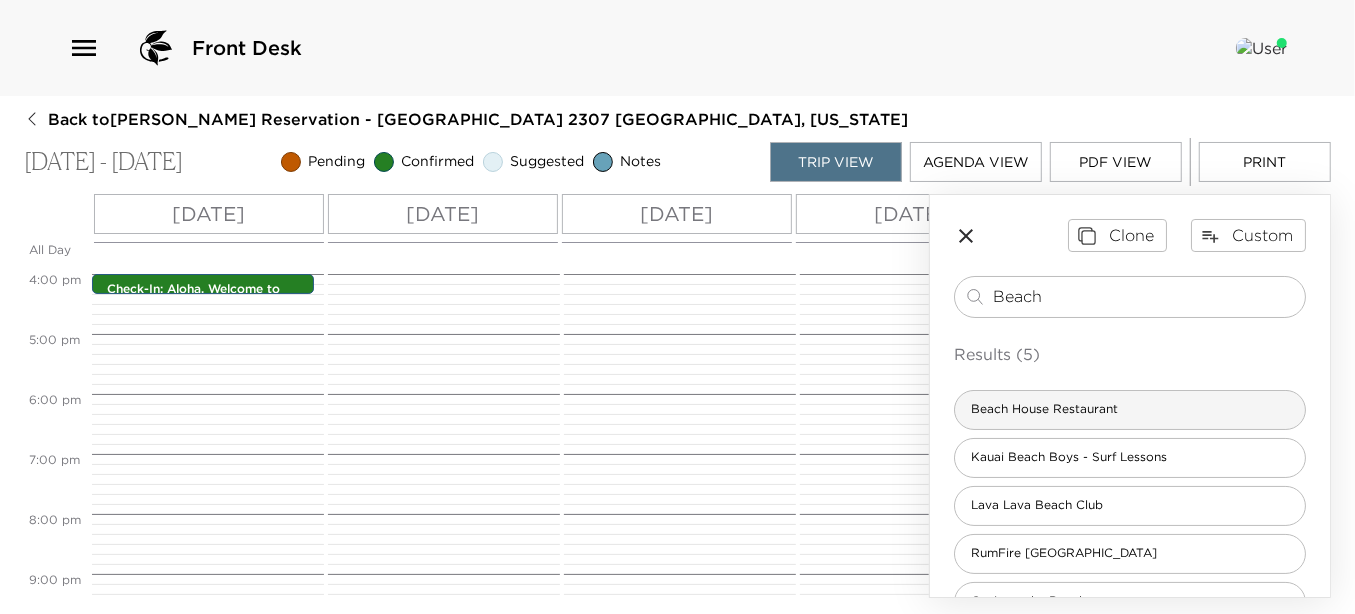 type on "Beach" 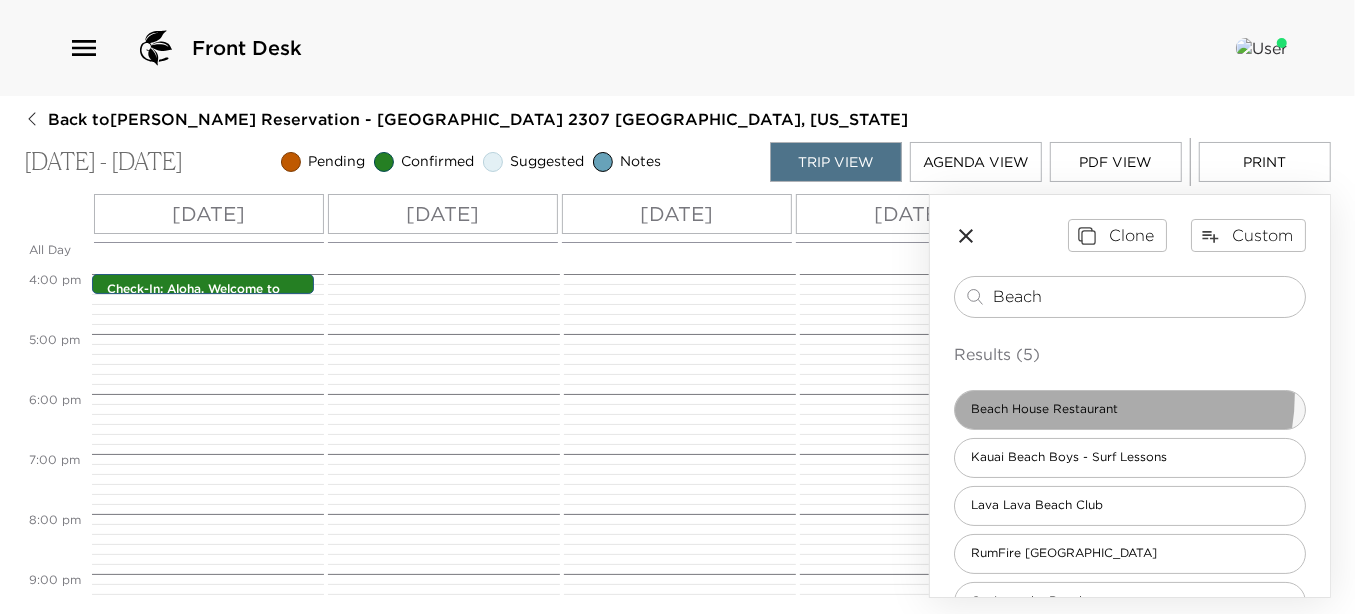 click on "Beach House Restaurant" at bounding box center (1130, 410) 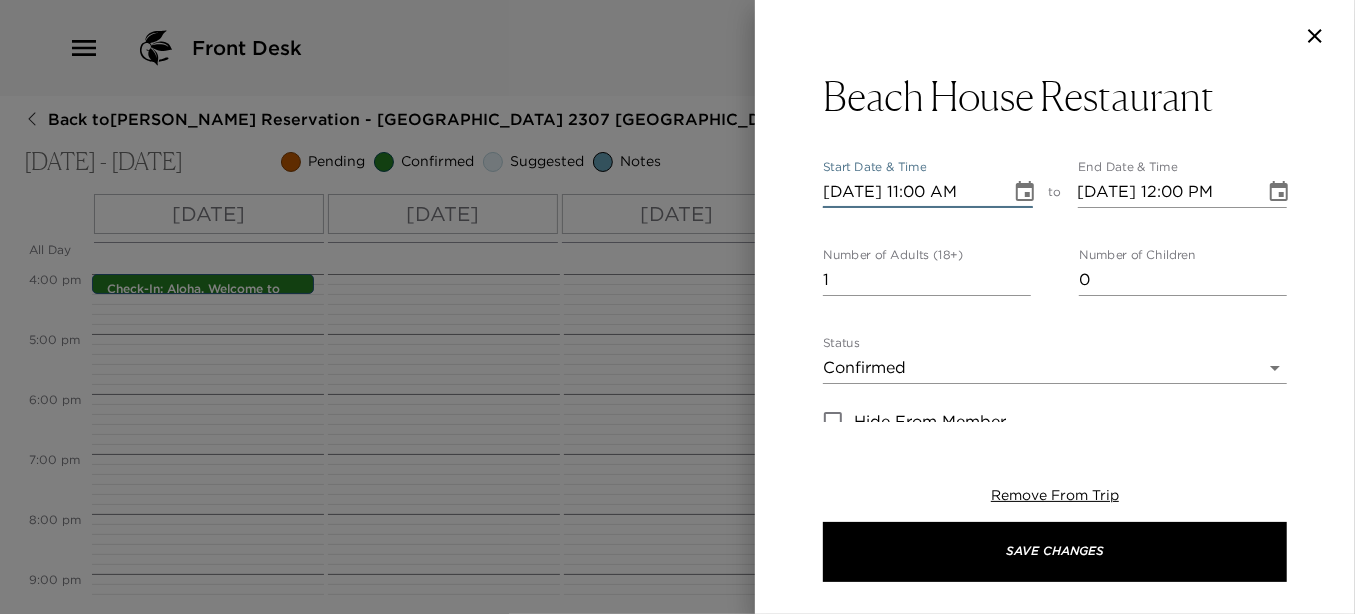 click on "07/19/2025 11:00 AM" at bounding box center [910, 192] 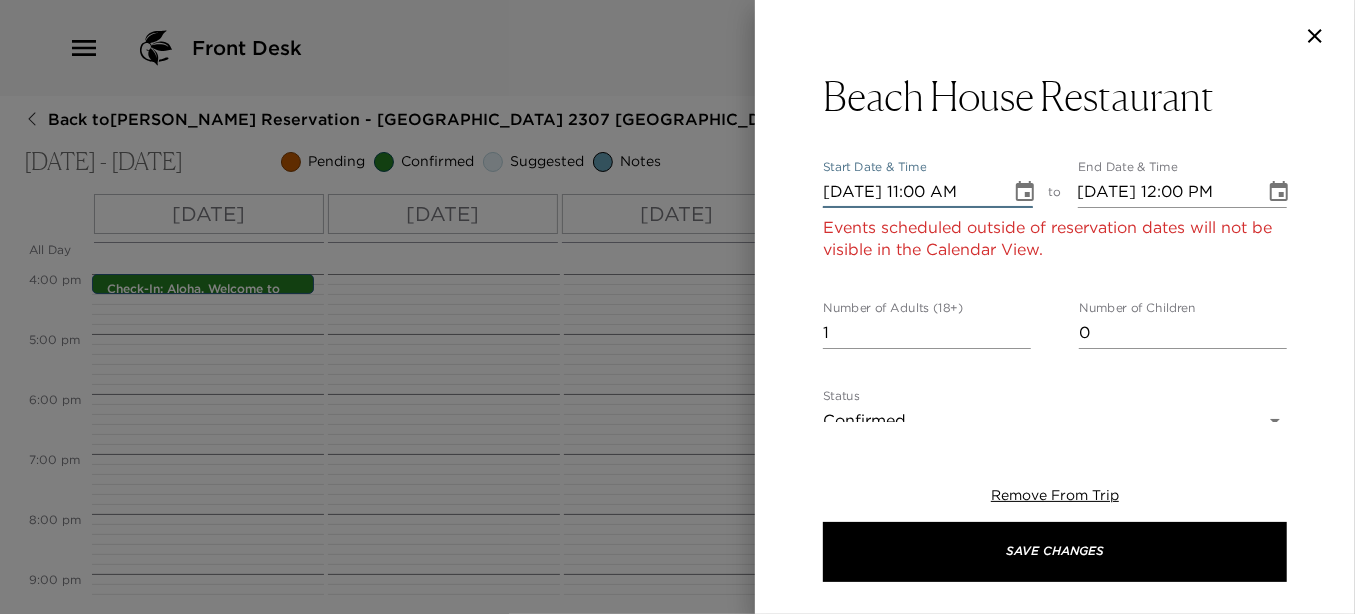 type on "[DATE] 11:00 AM" 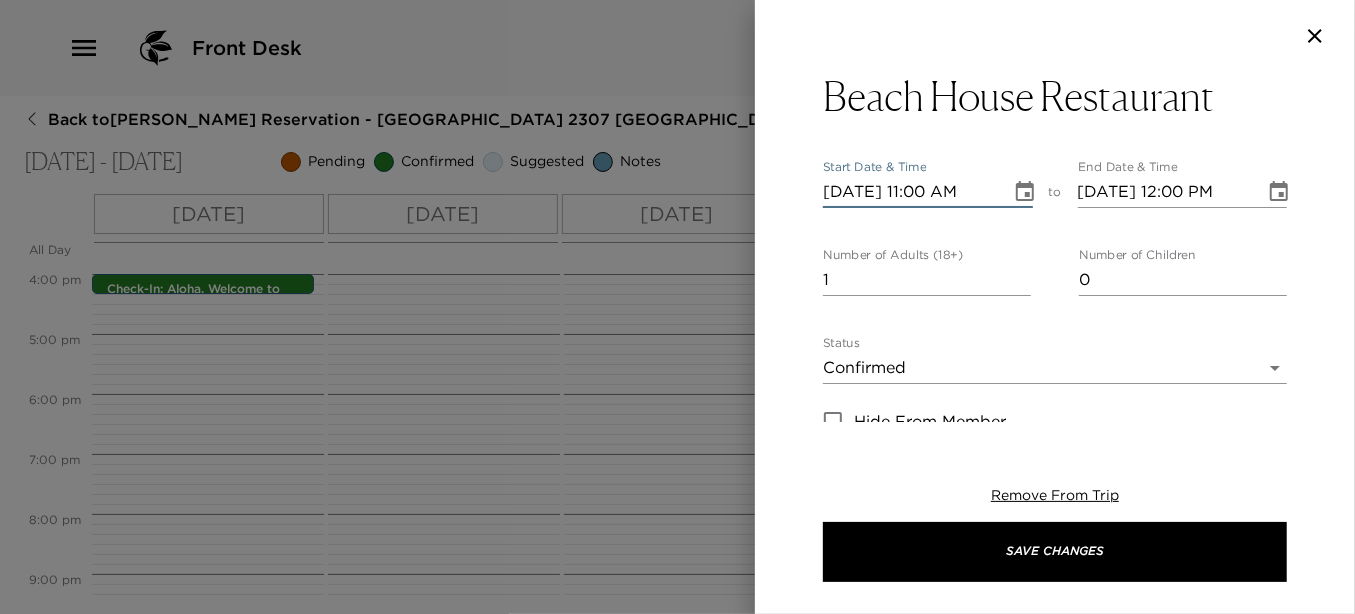 click on "[DATE] 11:00 AM" at bounding box center (910, 192) 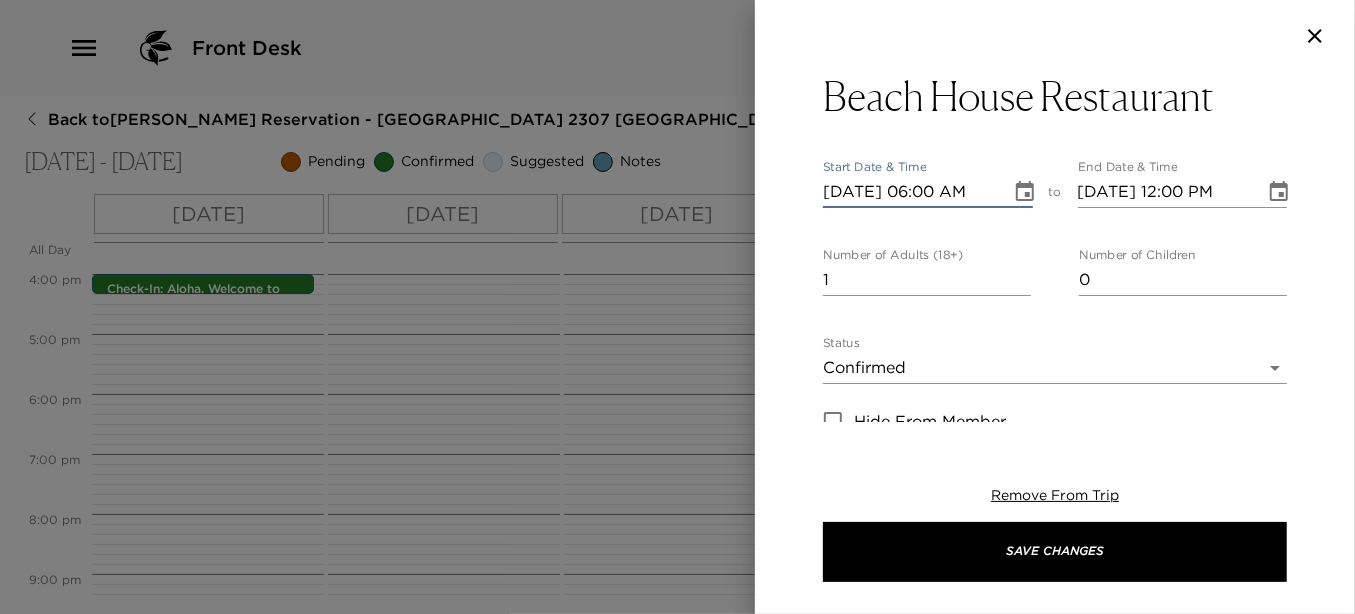 type on "07/20/2025 06:00 AM" 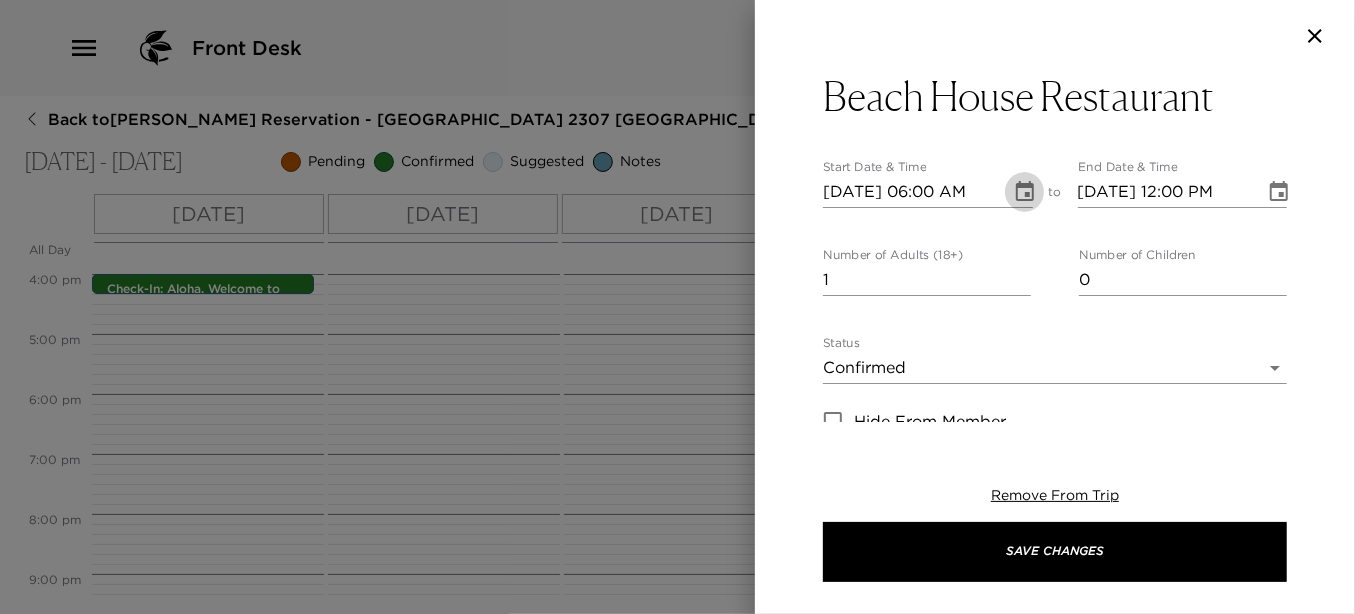 click on "07/20/2025 06:00 AM" at bounding box center [910, 192] 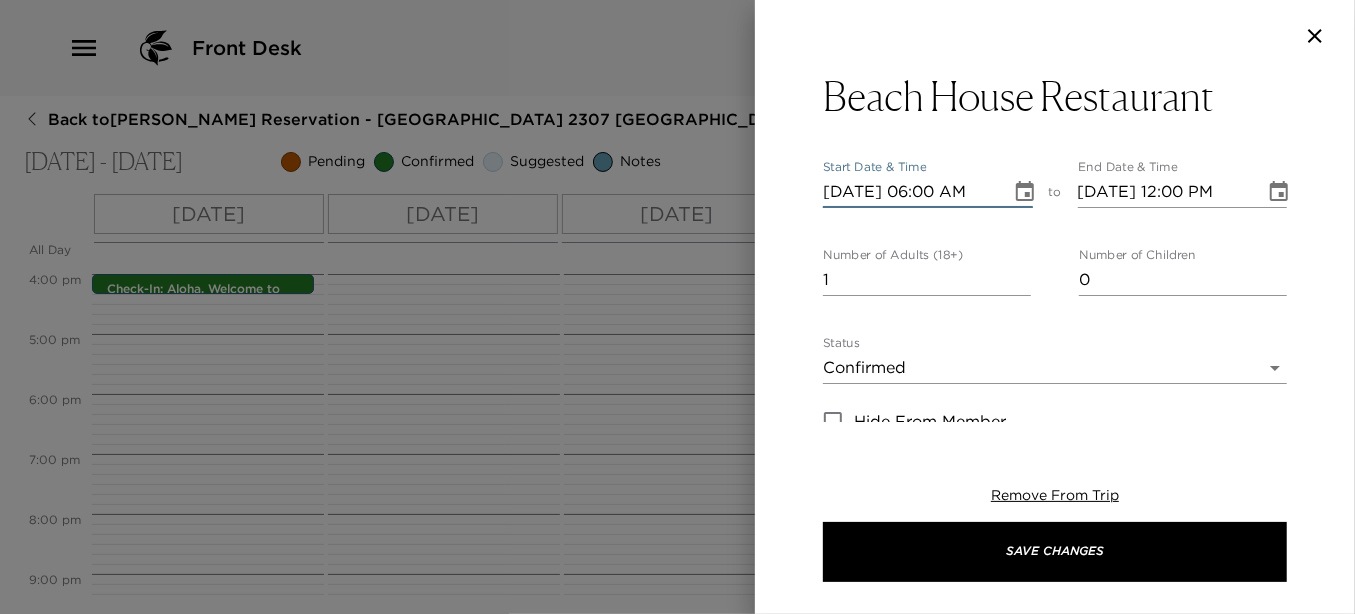 type on "07/20/2025 06:00 PM" 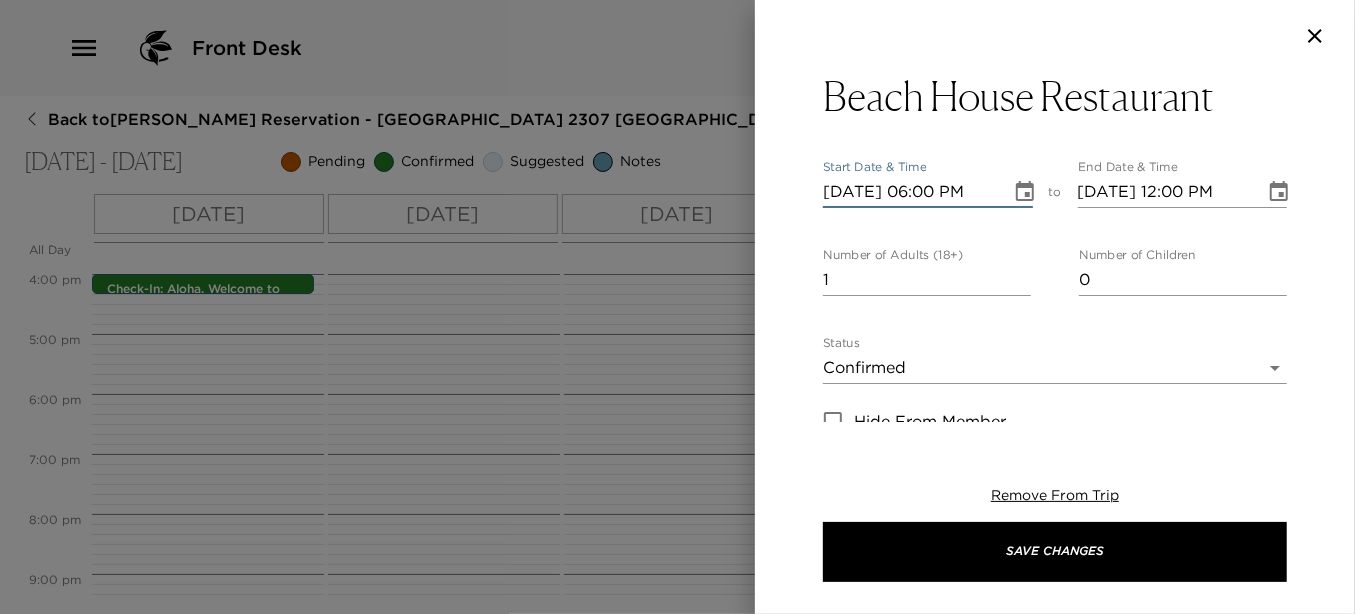 type on "07/20/2025 07:00 PM" 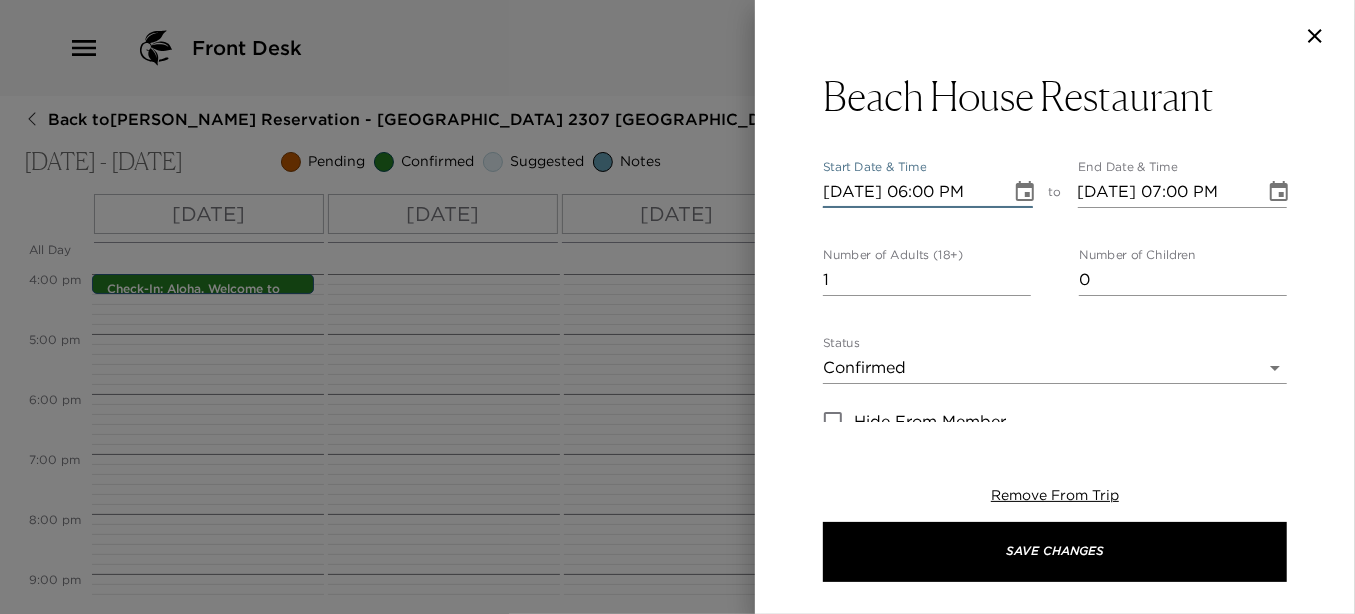 type on "07/20/2025 06:00 PM" 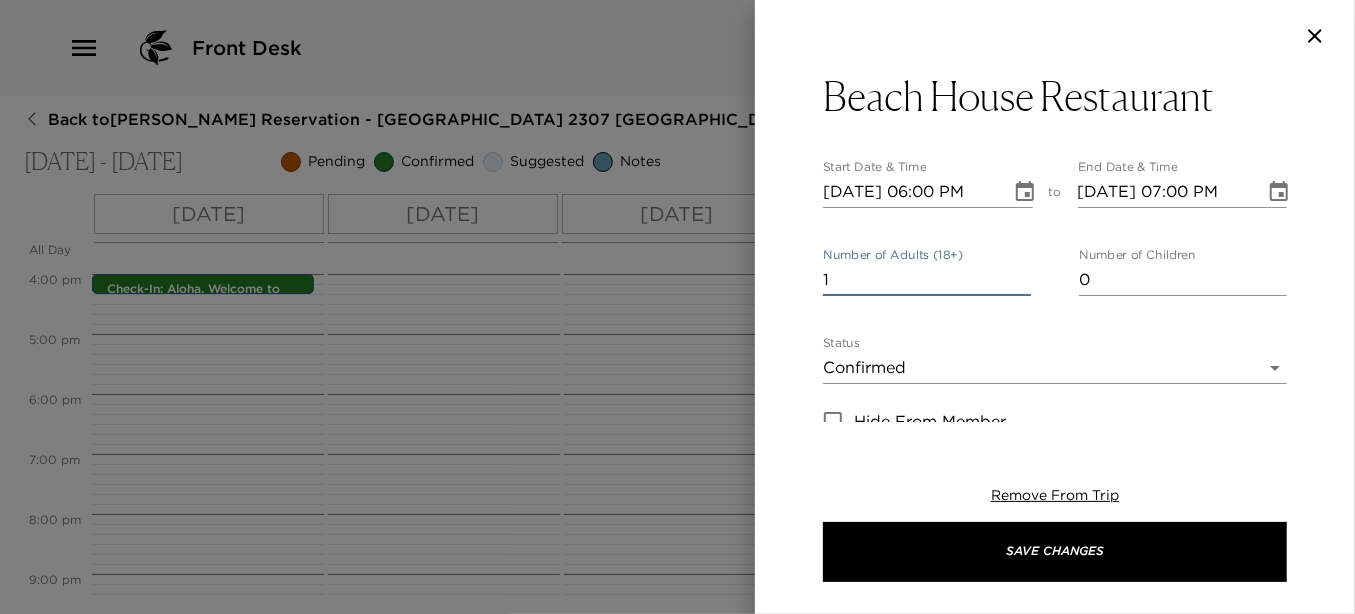 drag, startPoint x: 882, startPoint y: 286, endPoint x: 682, endPoint y: 271, distance: 200.5617 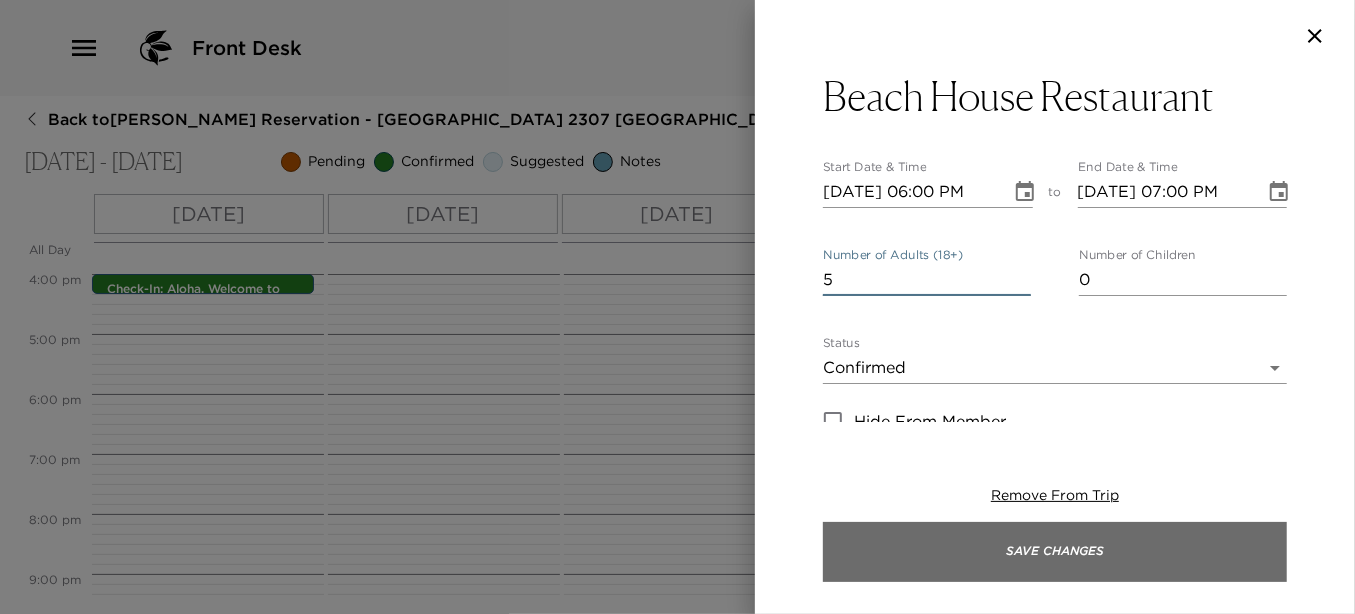 type on "5" 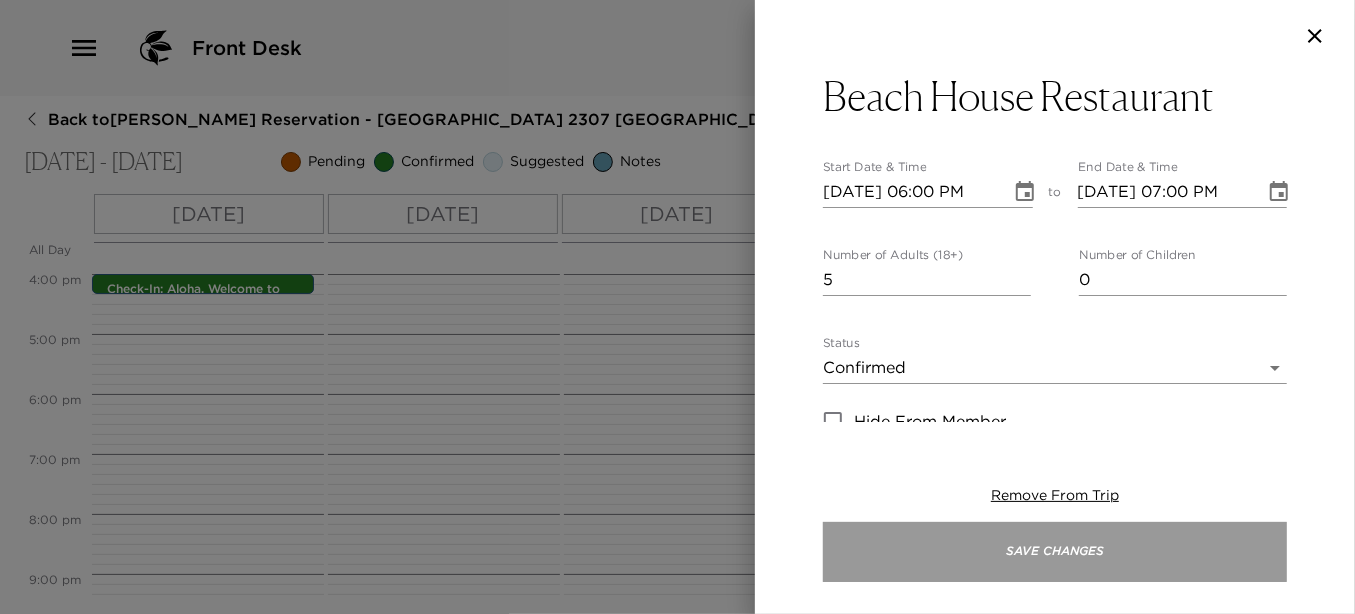 click on "Save Changes" at bounding box center [1055, 552] 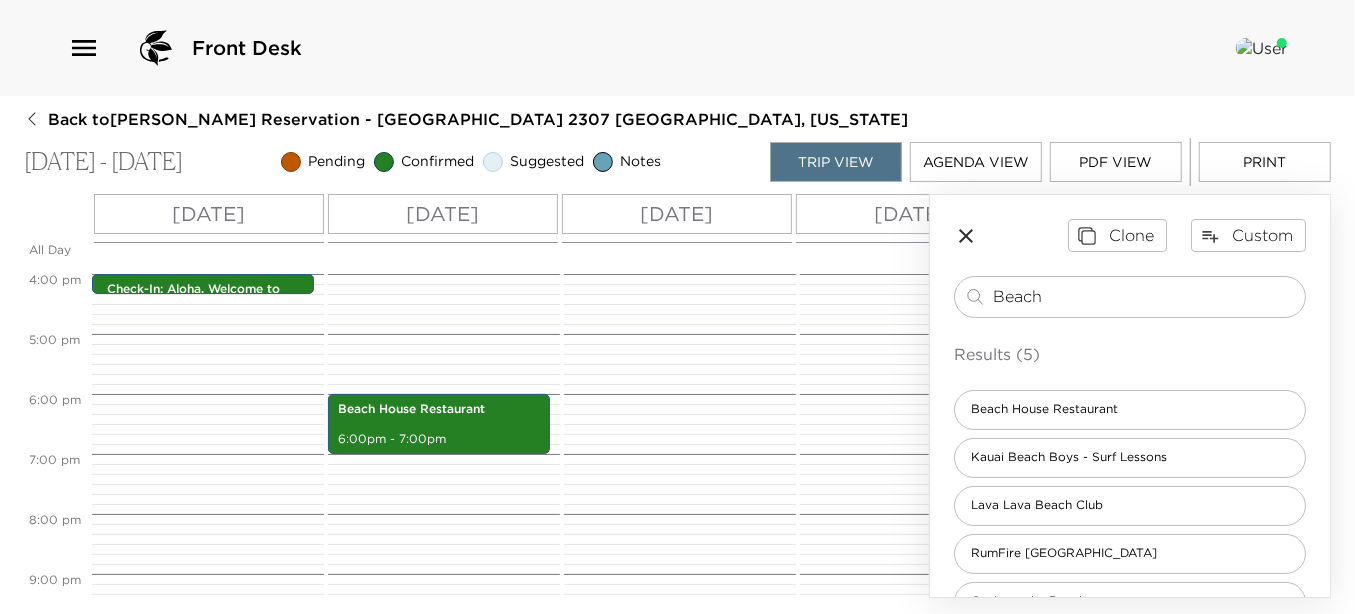 drag, startPoint x: 1071, startPoint y: 296, endPoint x: 810, endPoint y: 286, distance: 261.1915 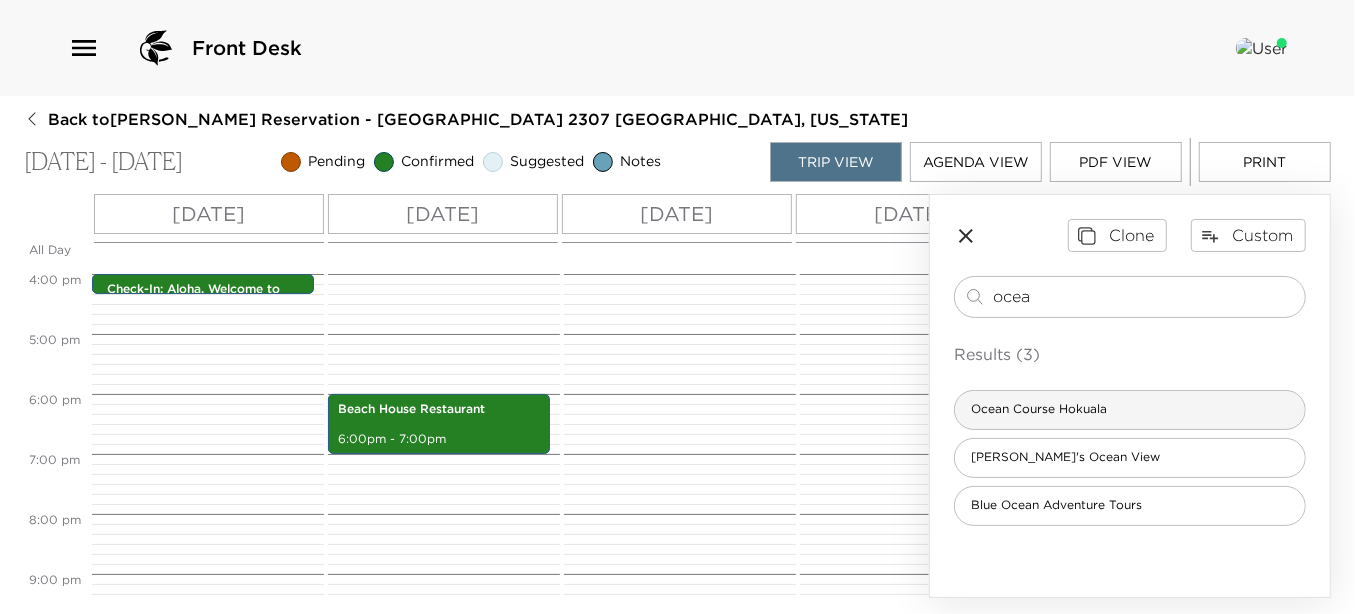 type on "ocea" 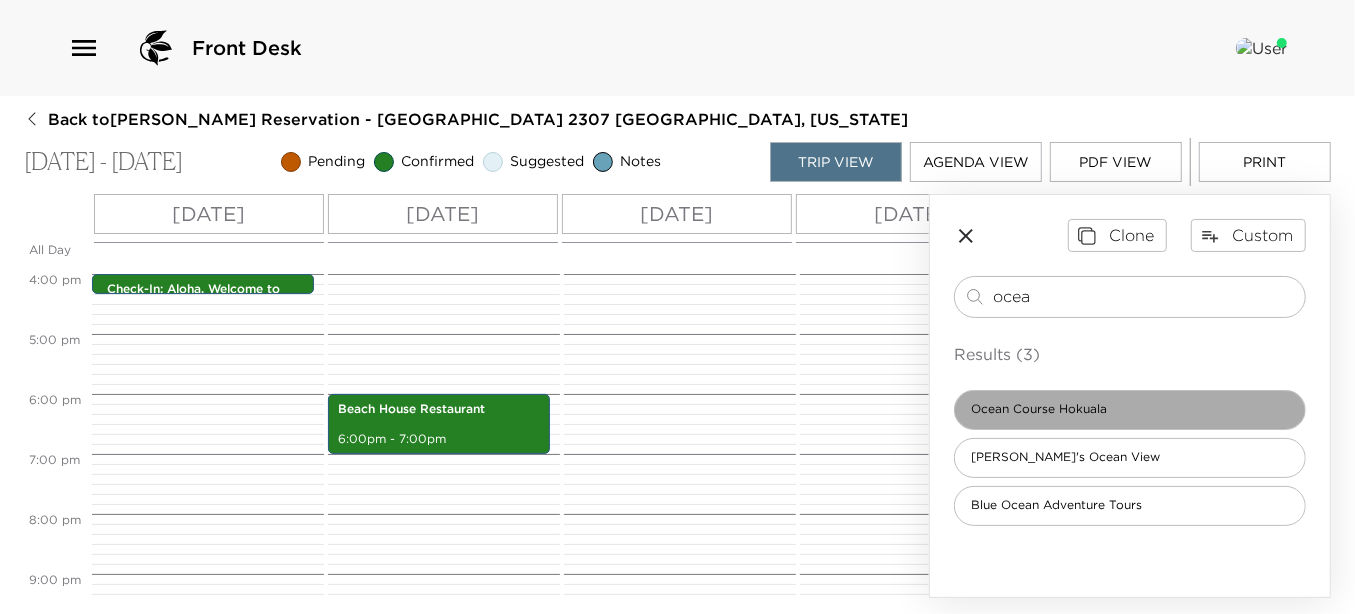 click on "Ocean Course Hokuala" at bounding box center (1039, 409) 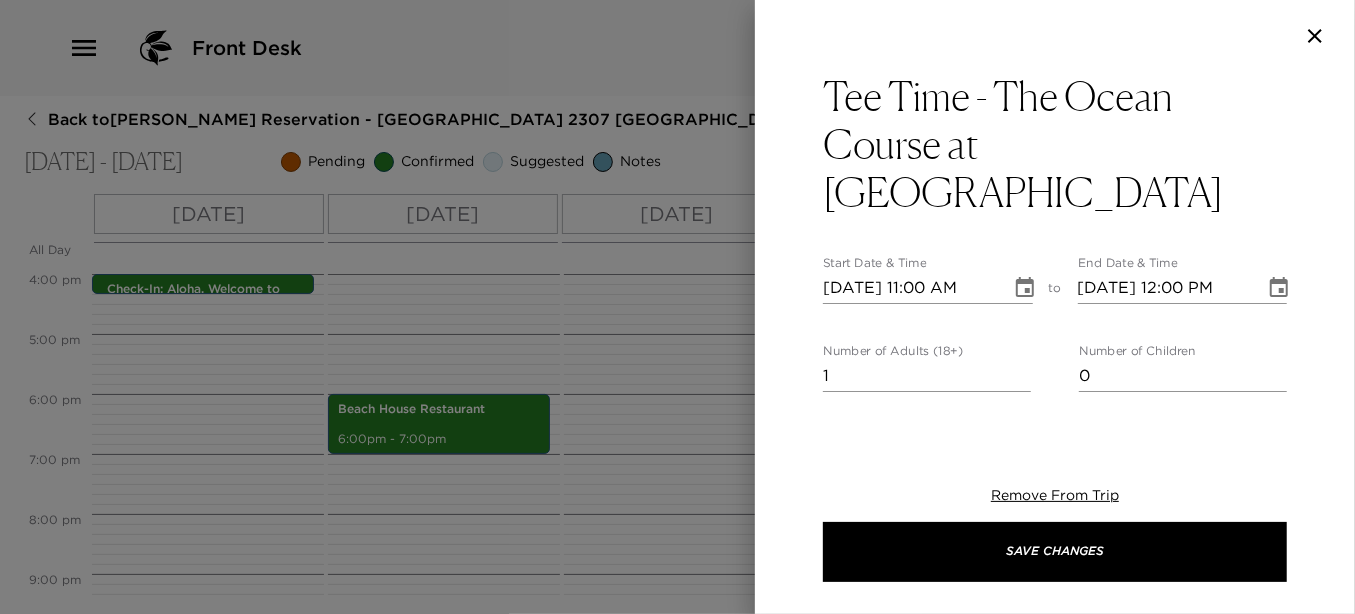 click on "07/19/2025 11:00 AM" at bounding box center (910, 288) 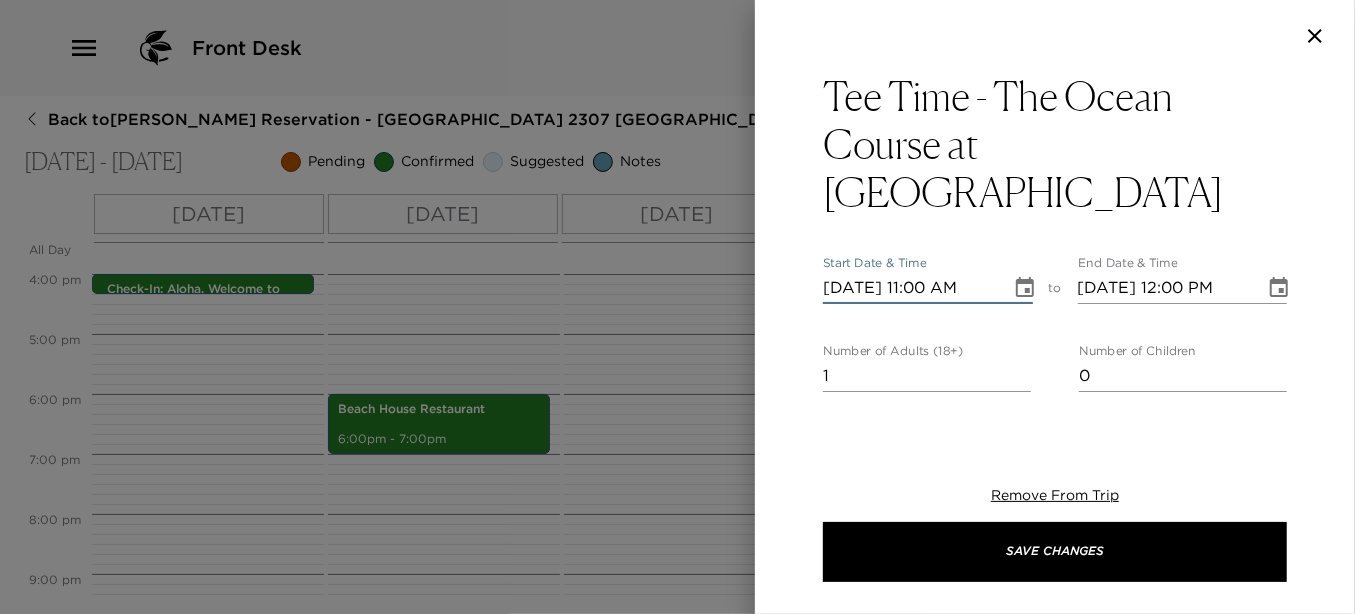 type on "[DATE] 11:00 AM" 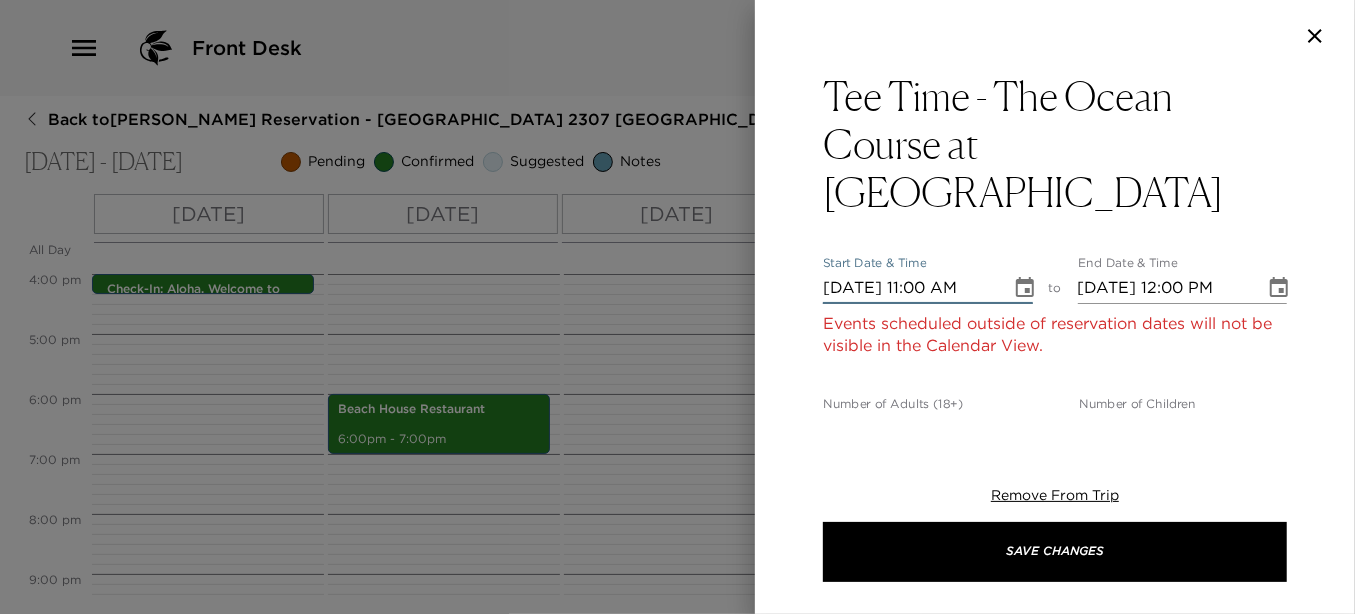 type on "07/21/2025 11:00 AM" 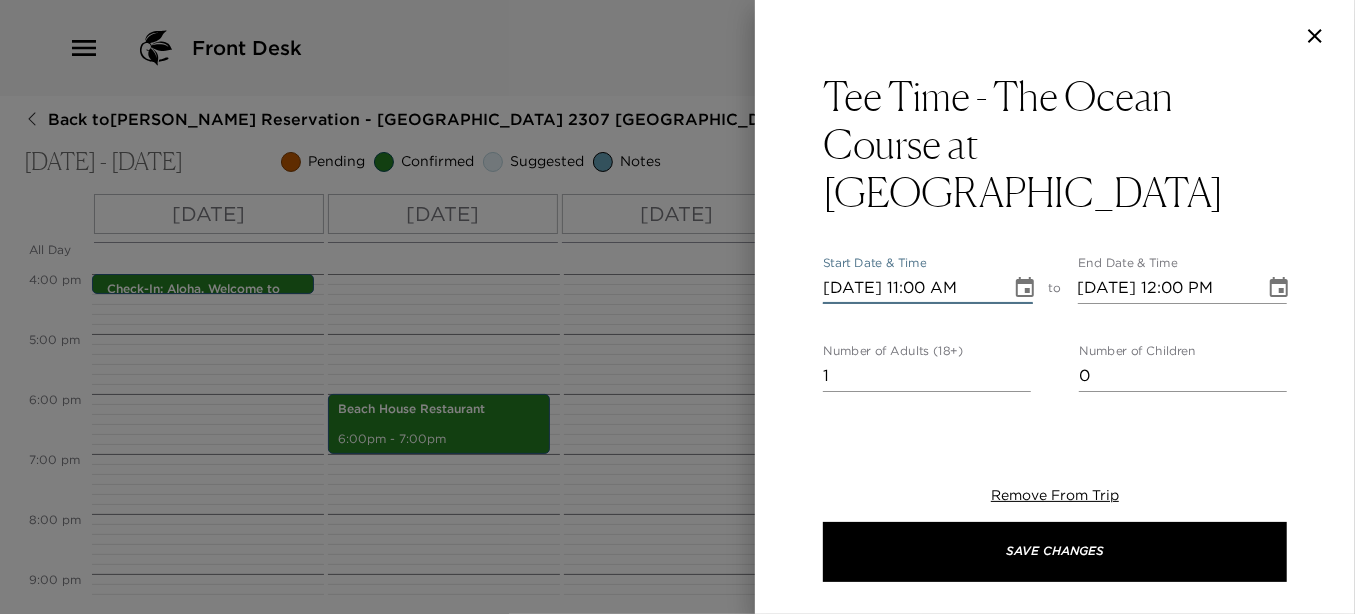 click on "07/21/2025 11:00 AM" at bounding box center [910, 288] 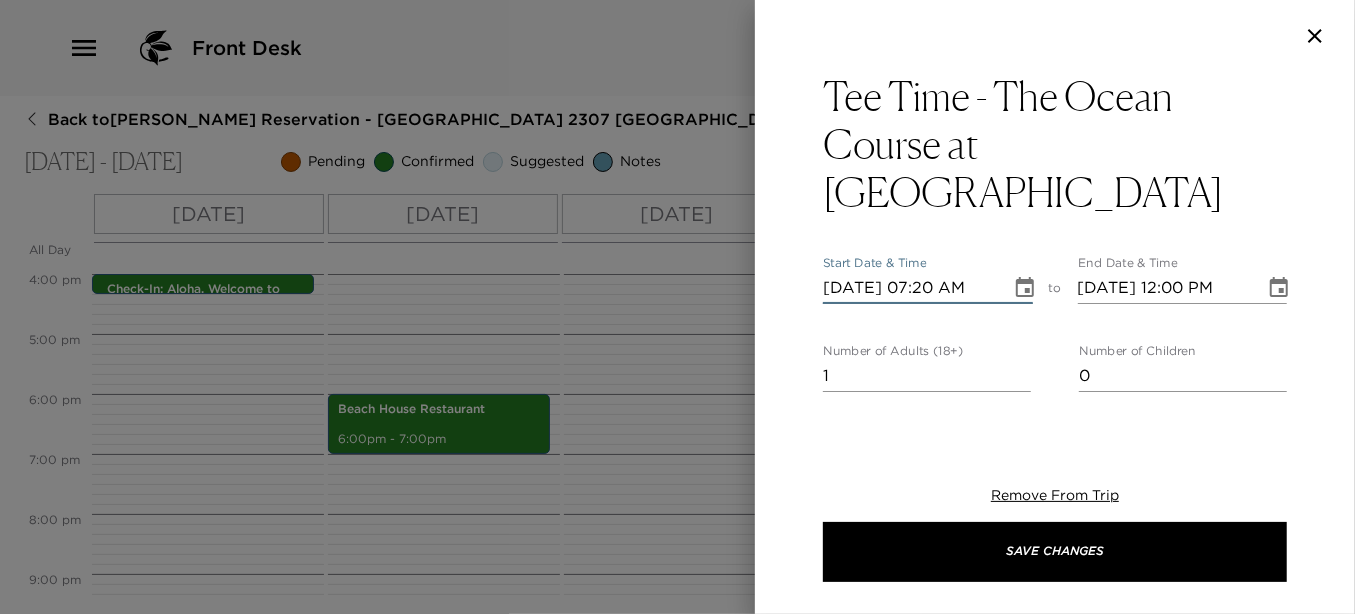 type on "07/21/2025 07:20 AM" 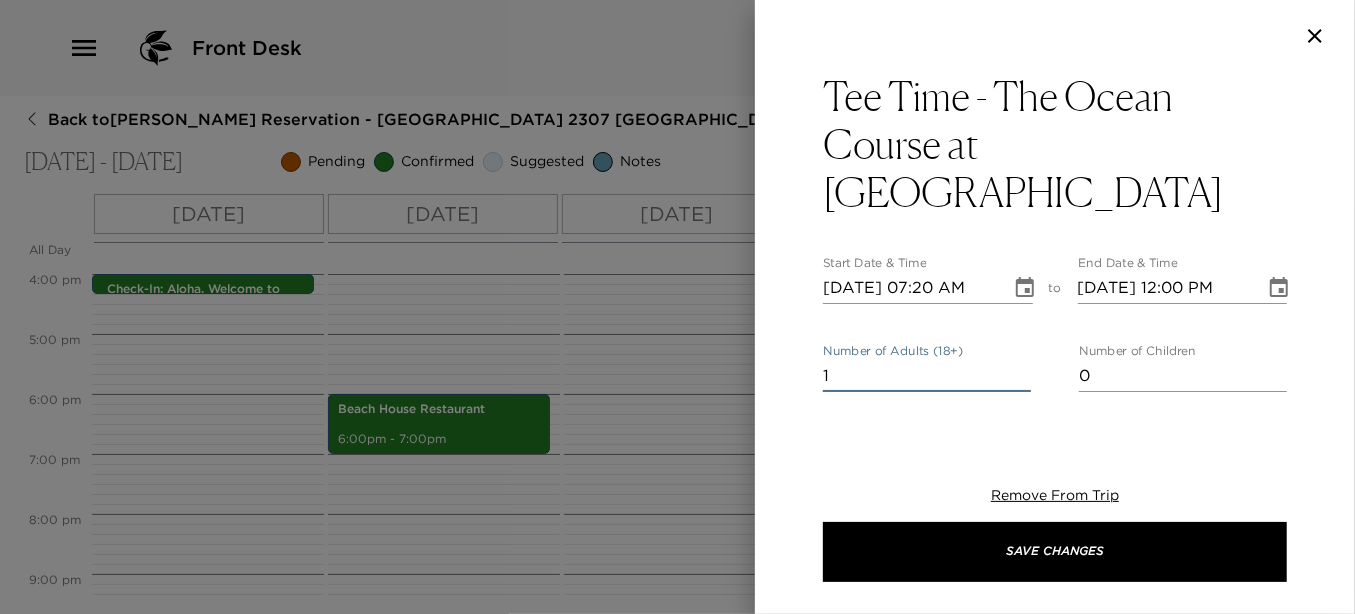 drag, startPoint x: 881, startPoint y: 332, endPoint x: 715, endPoint y: 326, distance: 166.1084 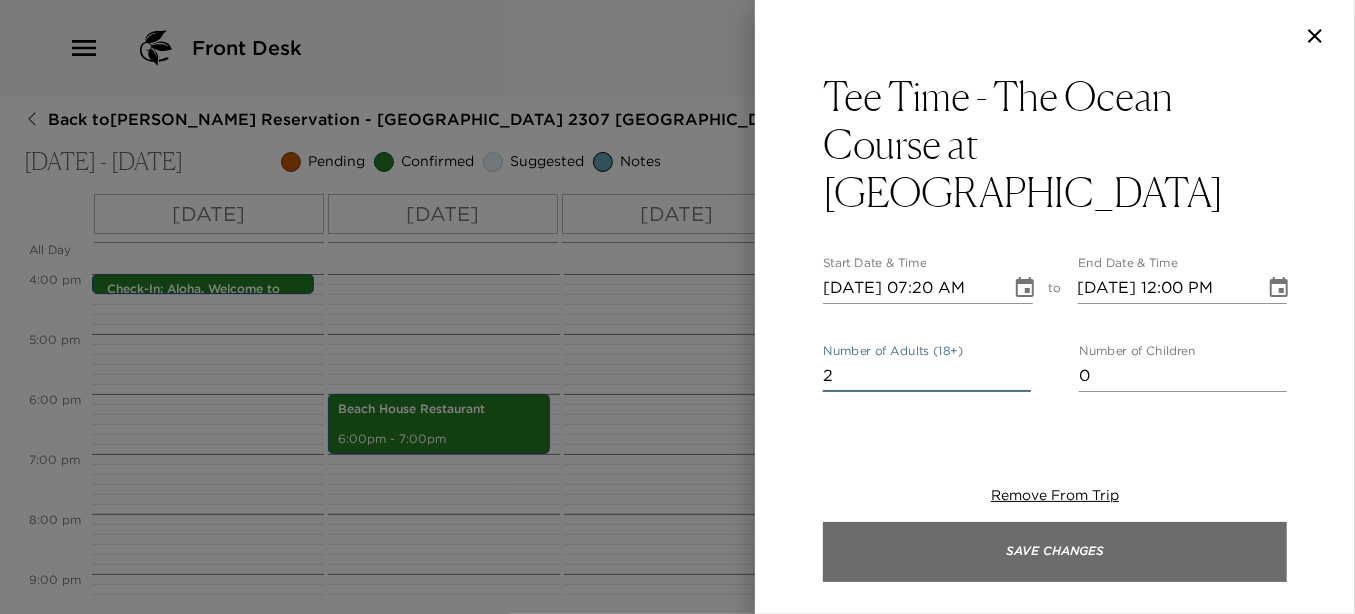 type on "2" 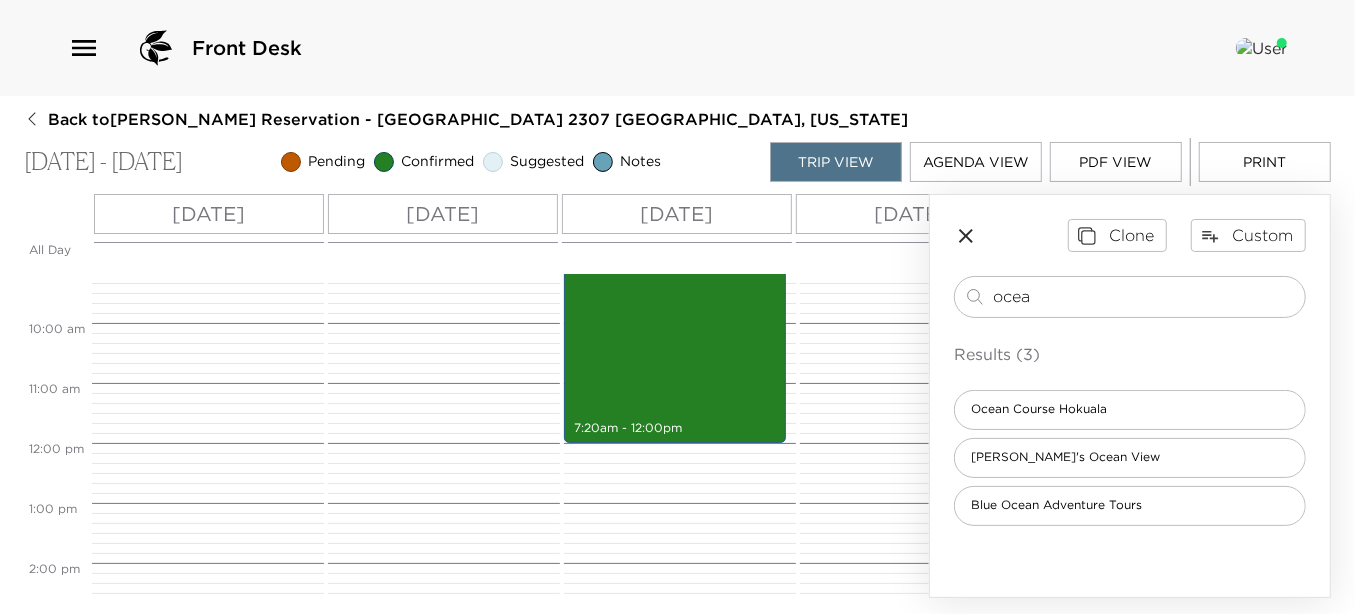 scroll, scrollTop: 760, scrollLeft: 0, axis: vertical 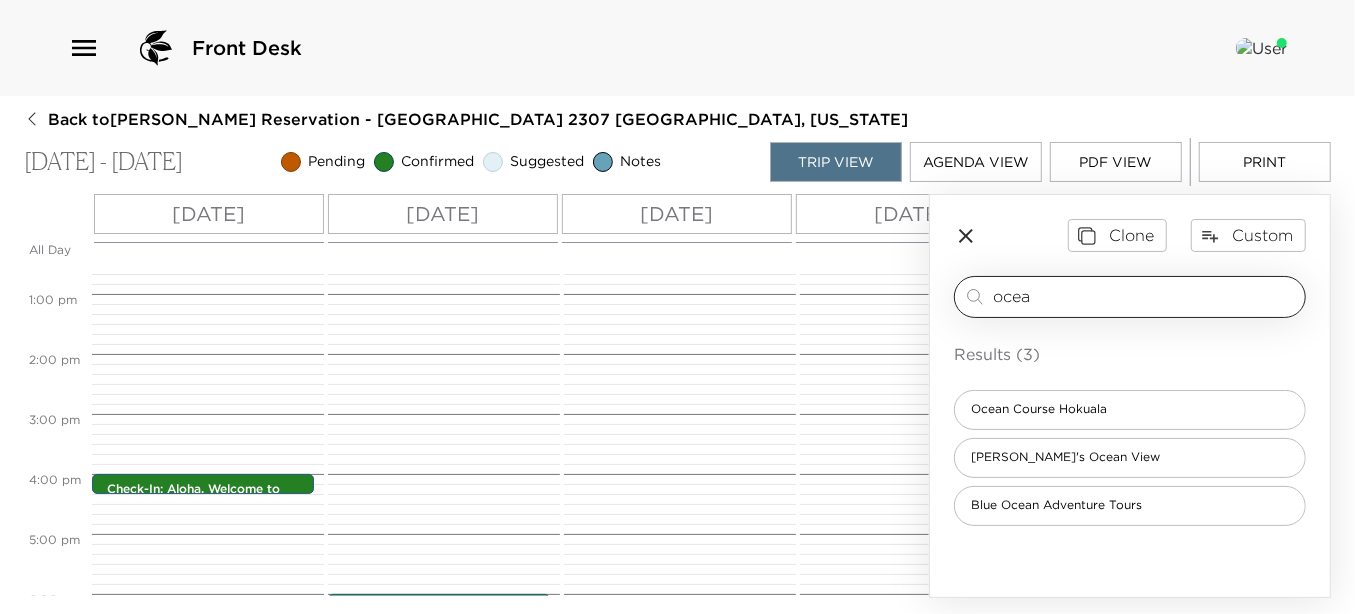 drag, startPoint x: 1056, startPoint y: 311, endPoint x: 1019, endPoint y: 298, distance: 39.217342 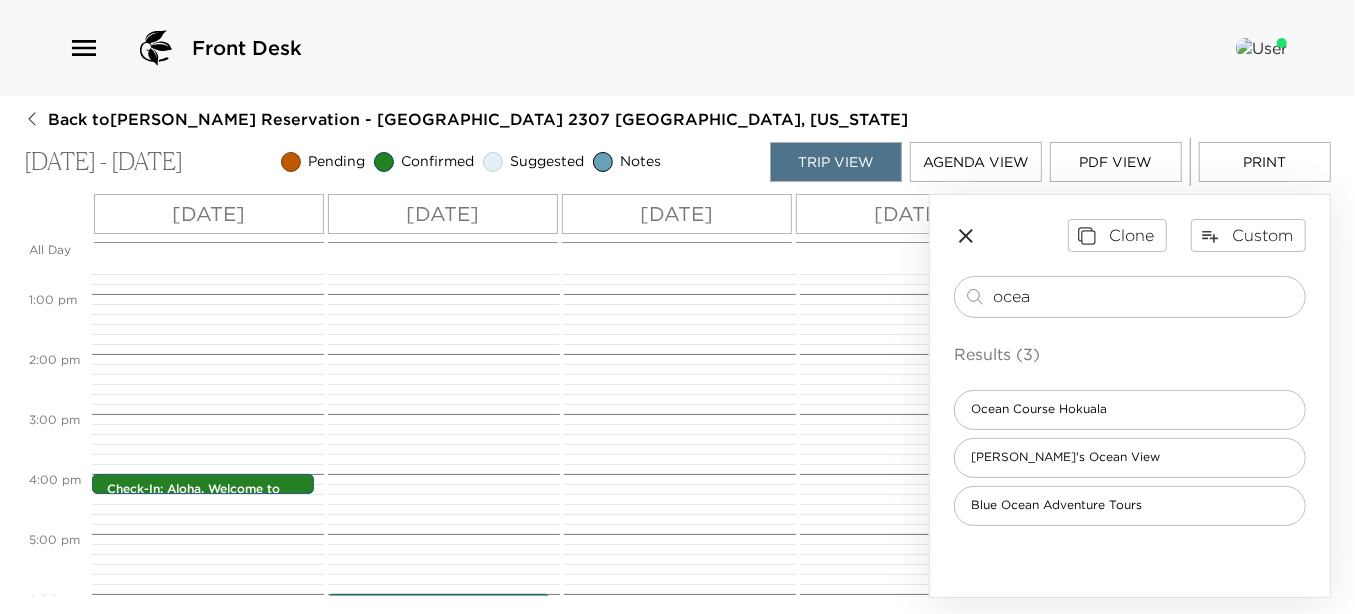 drag, startPoint x: 1042, startPoint y: 298, endPoint x: 899, endPoint y: 295, distance: 143.03146 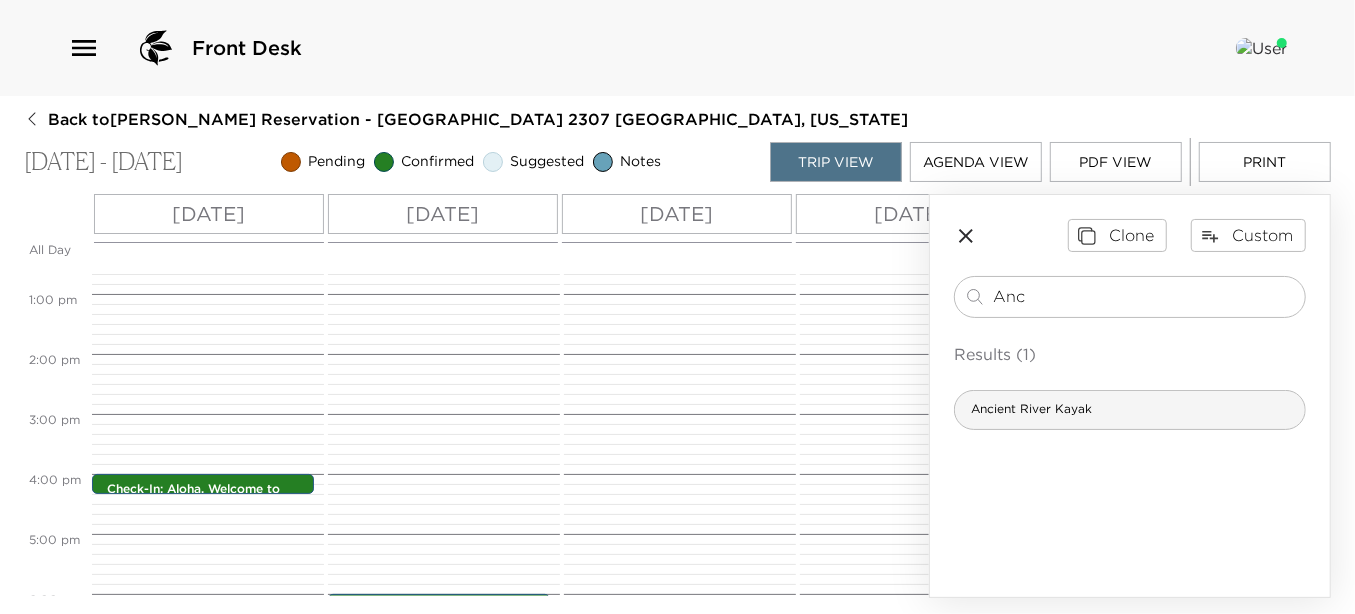 type on "Anc" 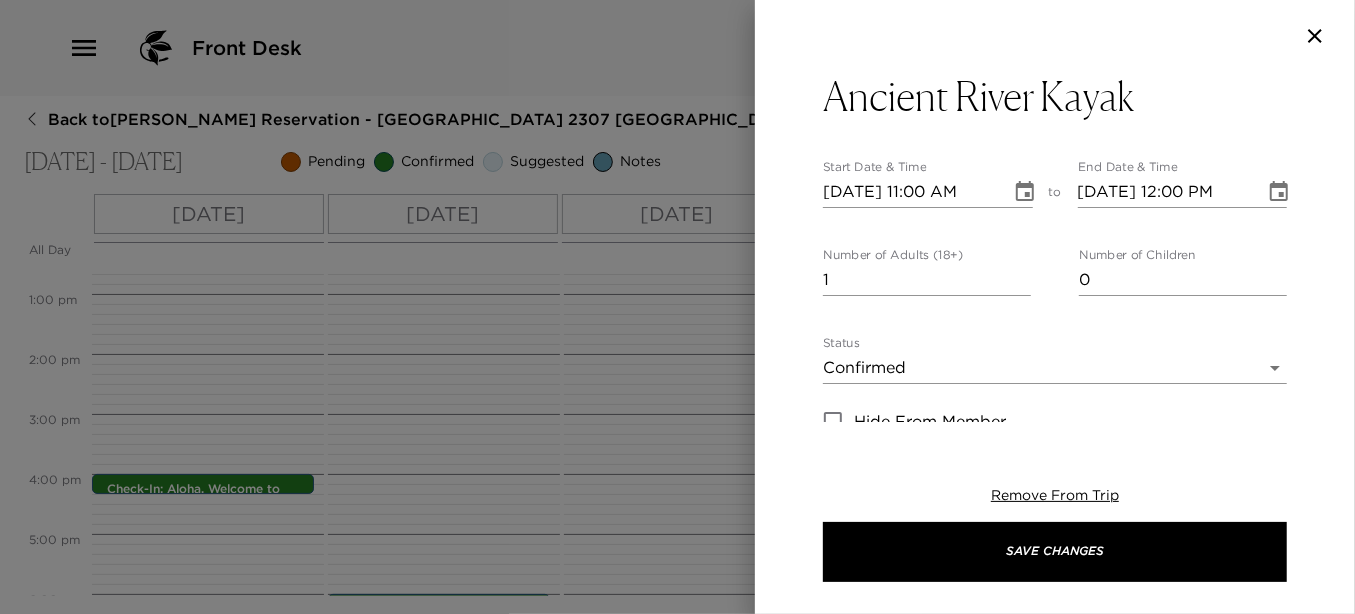type on "Booking #
Please meet us at:
440 Aleka Place
Kapa'a, HI 96746
WHAT TO BRING:
• Comfortable shoes (hiking sandals, hiking boots) - No Flip Flops, No Crocs
• Light, comfortable clothing, with a swimsuit under your clothing
• Towel, sunscreen, hat, sunglasses, bug repellant
• Camera and your sense of adventure (Each kayak has a watertight drybag.)" 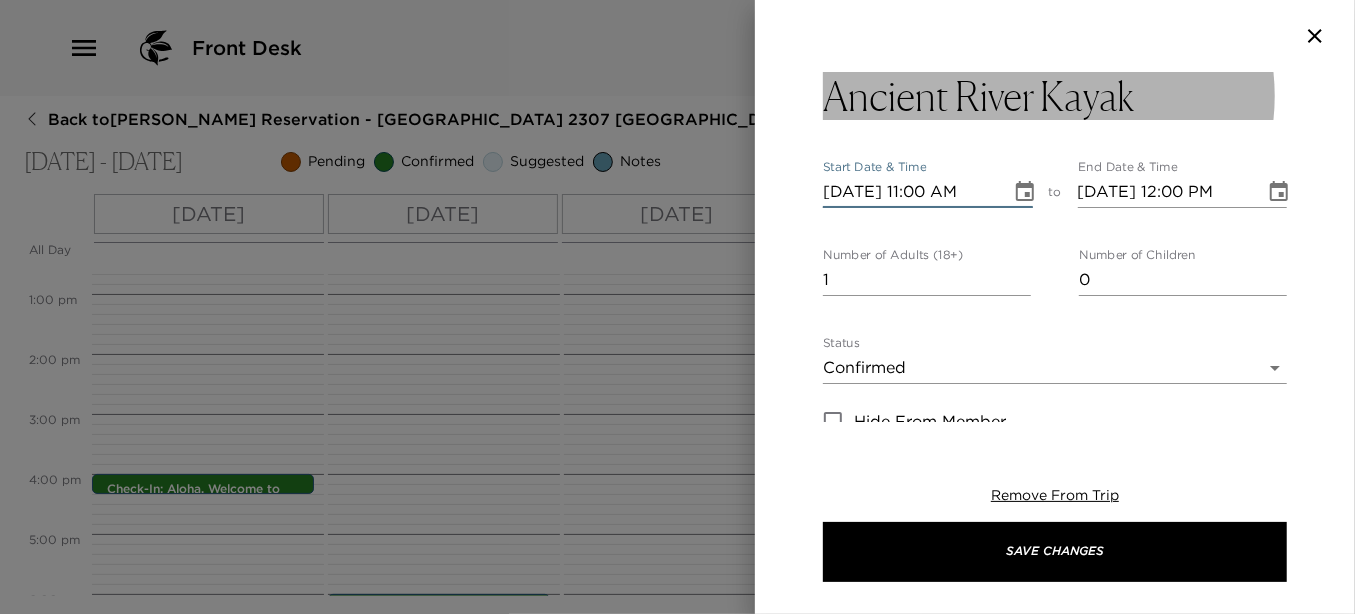 type on "07/01/2025 11:00 AM" 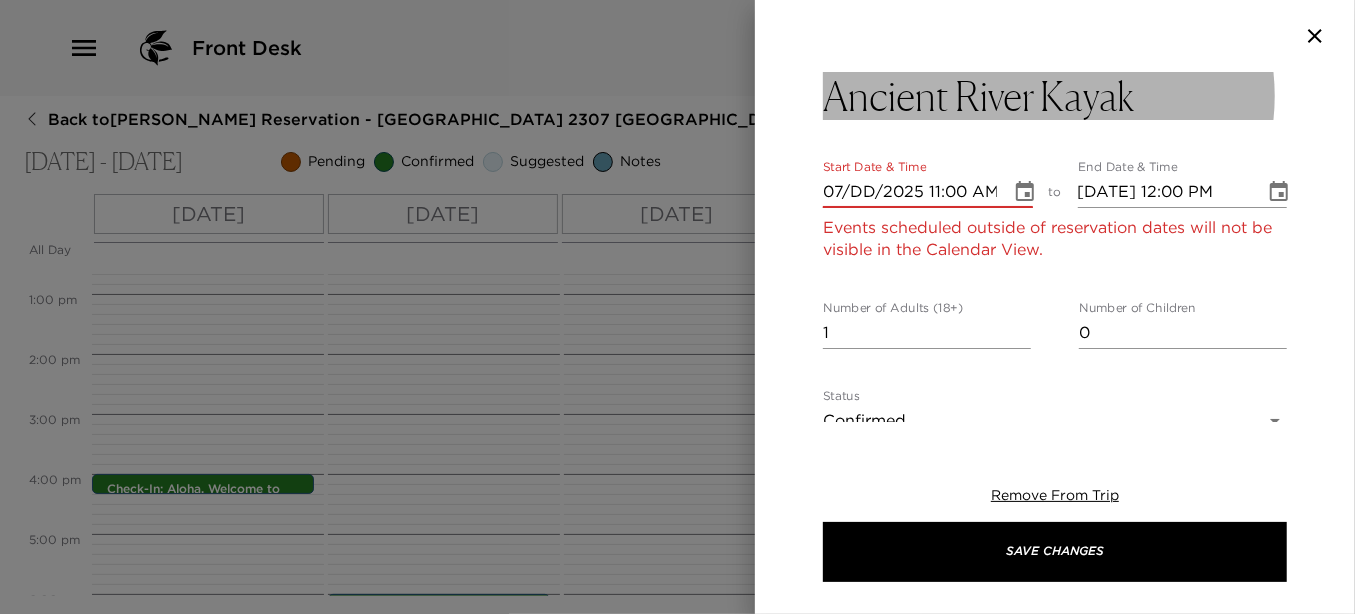 type on "[DATE] 11:00 AM" 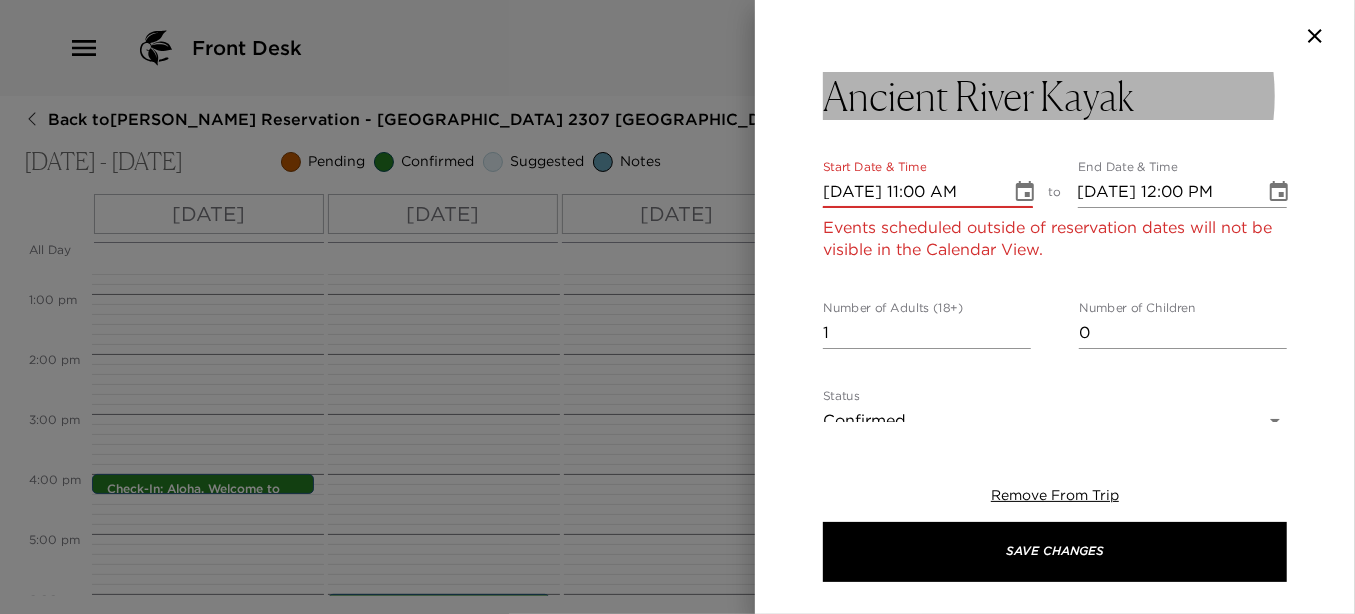 type on "[DATE] 12:00 PM" 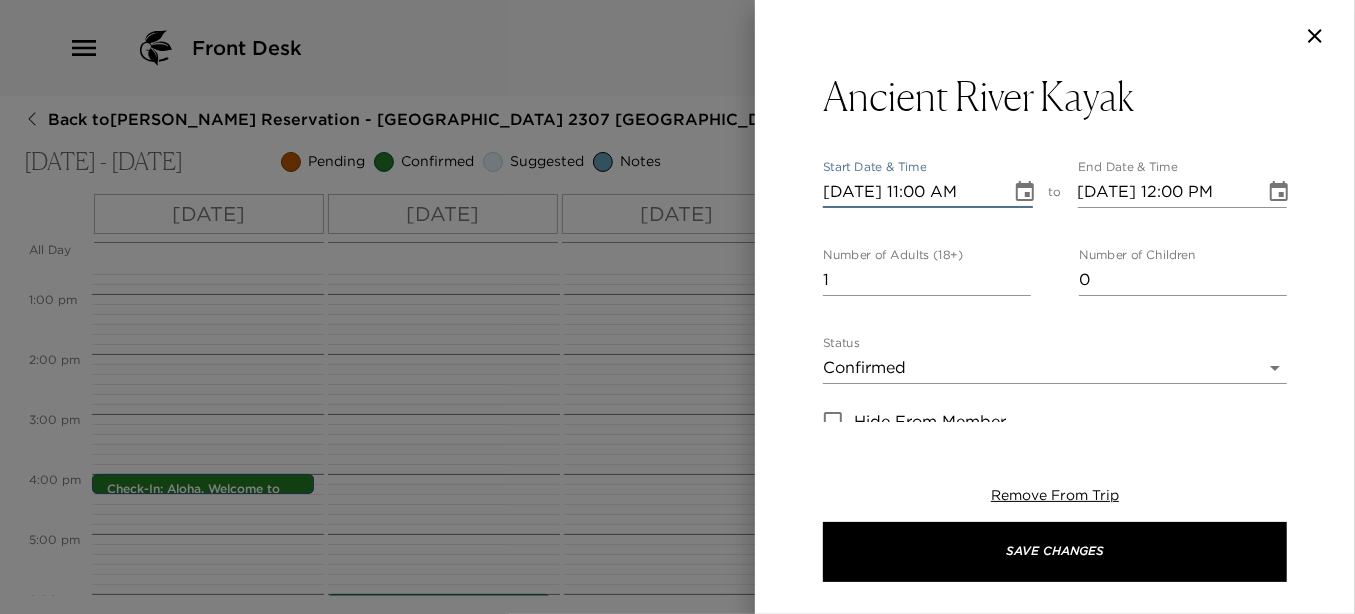 click on "07/22/2025 11:00 AM" at bounding box center (910, 192) 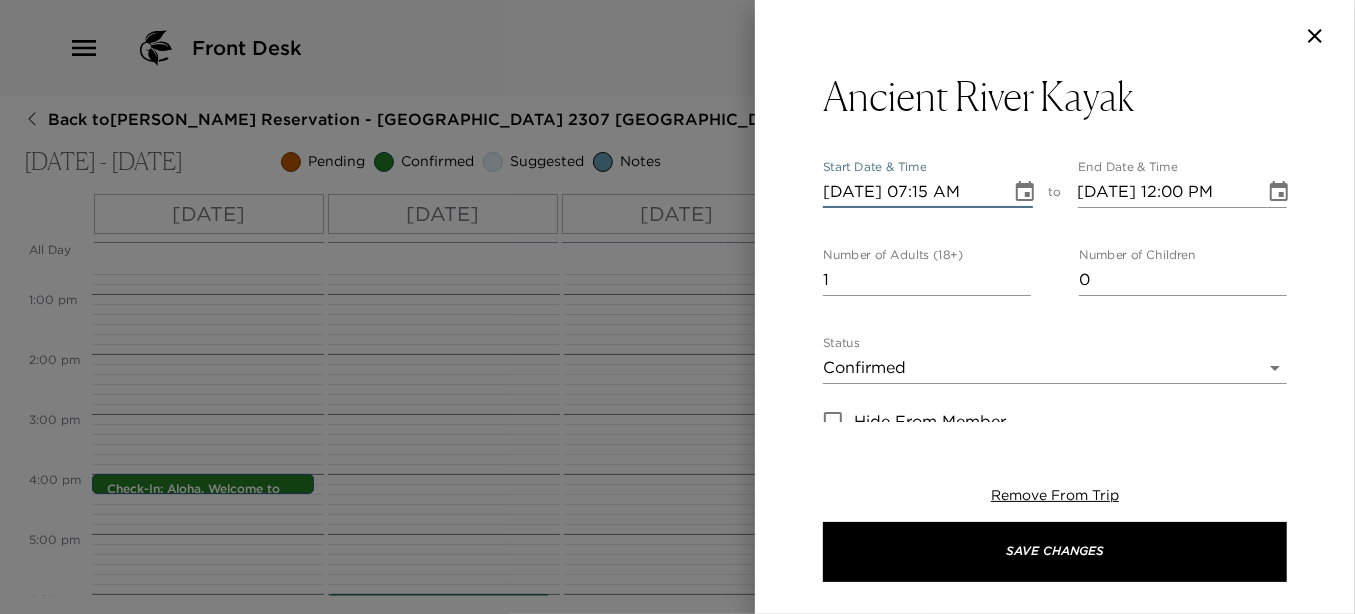 type on "07/22/2025 07:15 AM" 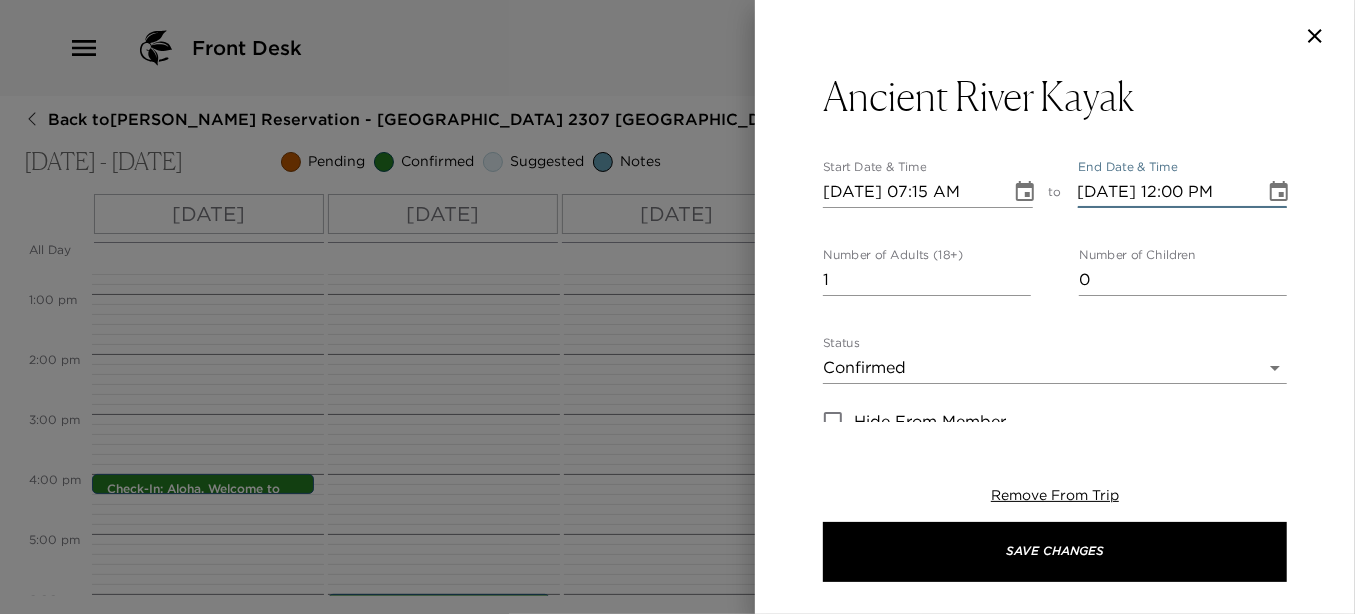 click on "07/22/2025 12:00 PM" at bounding box center (1165, 192) 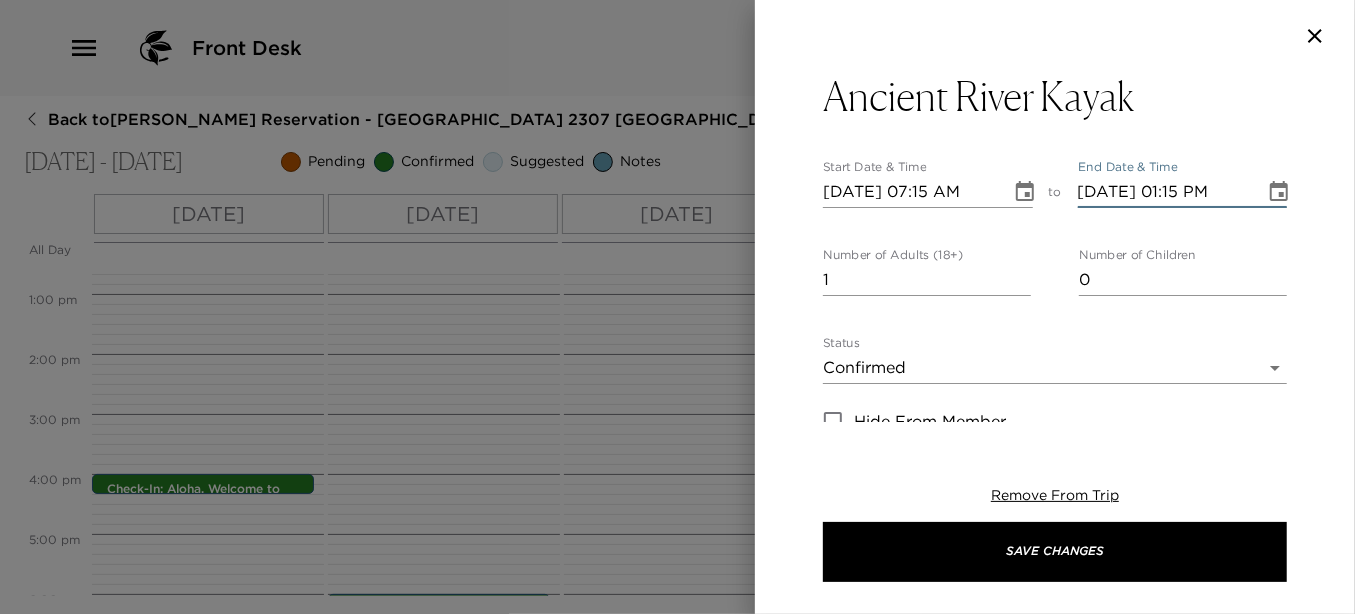 type on "07/22/2025 01:15 PM" 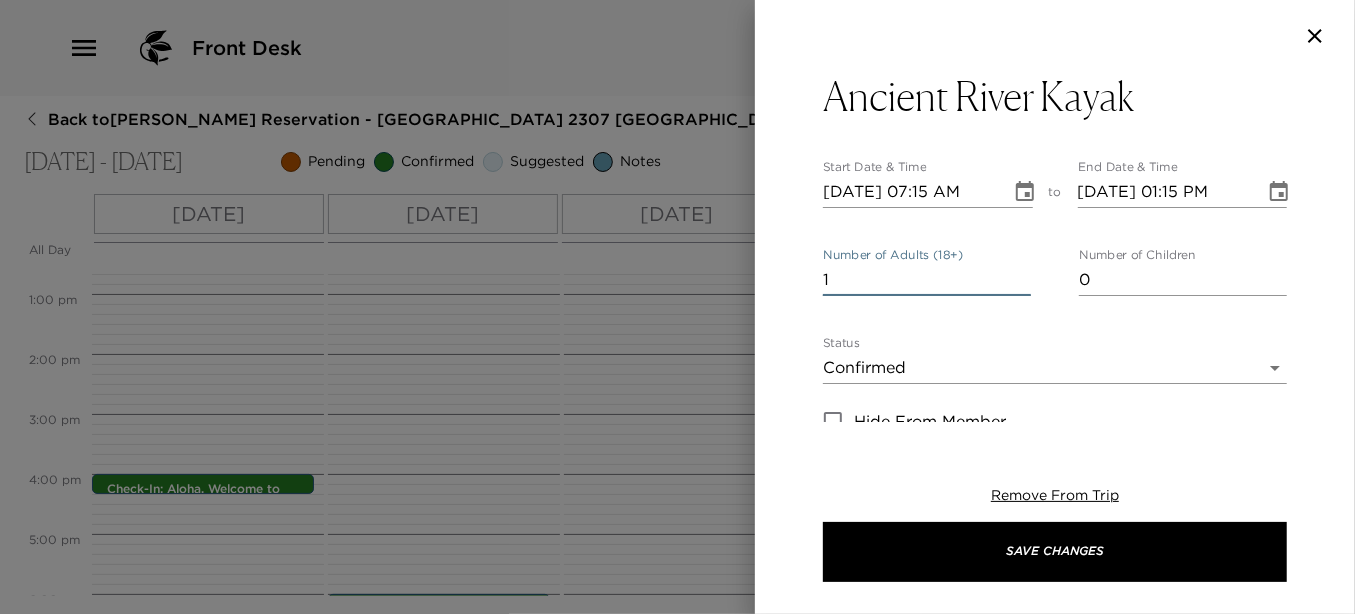 drag, startPoint x: 912, startPoint y: 284, endPoint x: 723, endPoint y: 286, distance: 189.01057 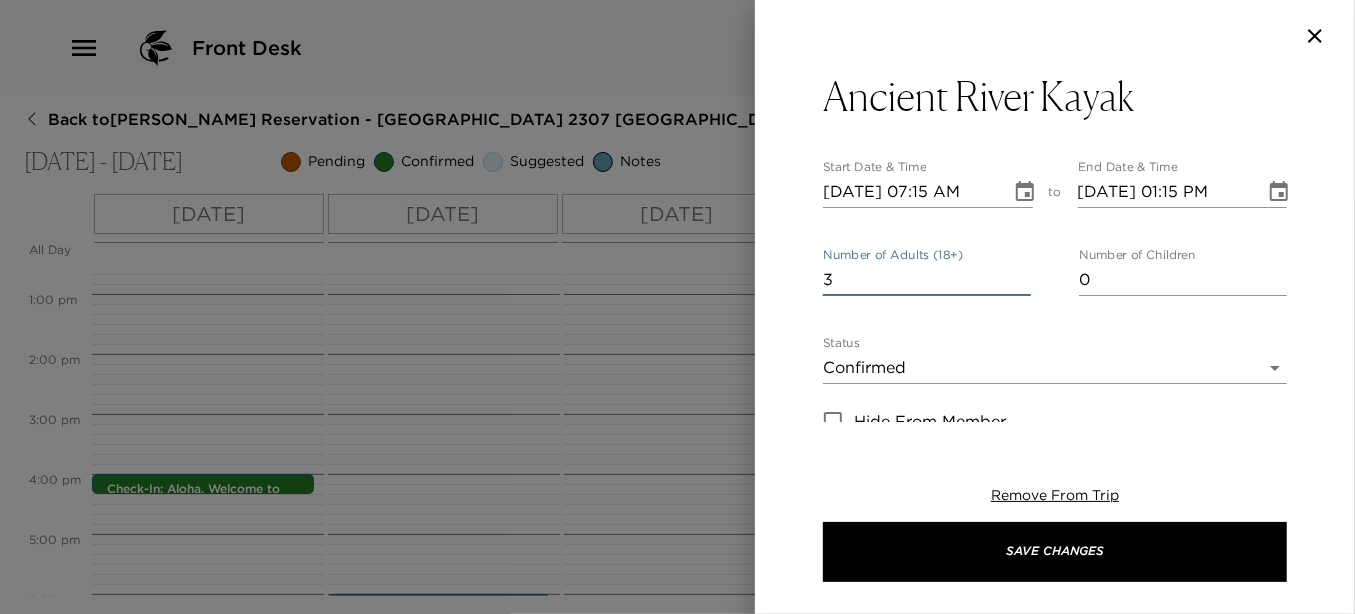 scroll, scrollTop: 400, scrollLeft: 0, axis: vertical 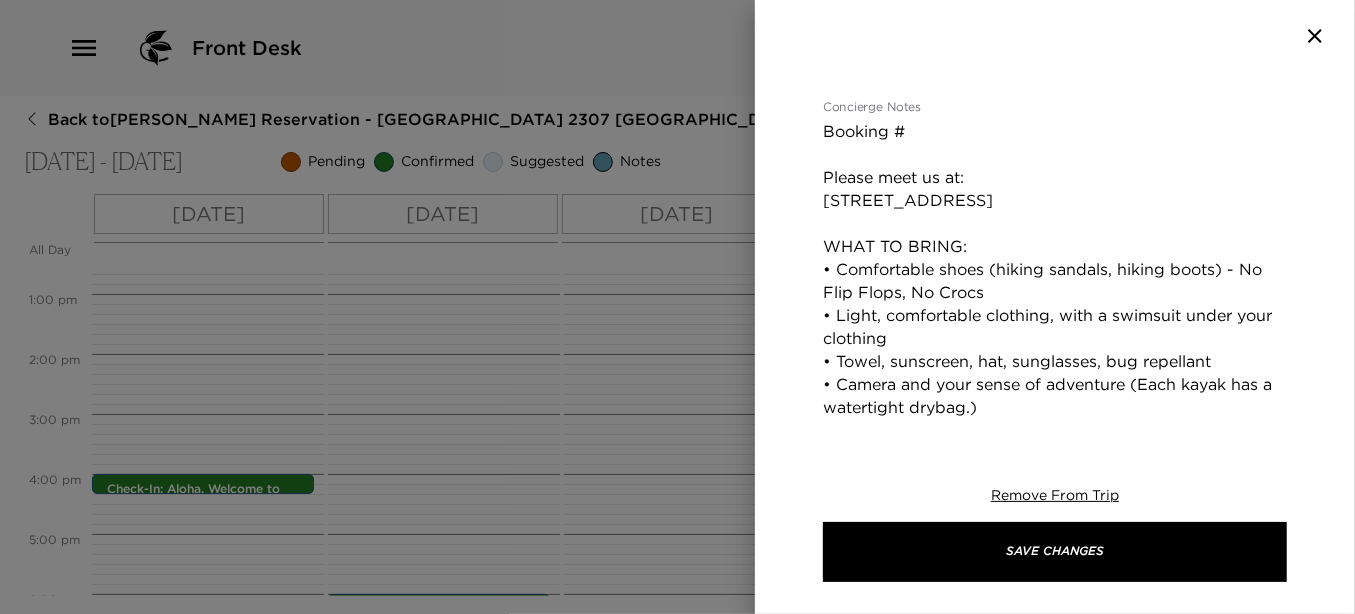 type on "3" 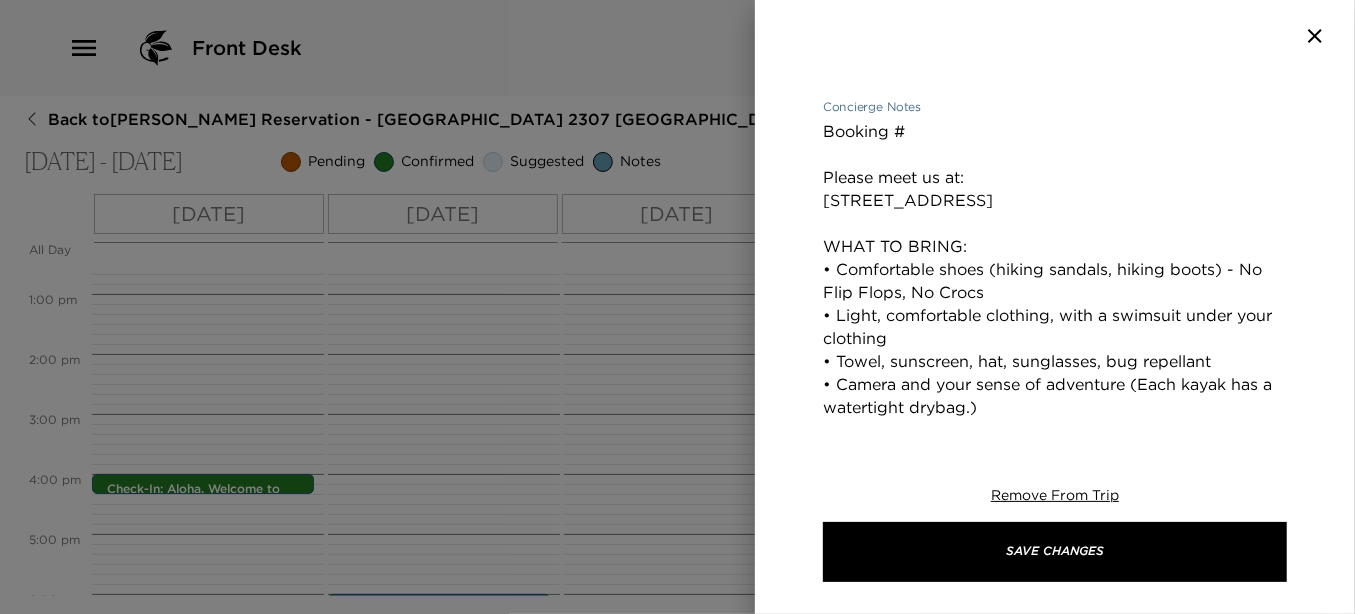 click on "Booking #
Please meet us at:
440 Aleka Place
Kapa'a, HI 96746
WHAT TO BRING:
• Comfortable shoes (hiking sandals, hiking boots) - No Flip Flops, No Crocs
• Light, comfortable clothing, with a swimsuit under your clothing
• Towel, sunscreen, hat, sunglasses, bug repellant
• Camera and your sense of adventure (Each kayak has a watertight drybag.)" at bounding box center [1055, 281] 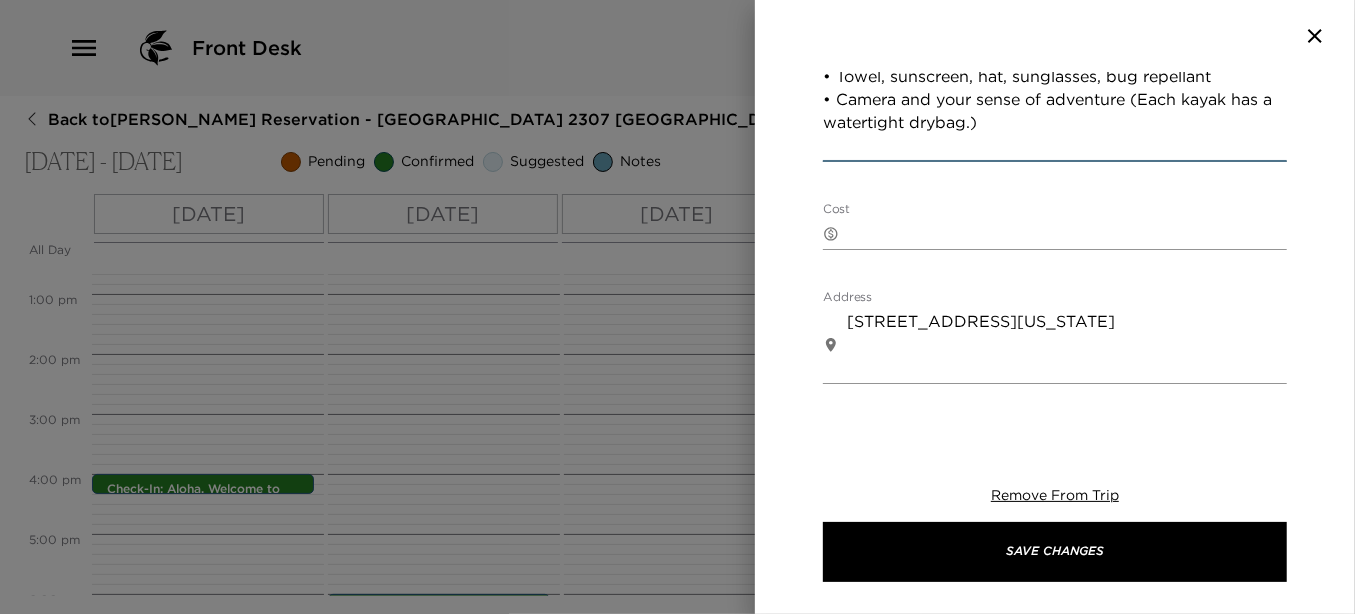 scroll, scrollTop: 701, scrollLeft: 0, axis: vertical 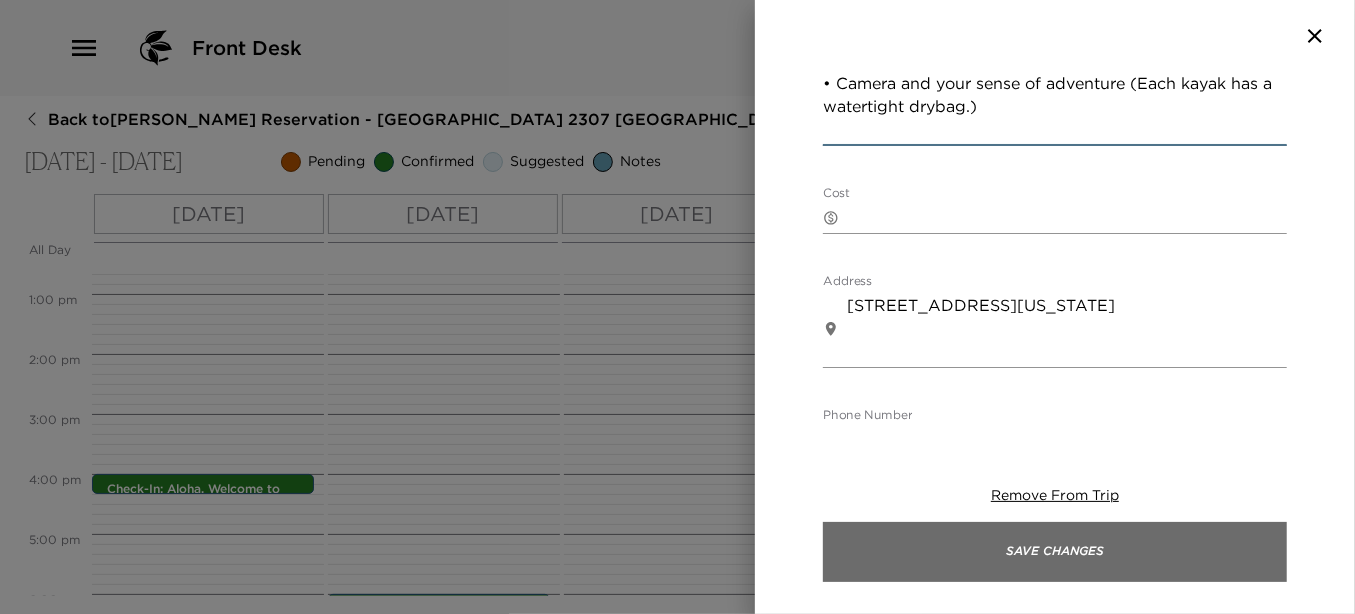 type on "Booking # 296530568
Please meet us at:
440 Aleka Place
Kapa'a, HI 96746
WHAT TO BRING:
• Comfortable shoes (hiking sandals, hiking boots) - No Flip Flops, No Crocs
• Light, comfortable clothing, with a swimsuit under your clothing
• Towel, sunscreen, hat, sunglasses, bug repellant
• Camera and your sense of adventure (Each kayak has a watertight drybag.)" 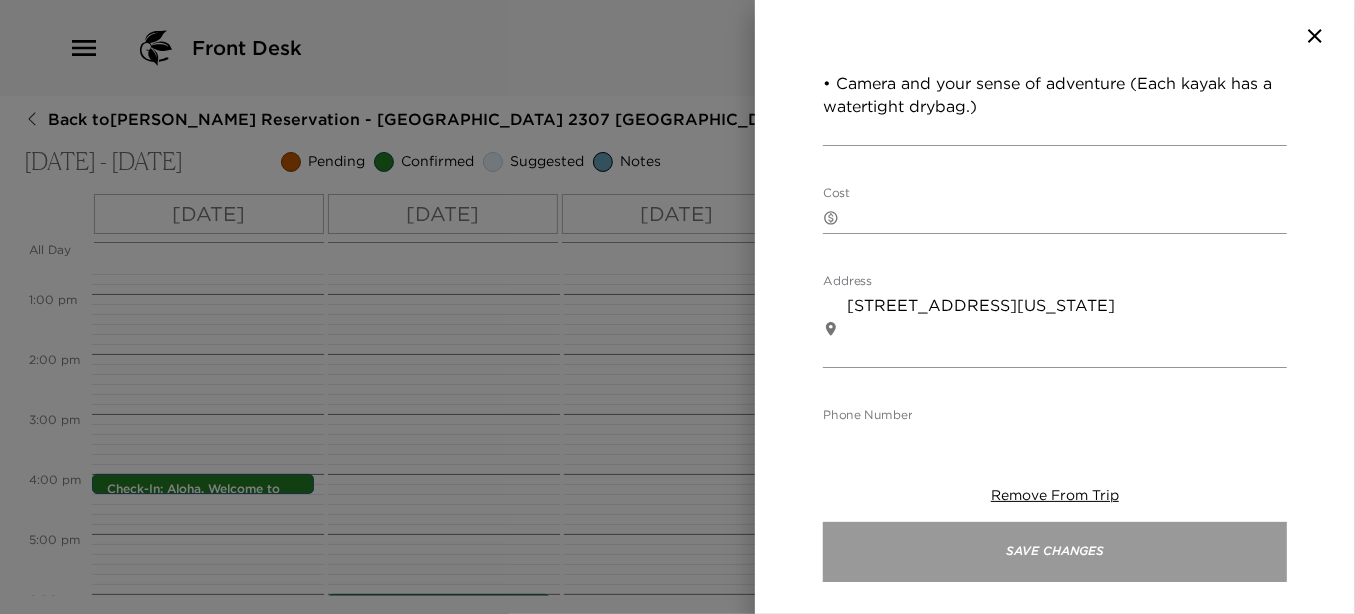 click on "Save Changes" at bounding box center [1055, 552] 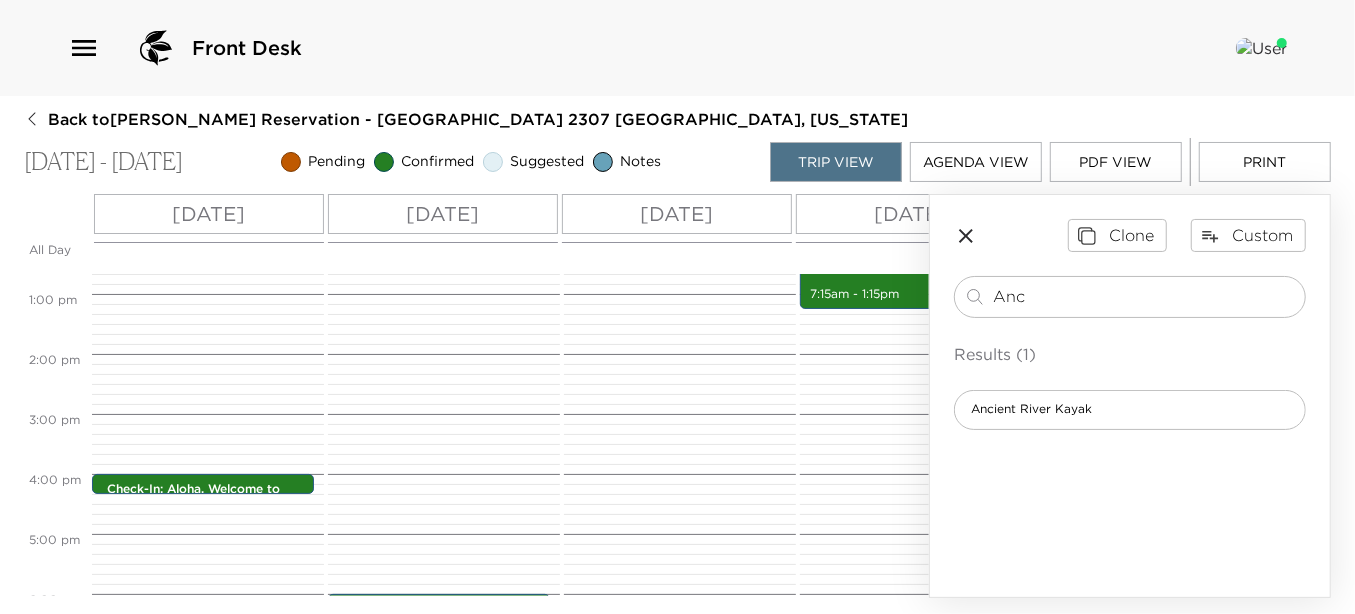 drag, startPoint x: 1047, startPoint y: 298, endPoint x: 858, endPoint y: 286, distance: 189.38057 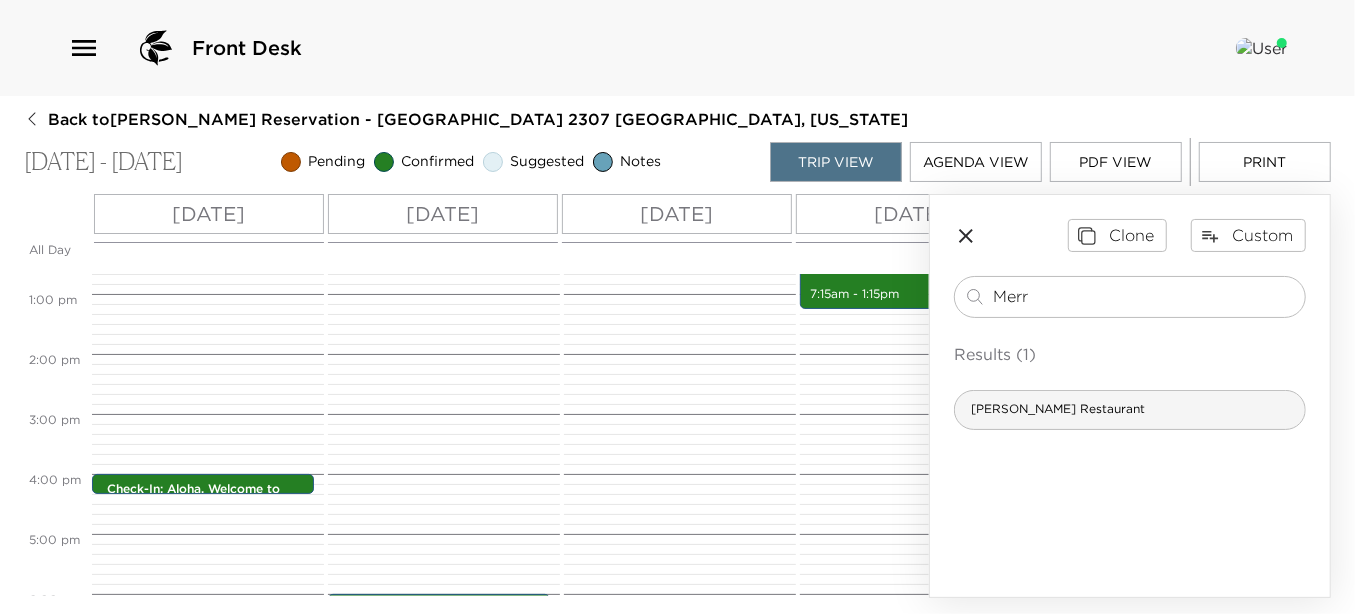 type on "Merr" 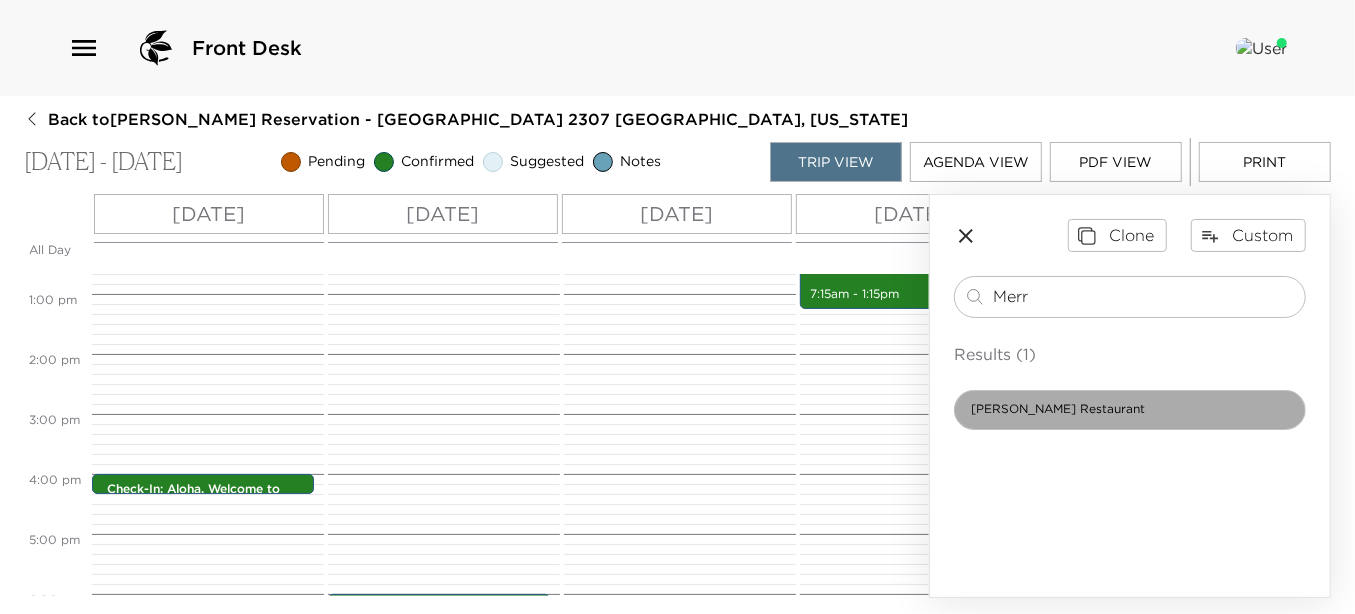 click on "Merriman's Restaurant" at bounding box center [1058, 409] 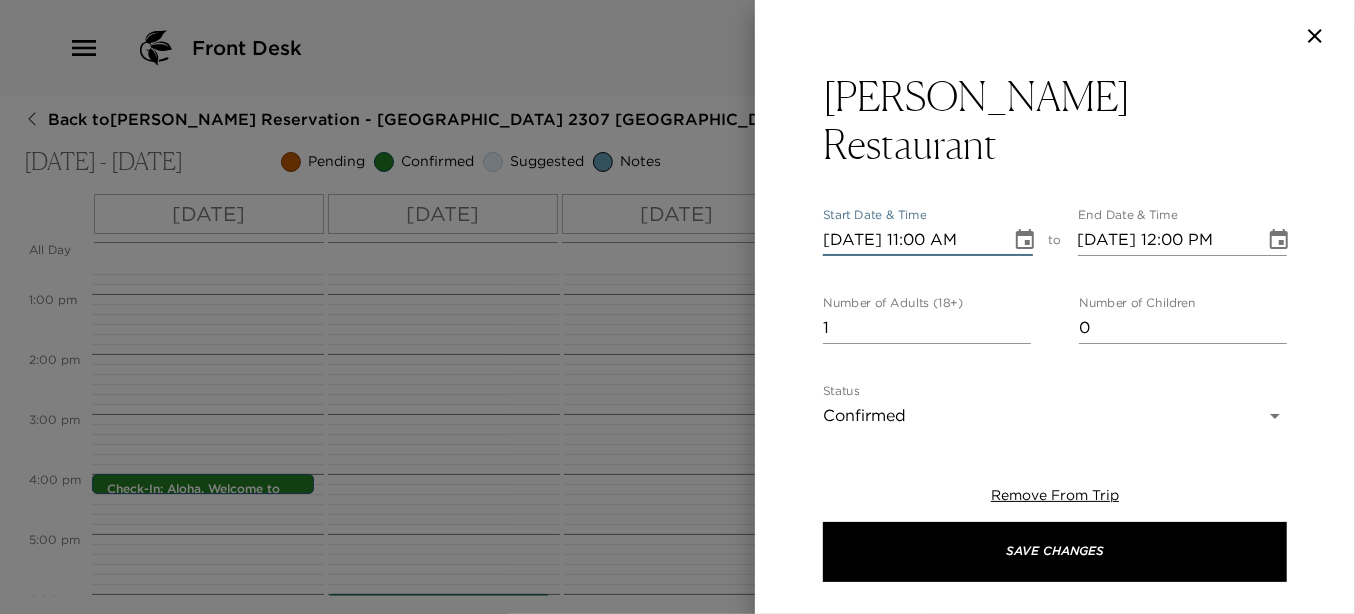 click on "07/19/2025 11:00 AM" at bounding box center (910, 240) 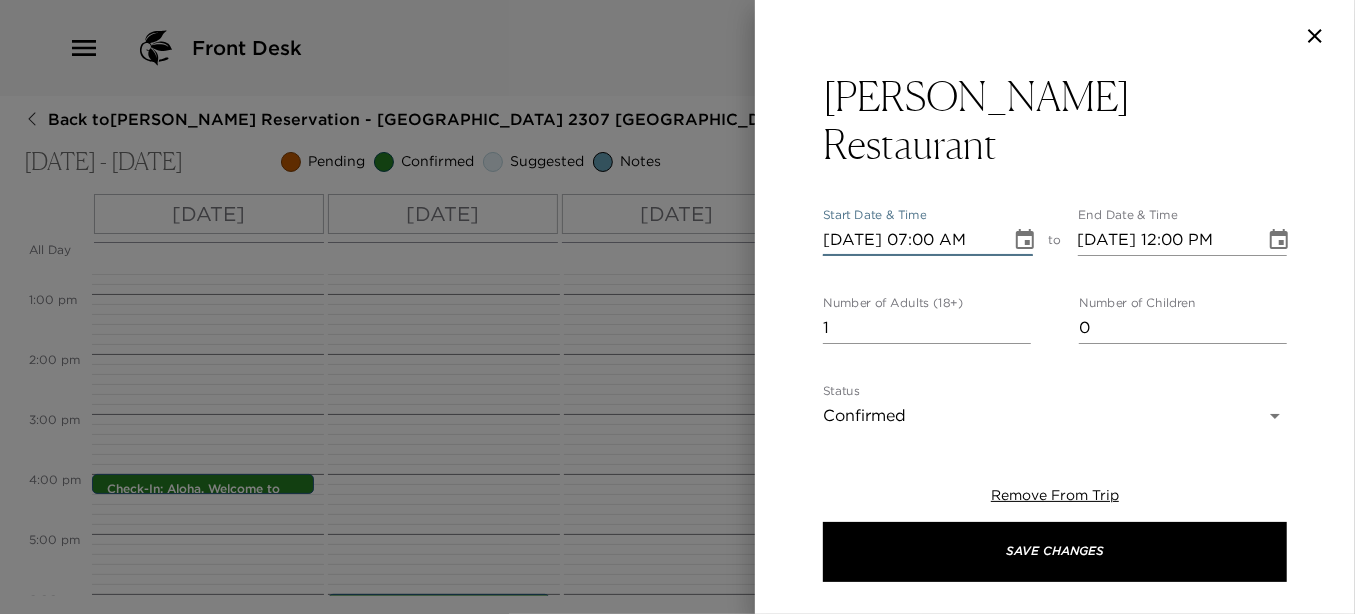 type on "07/22/2025 07:00 PM" 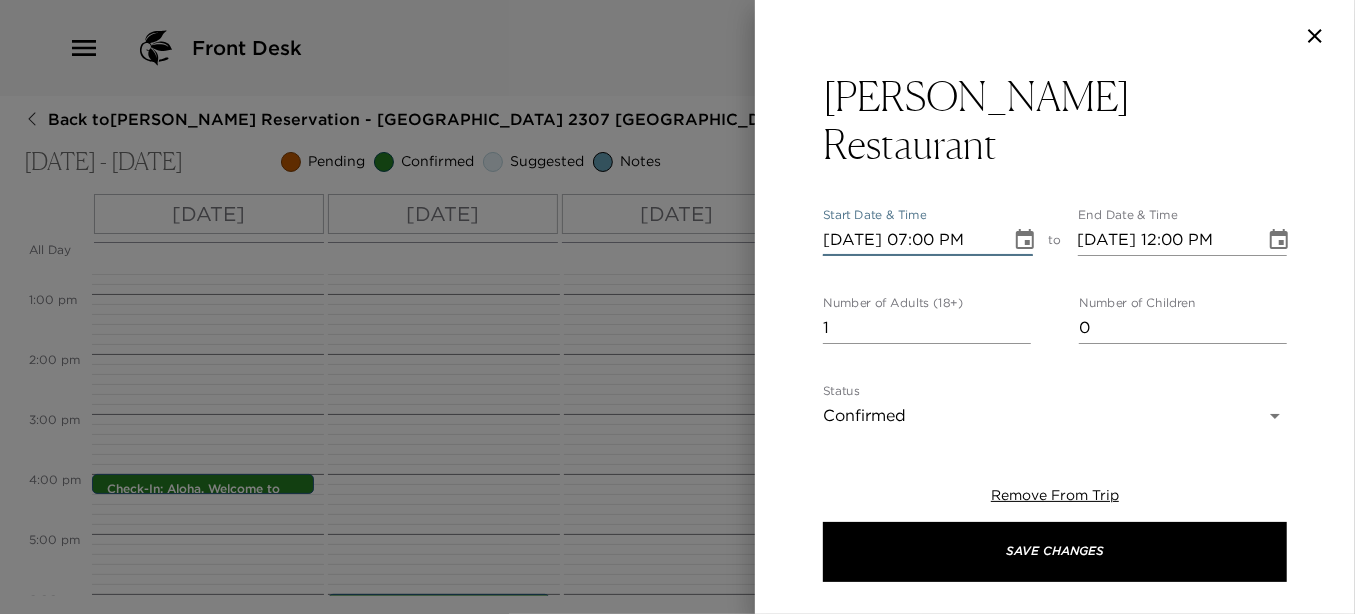 type on "07/22/2025 08:00 PM" 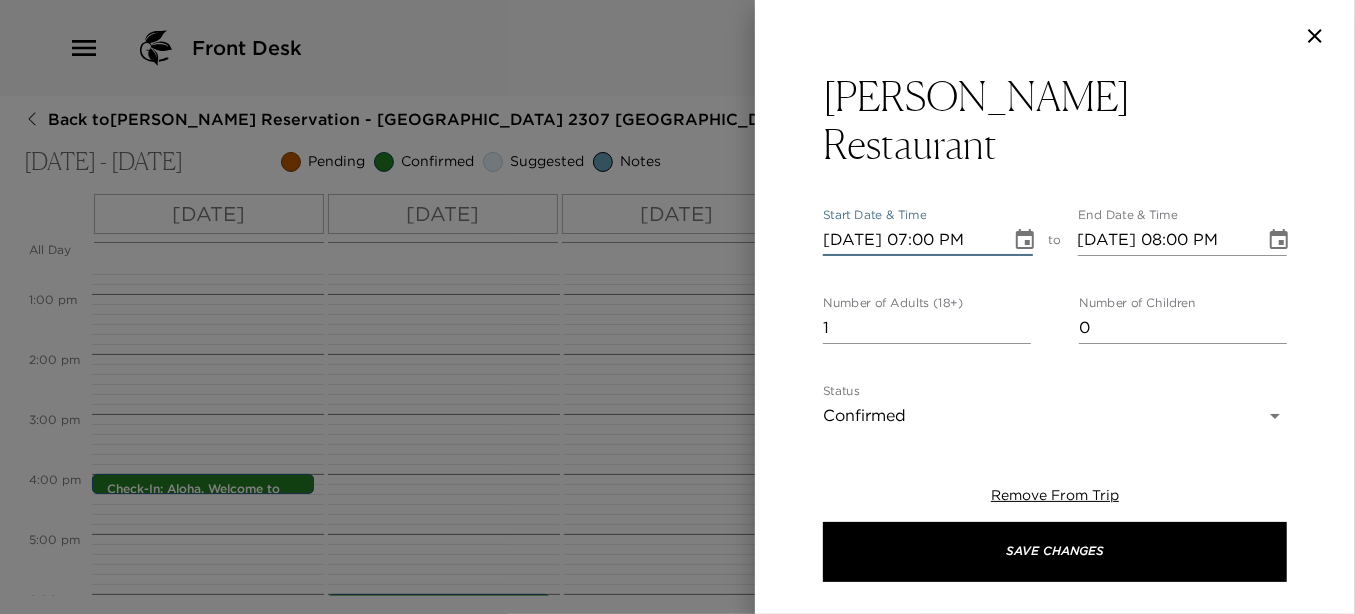 type on "07/22/2025 07:00 PM" 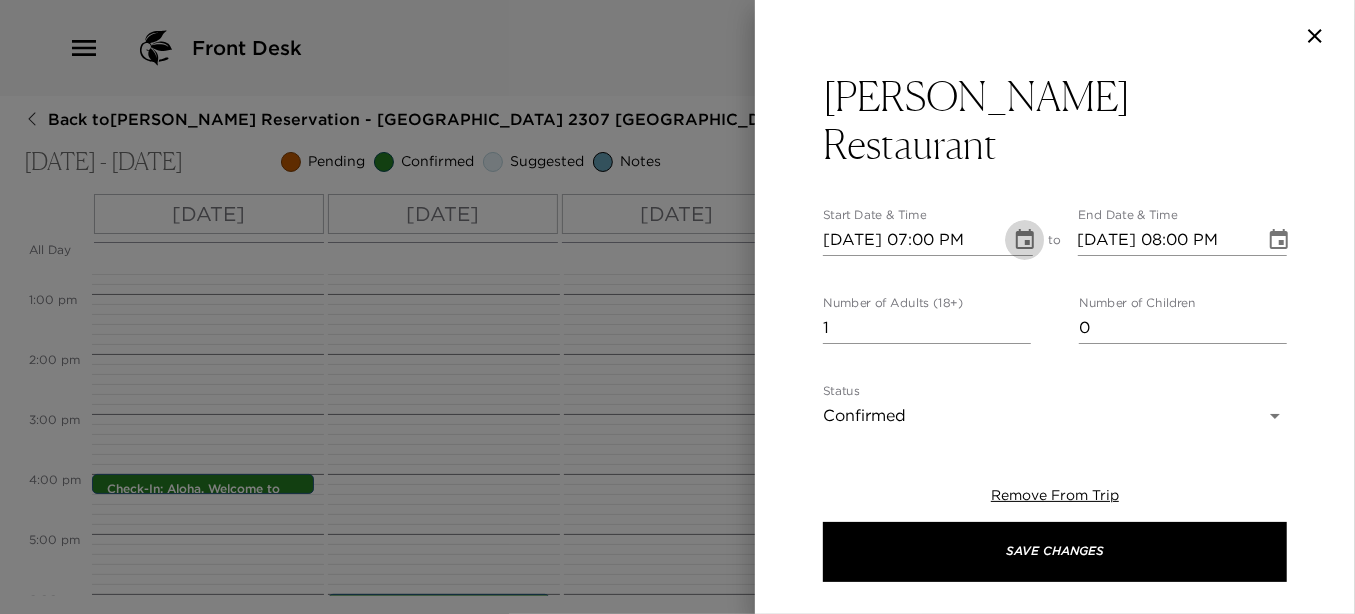 type 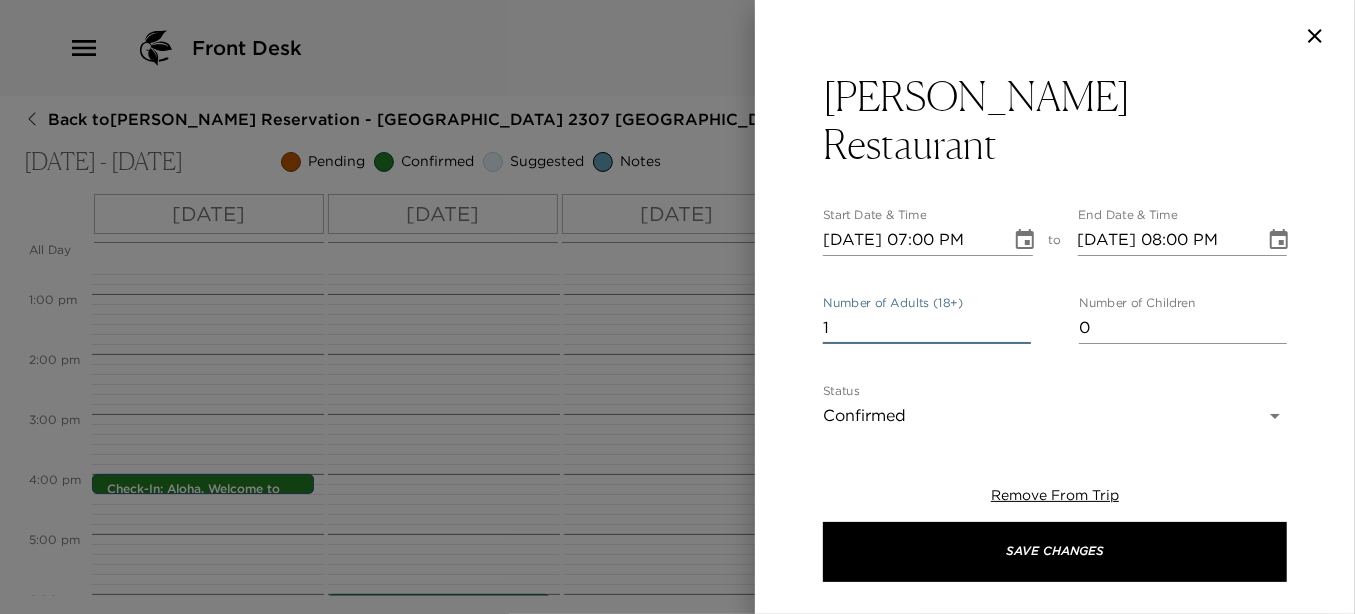 drag, startPoint x: 876, startPoint y: 280, endPoint x: 665, endPoint y: 255, distance: 212.47588 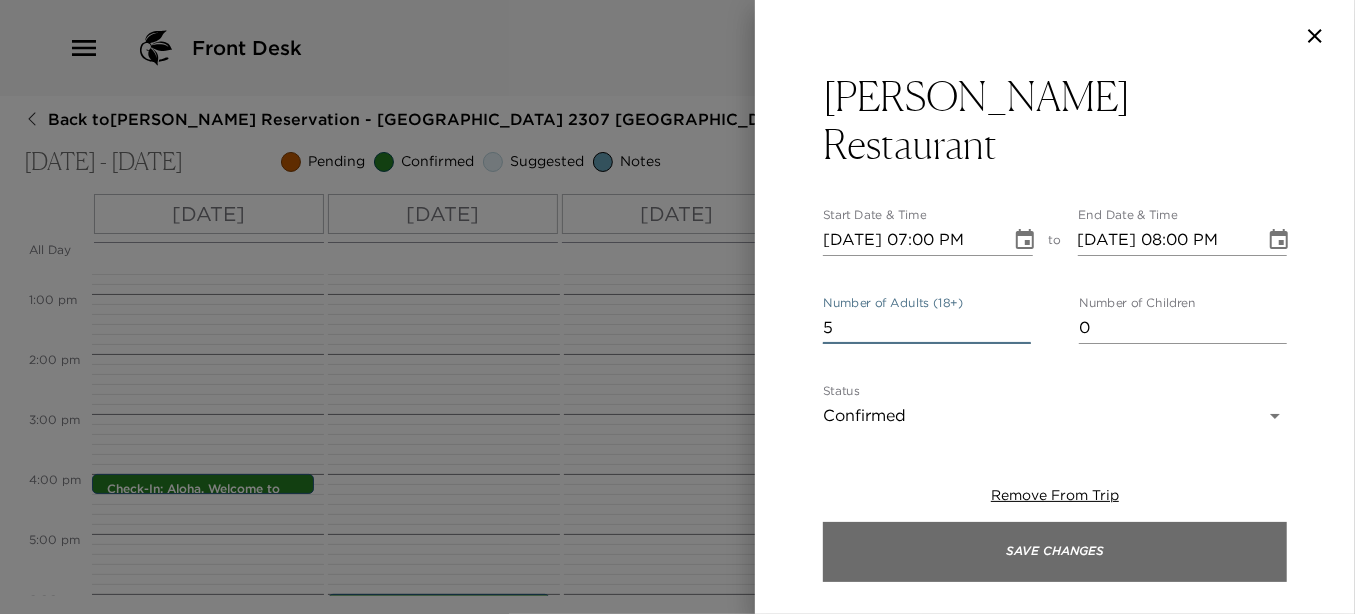 type on "5" 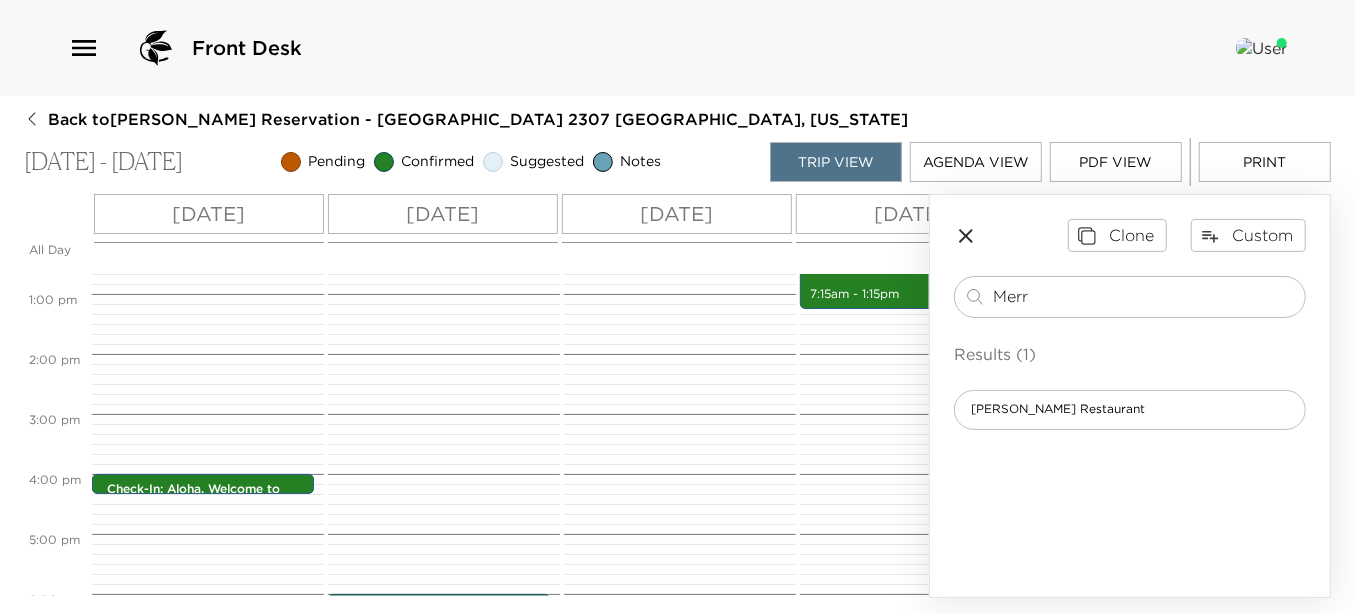 drag, startPoint x: 1076, startPoint y: 303, endPoint x: 709, endPoint y: 312, distance: 367.11035 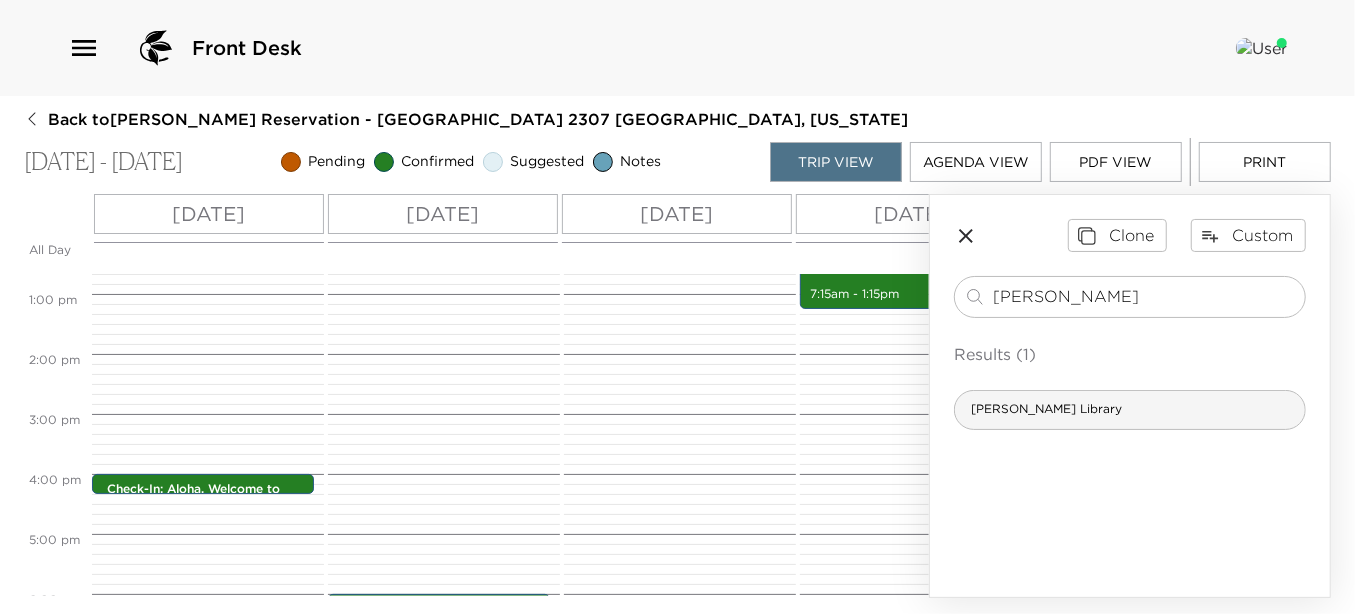 type on "Stevens" 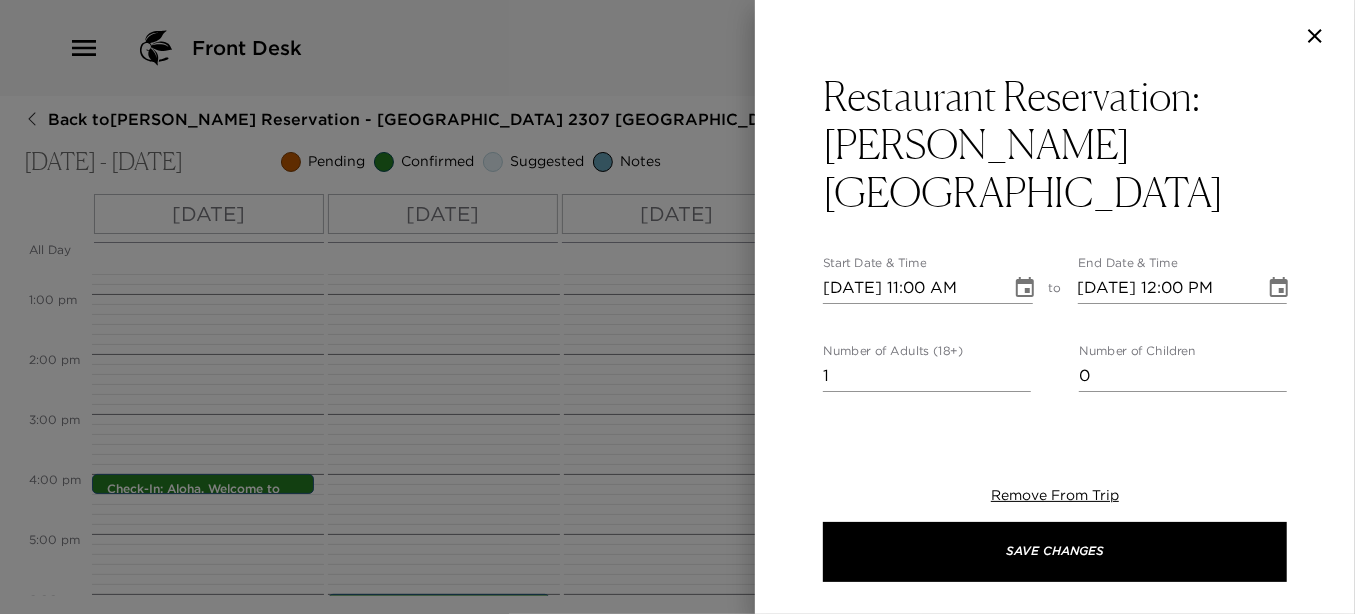 click on "07/19/2025 11:00 AM" at bounding box center (910, 288) 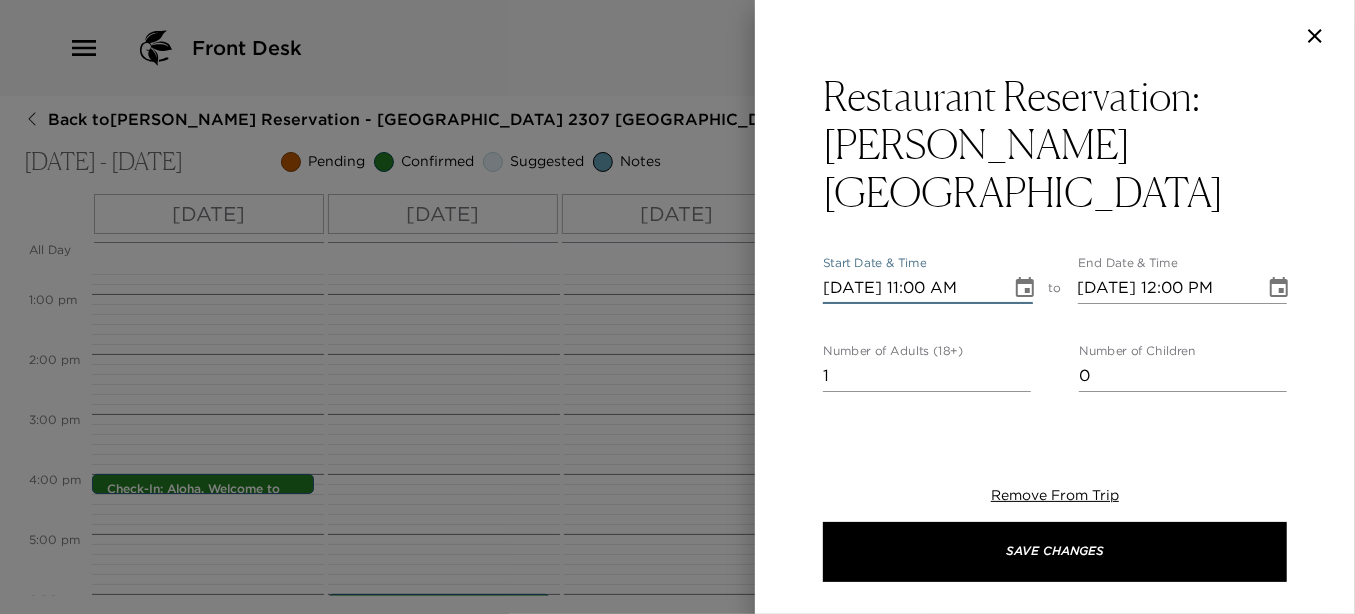 click on "07/19/2025 11:00 AM" at bounding box center [910, 288] 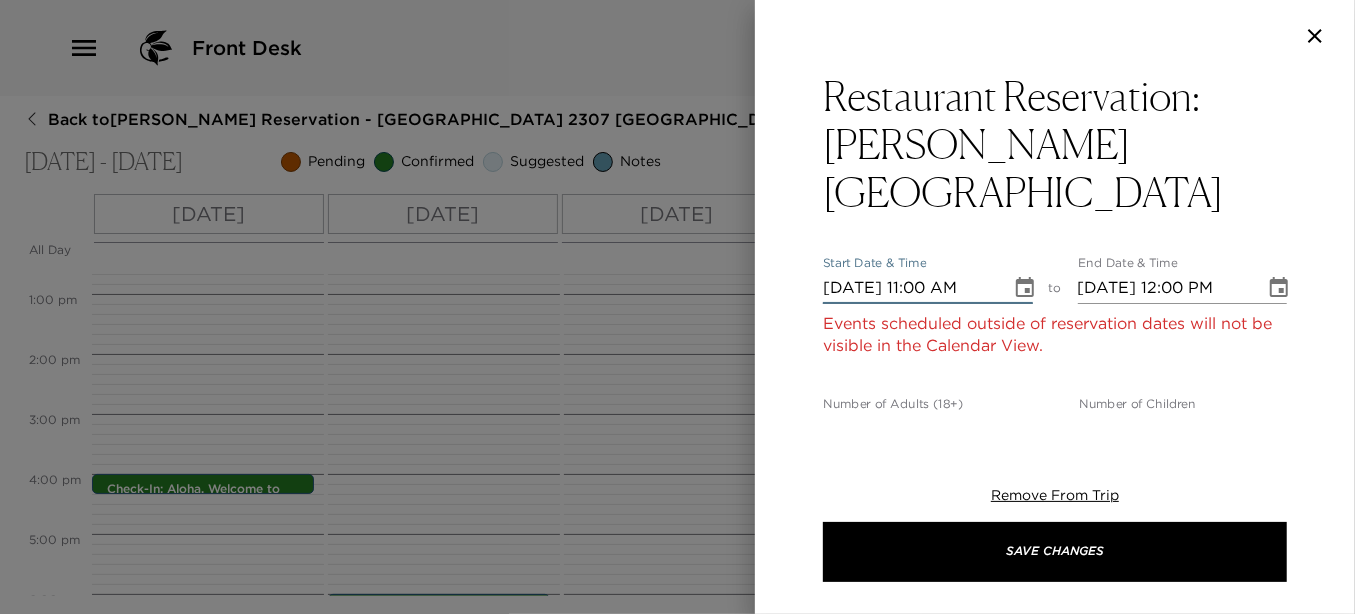 type on "07/23/2025 11:00 AM" 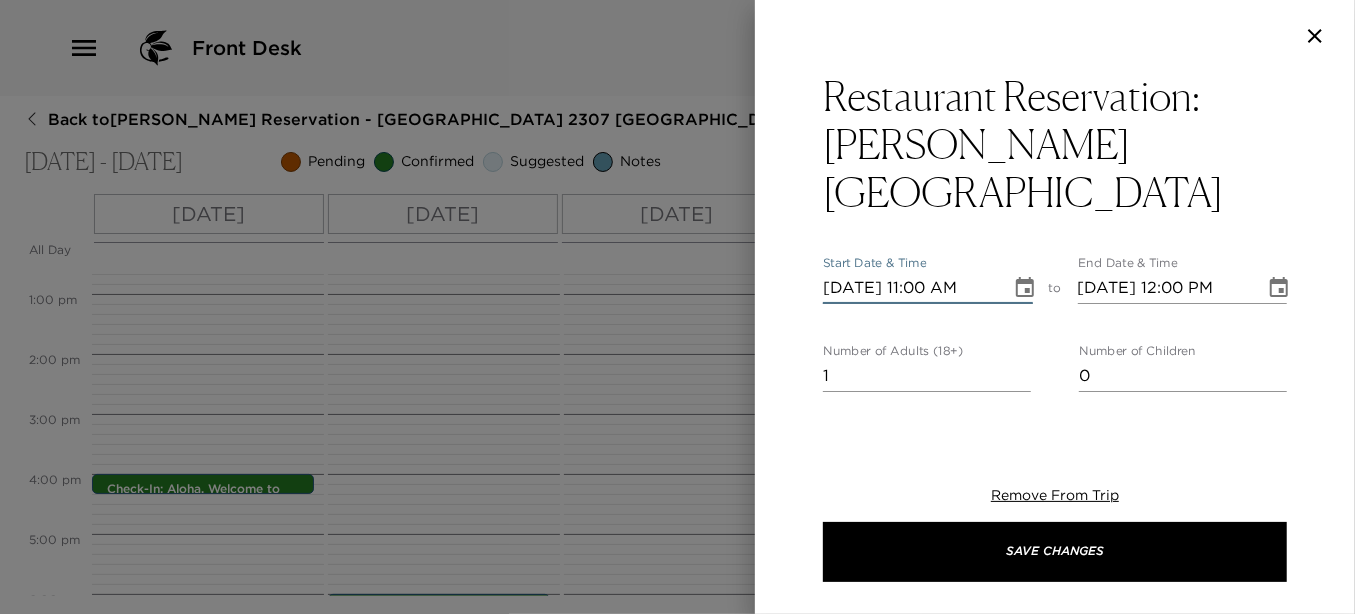 click on "07/23/2025 11:00 AM" at bounding box center (910, 288) 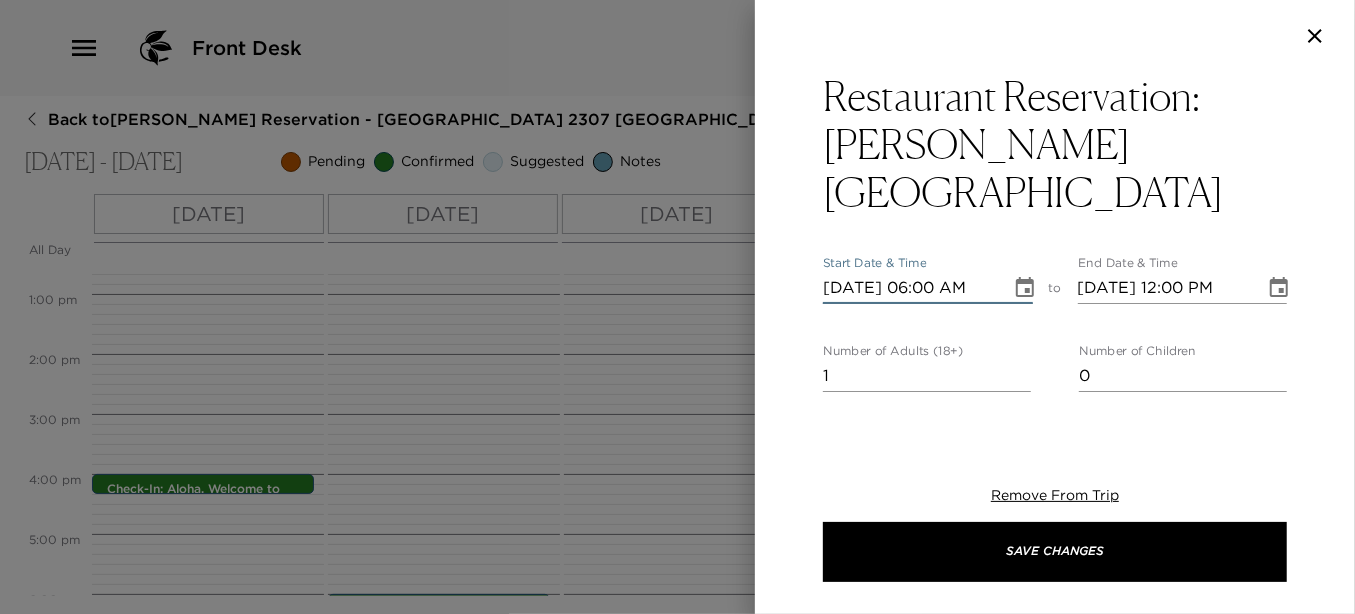 type on "07/23/2025 06:00 PM" 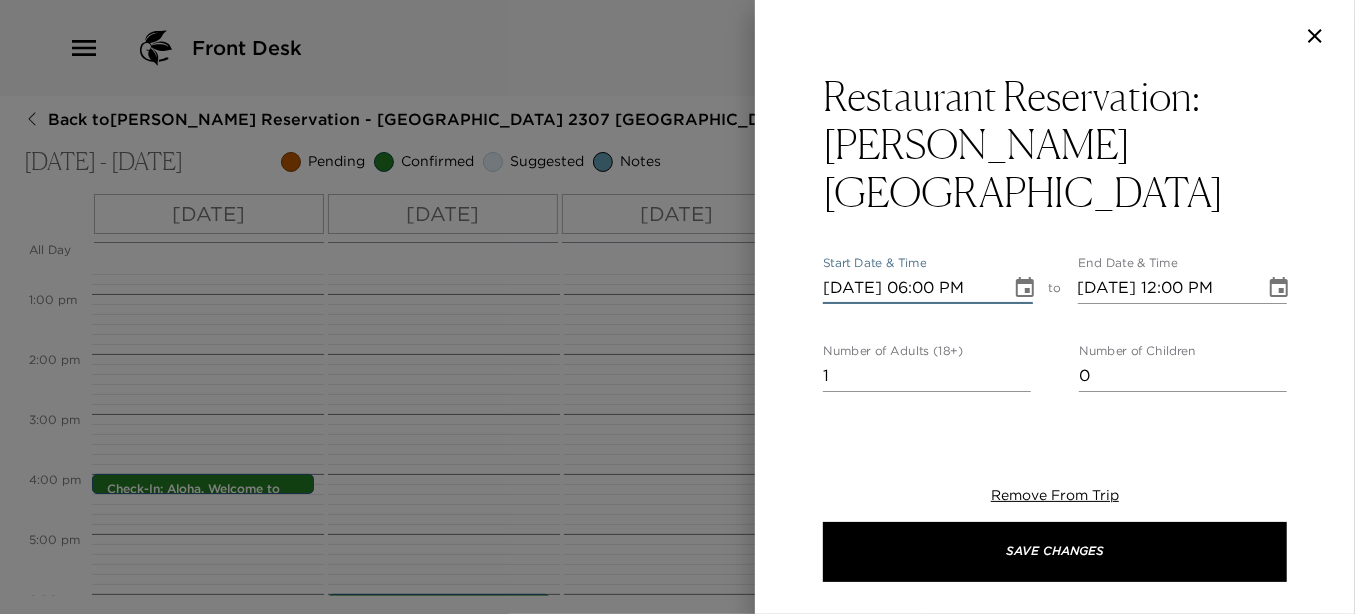 type on "07/23/2025 07:00 PM" 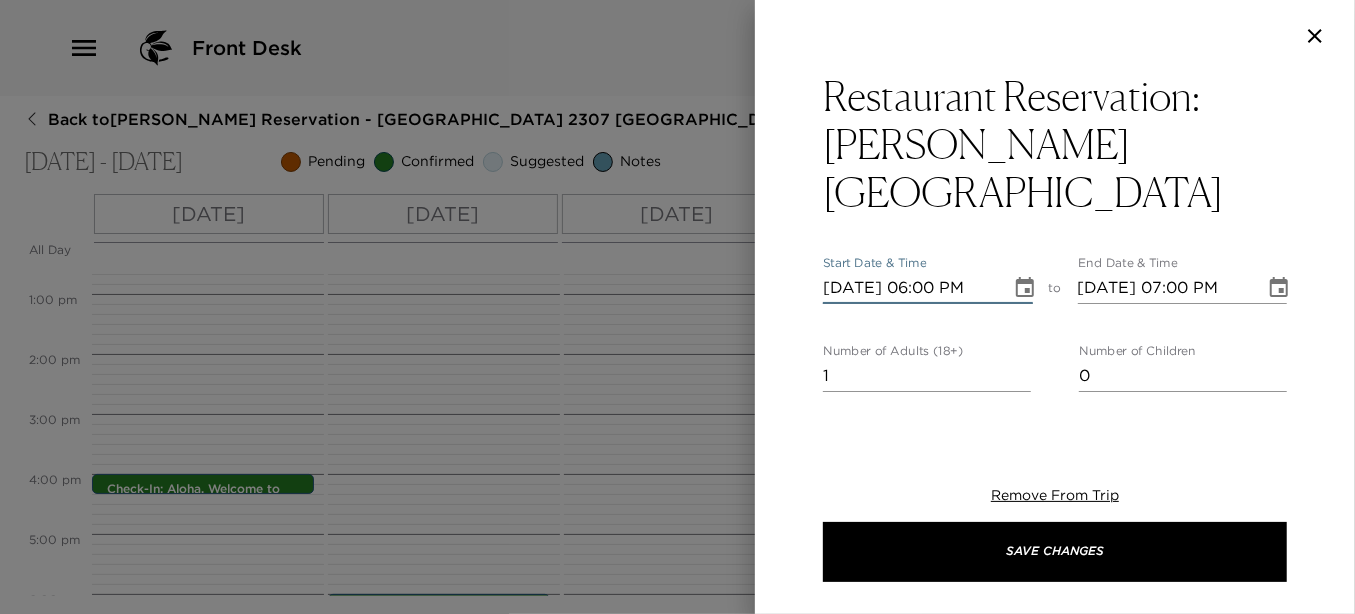 type on "07/23/2025 06:00 PM" 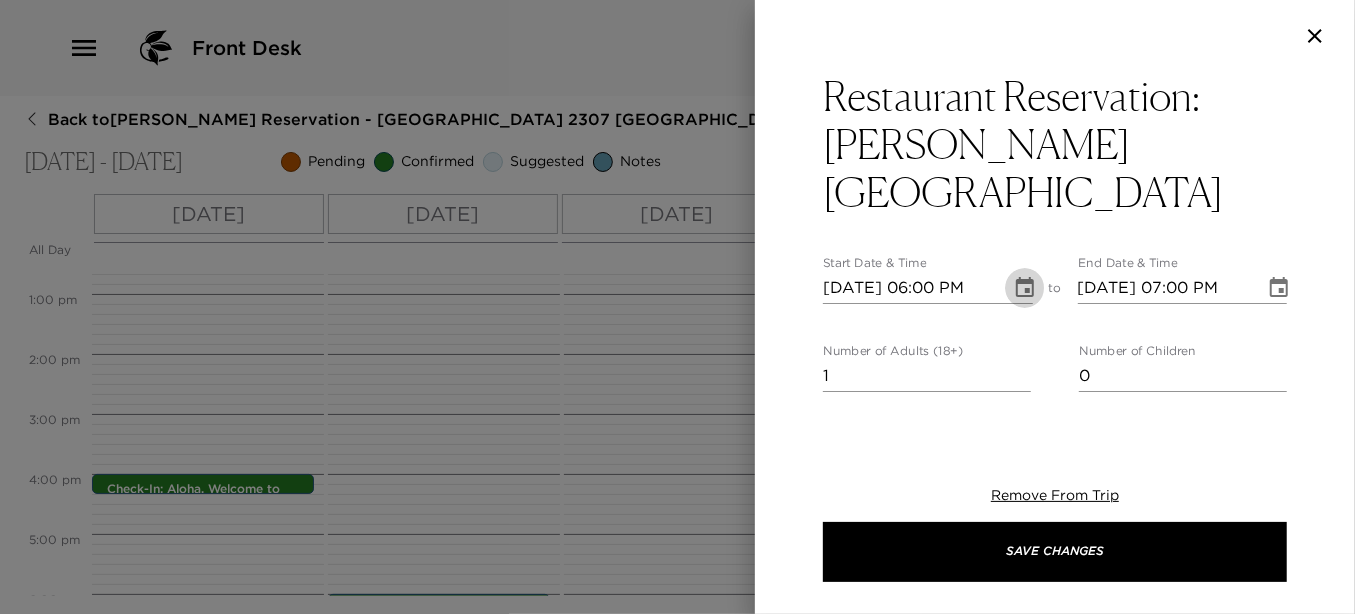 type 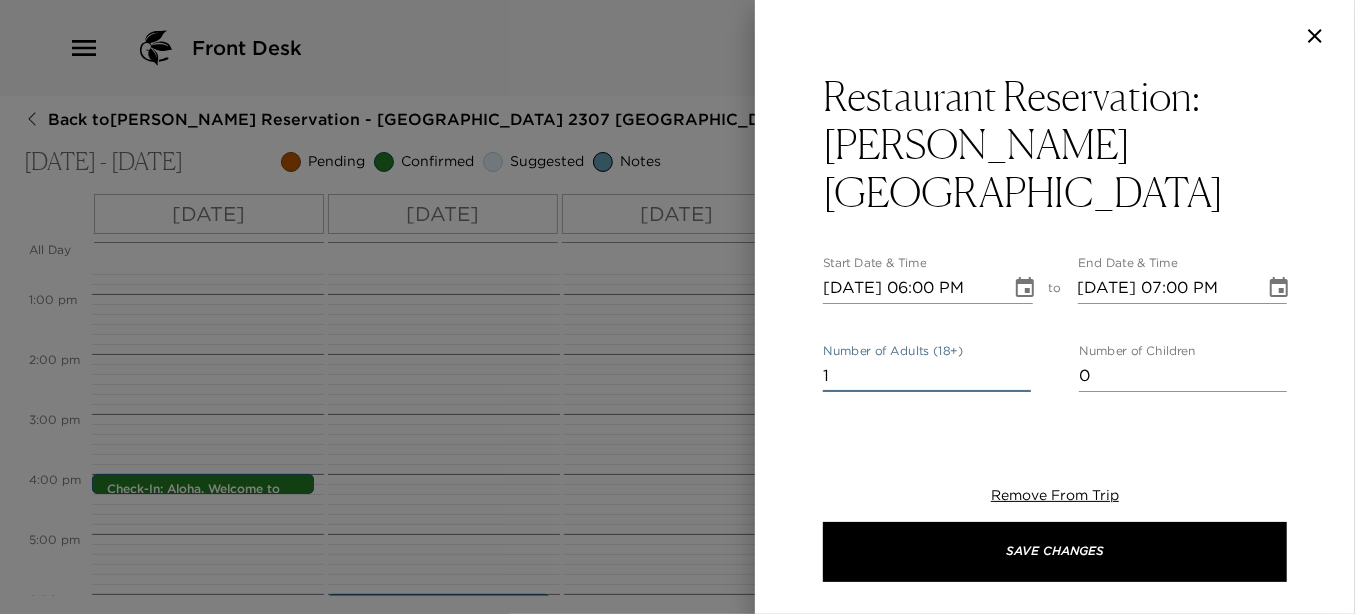 drag, startPoint x: 846, startPoint y: 325, endPoint x: 775, endPoint y: 336, distance: 71.84706 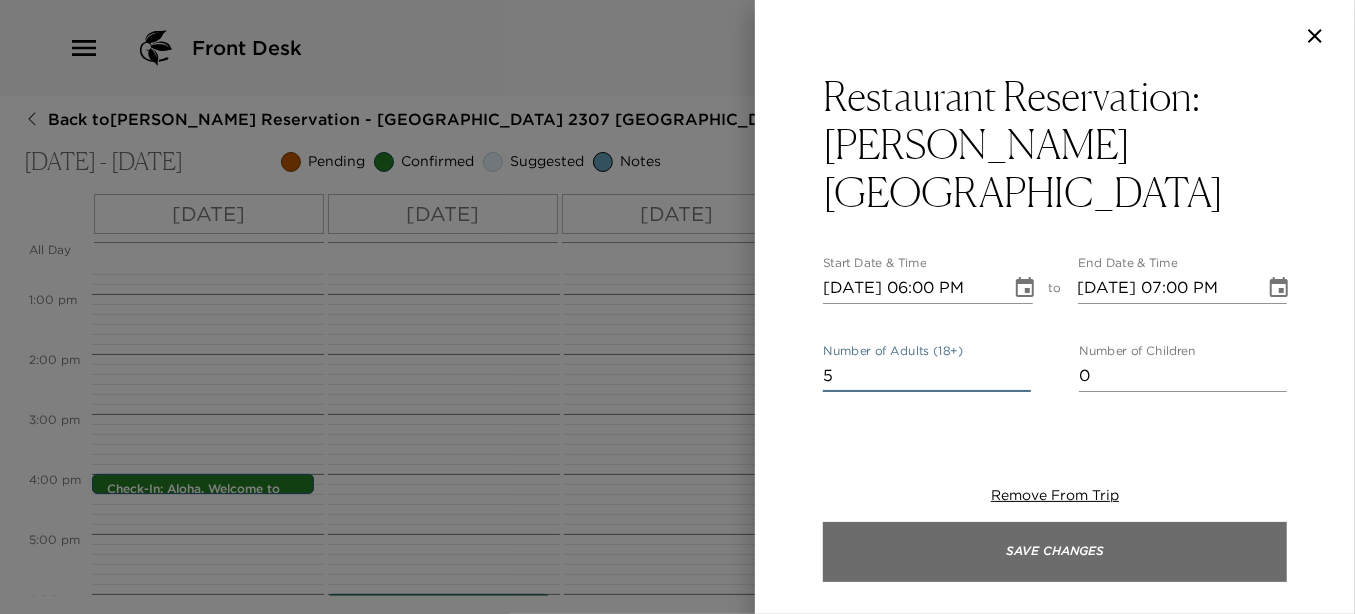 type on "5" 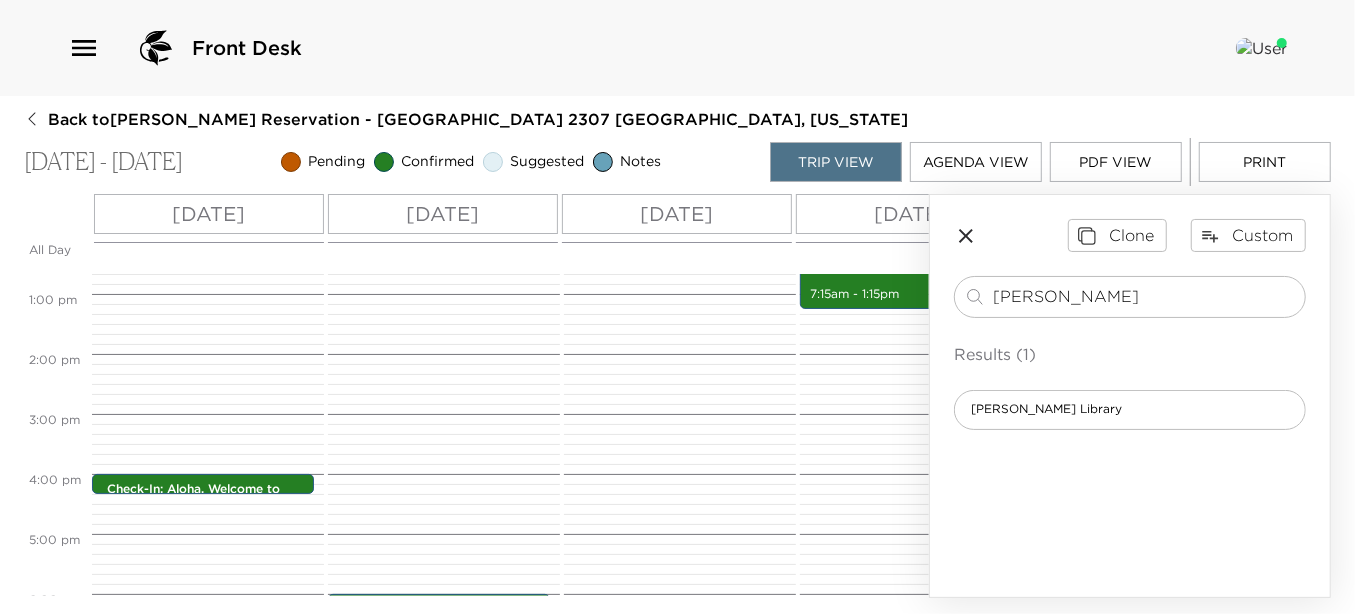 drag, startPoint x: 1070, startPoint y: 292, endPoint x: 789, endPoint y: 279, distance: 281.30054 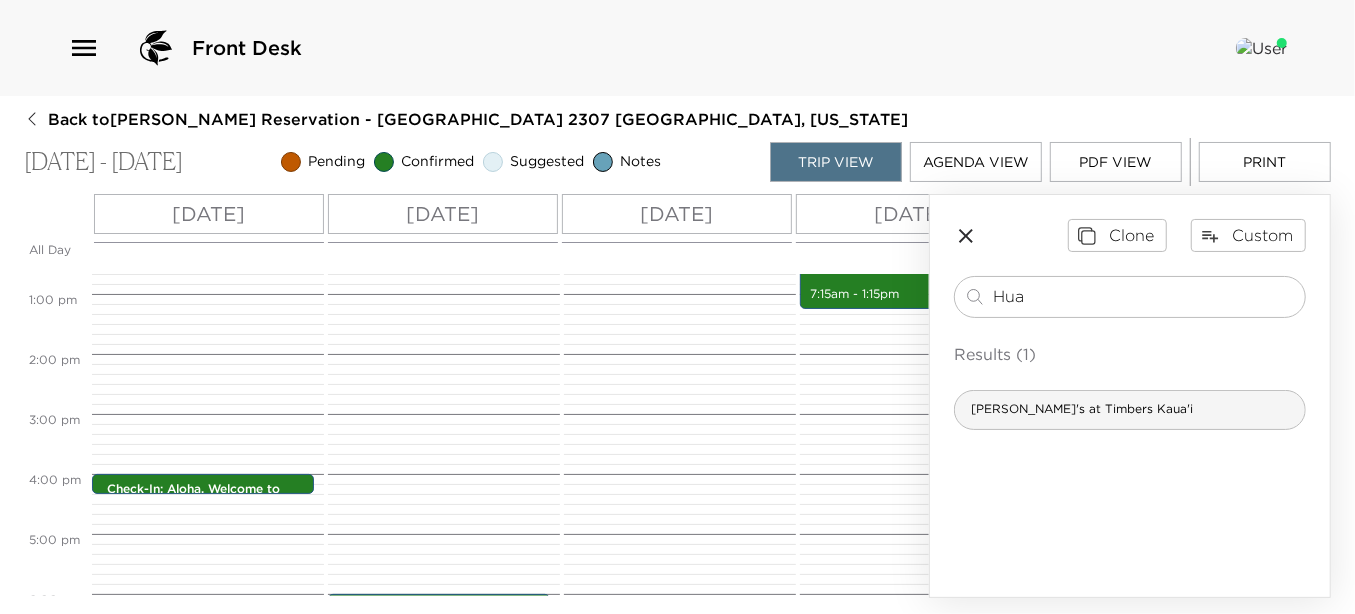 type on "Hua" 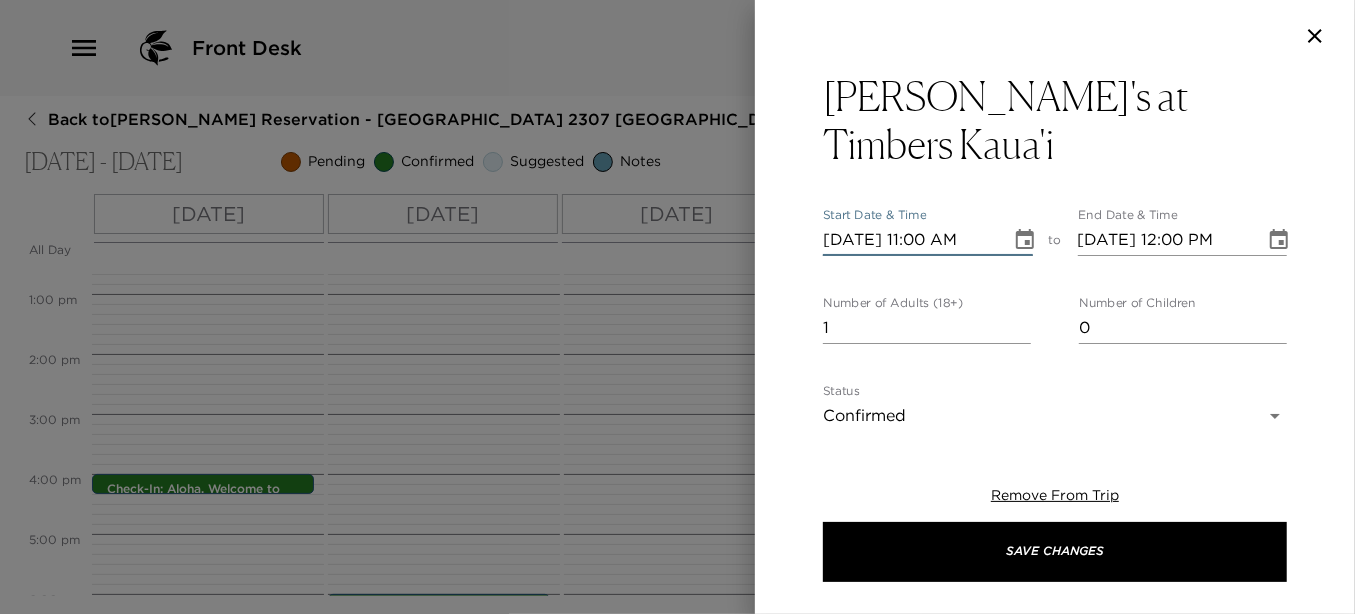 click on "07/19/2025 11:00 AM" at bounding box center [910, 240] 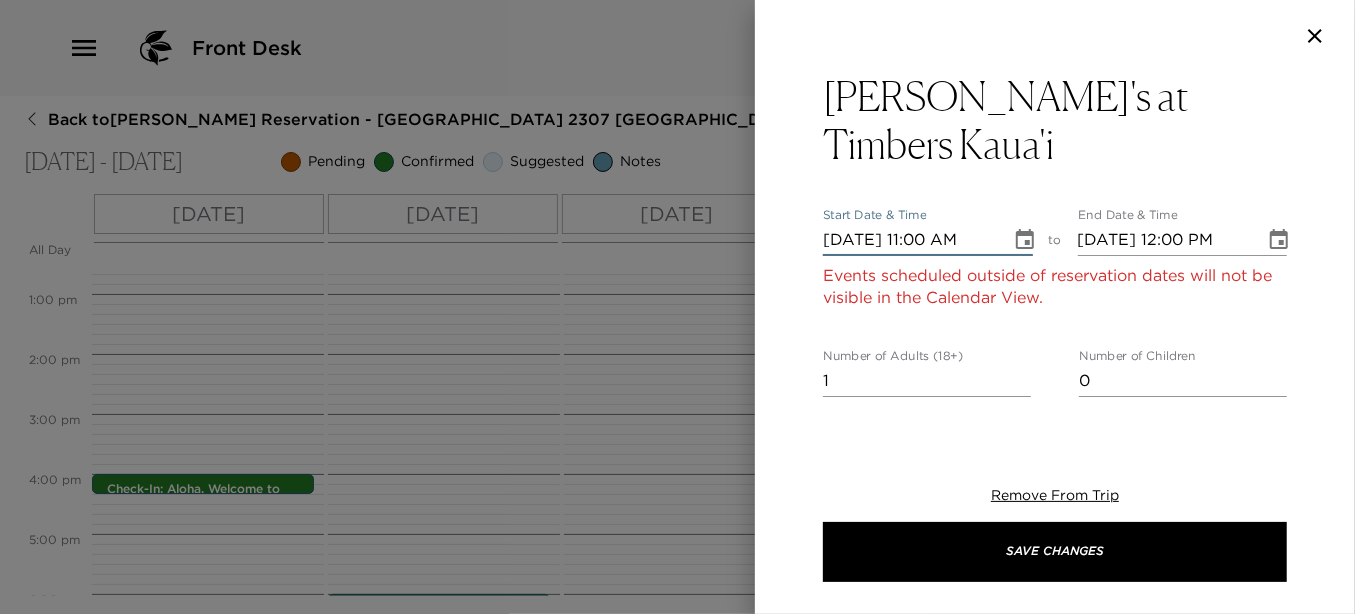 type on "07/24/2025 11:00 AM" 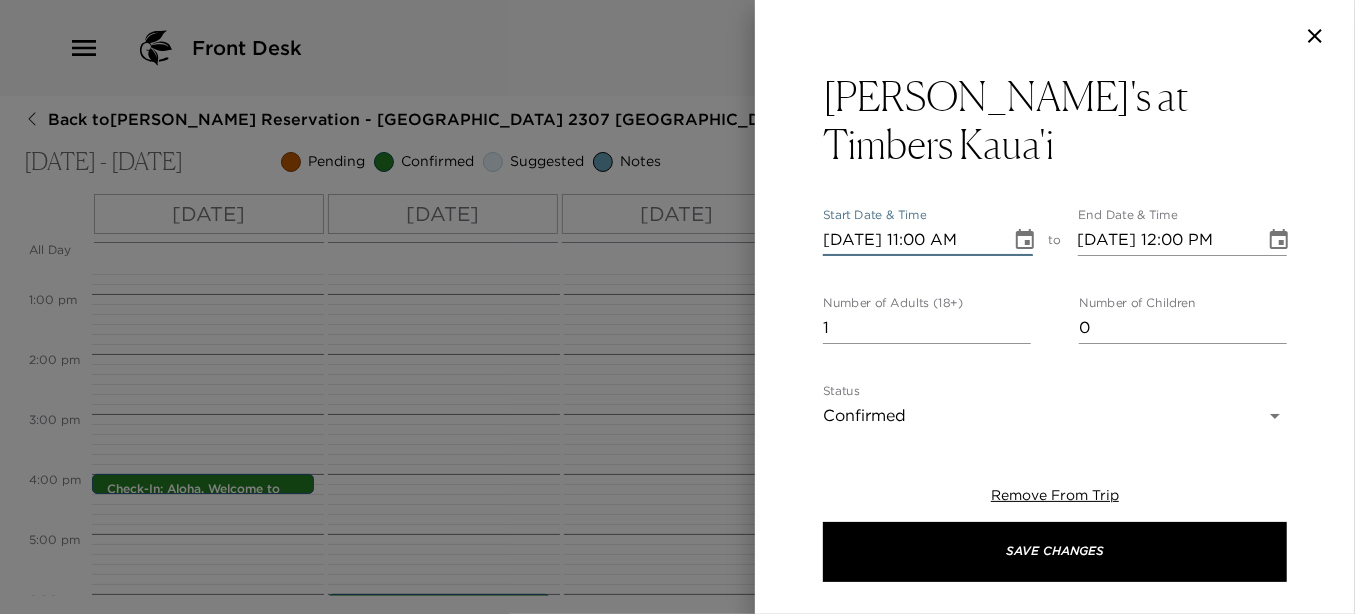 click on "07/24/2025 11:00 AM" at bounding box center (910, 240) 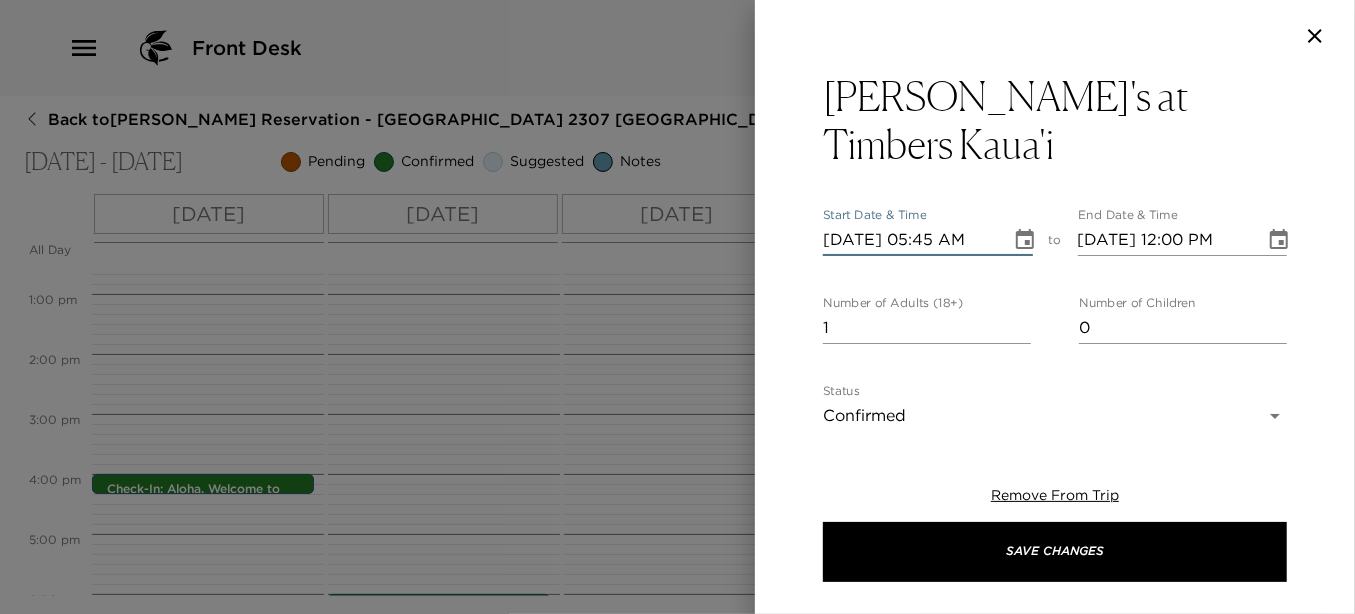 type on "07/24/2025 05:45 PM" 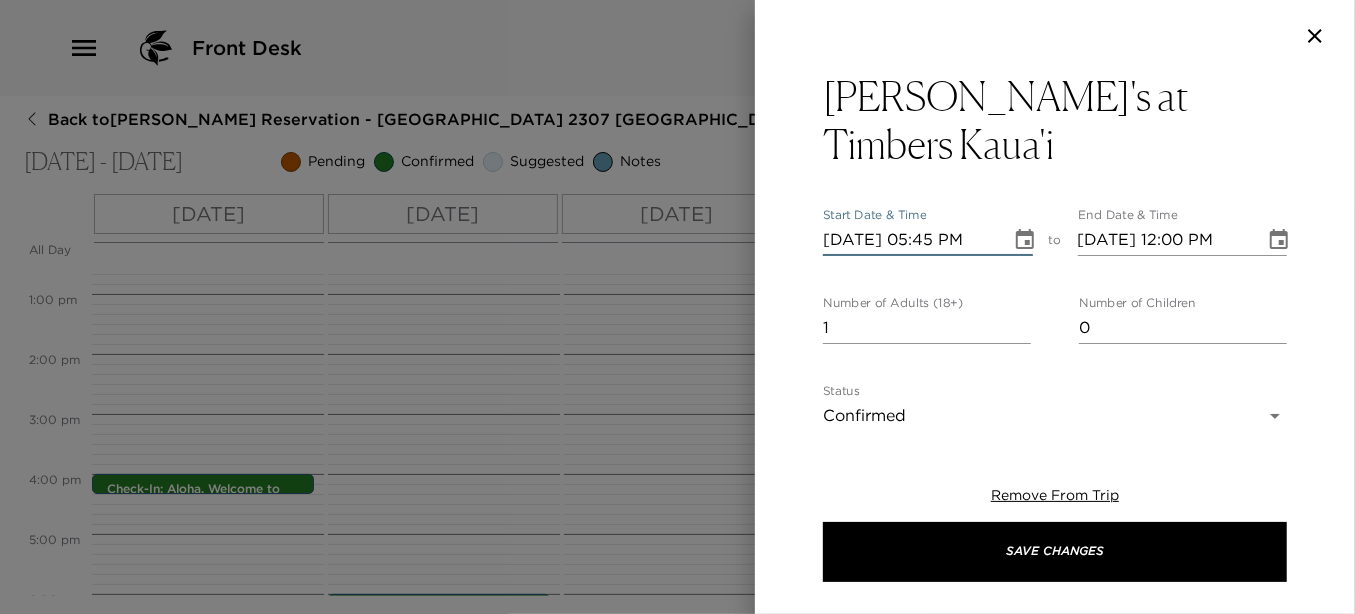 type on "07/24/2025 06:45 PM" 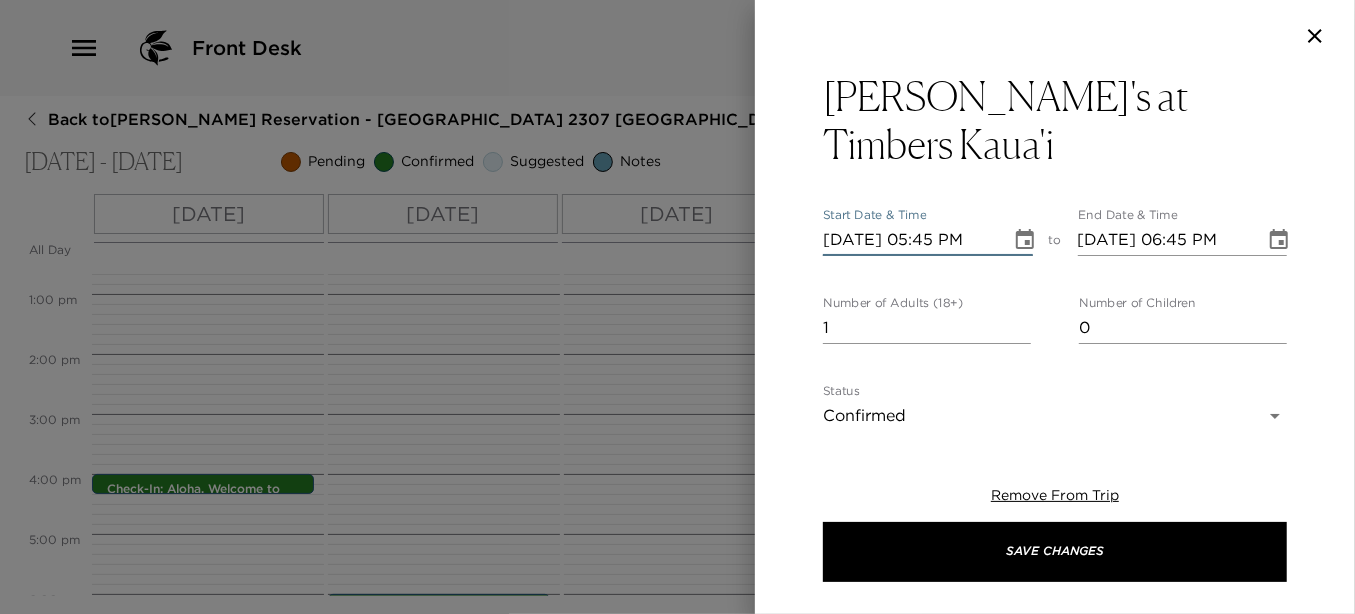 type on "07/24/2025 05:45 PM" 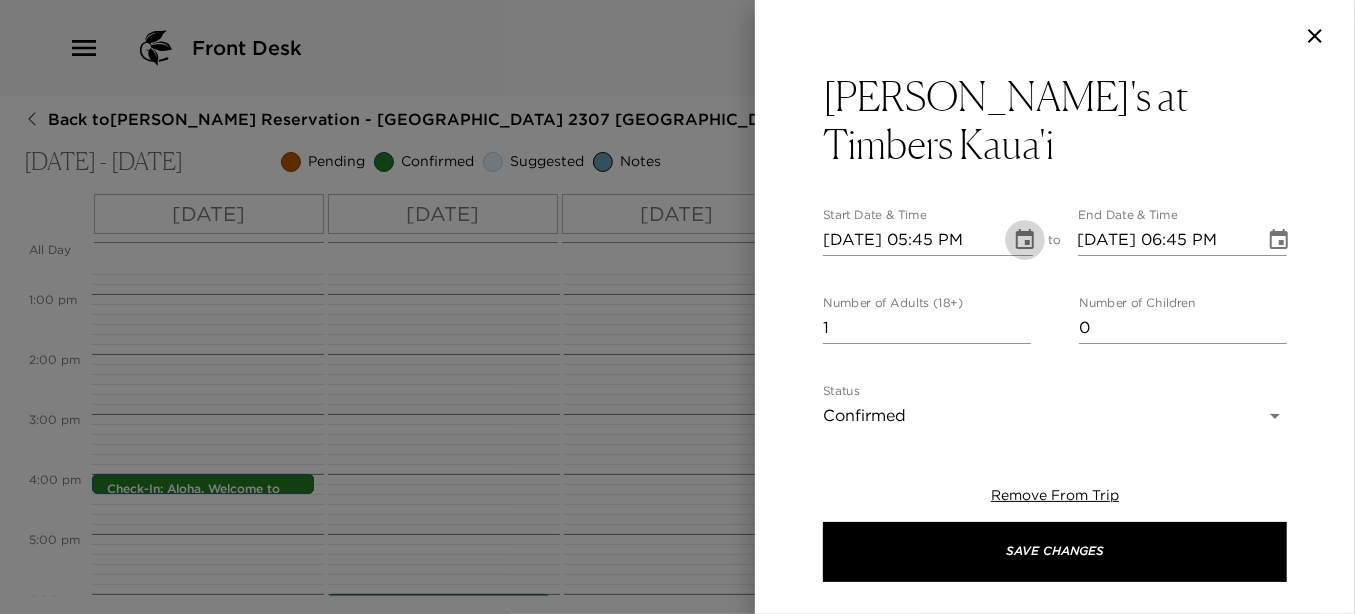 type 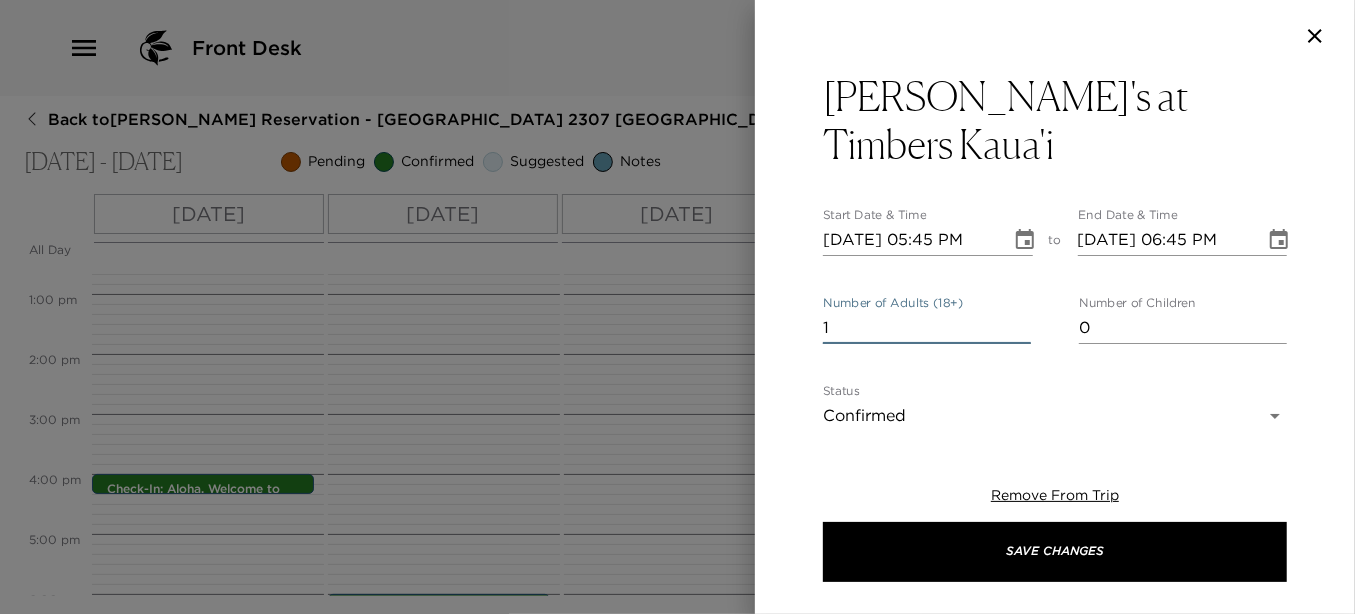 drag, startPoint x: 859, startPoint y: 279, endPoint x: 694, endPoint y: 252, distance: 167.1945 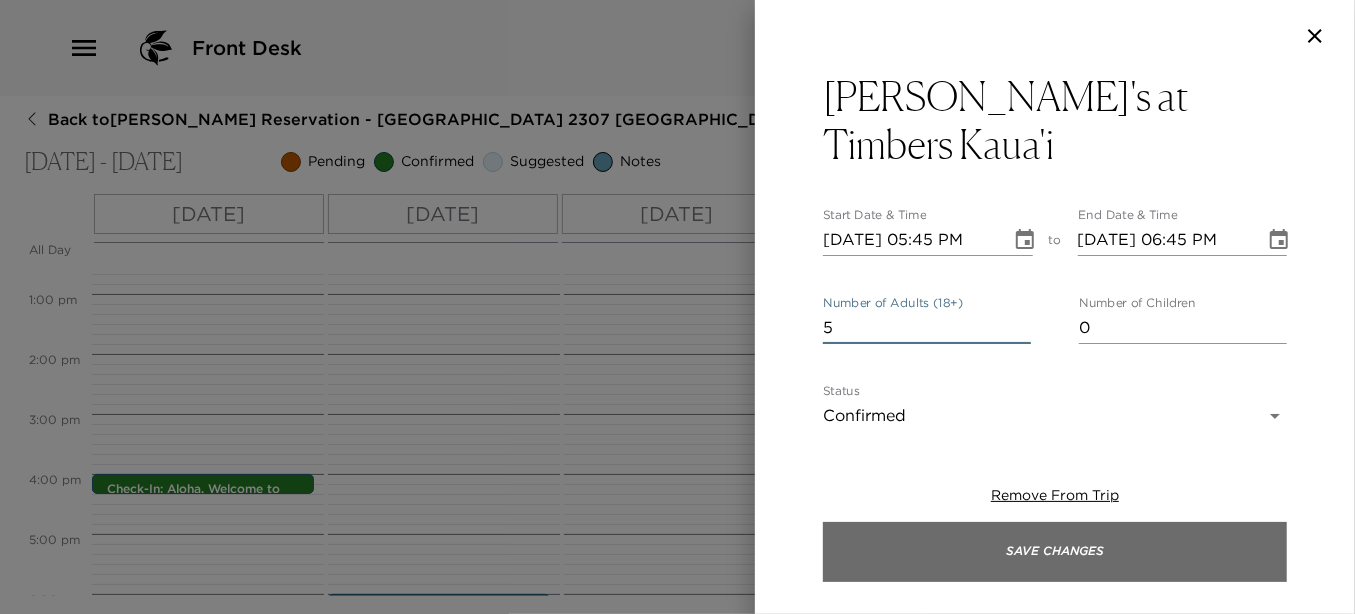 type on "5" 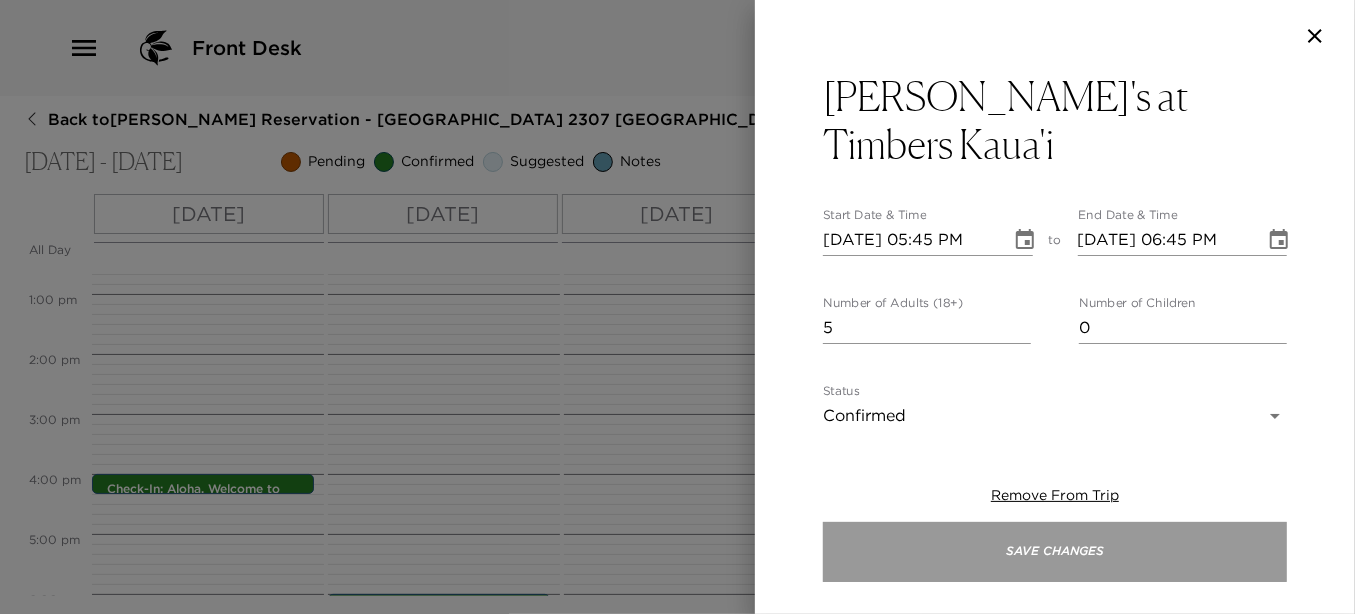click on "Save Changes" at bounding box center (1055, 552) 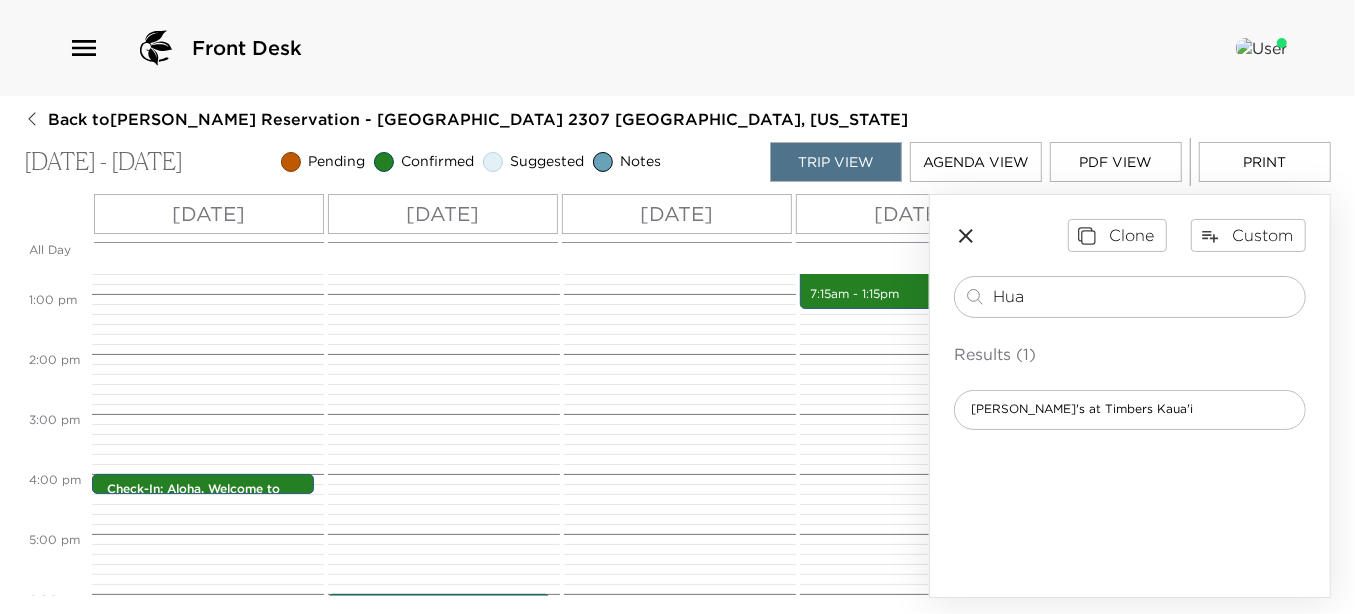 click 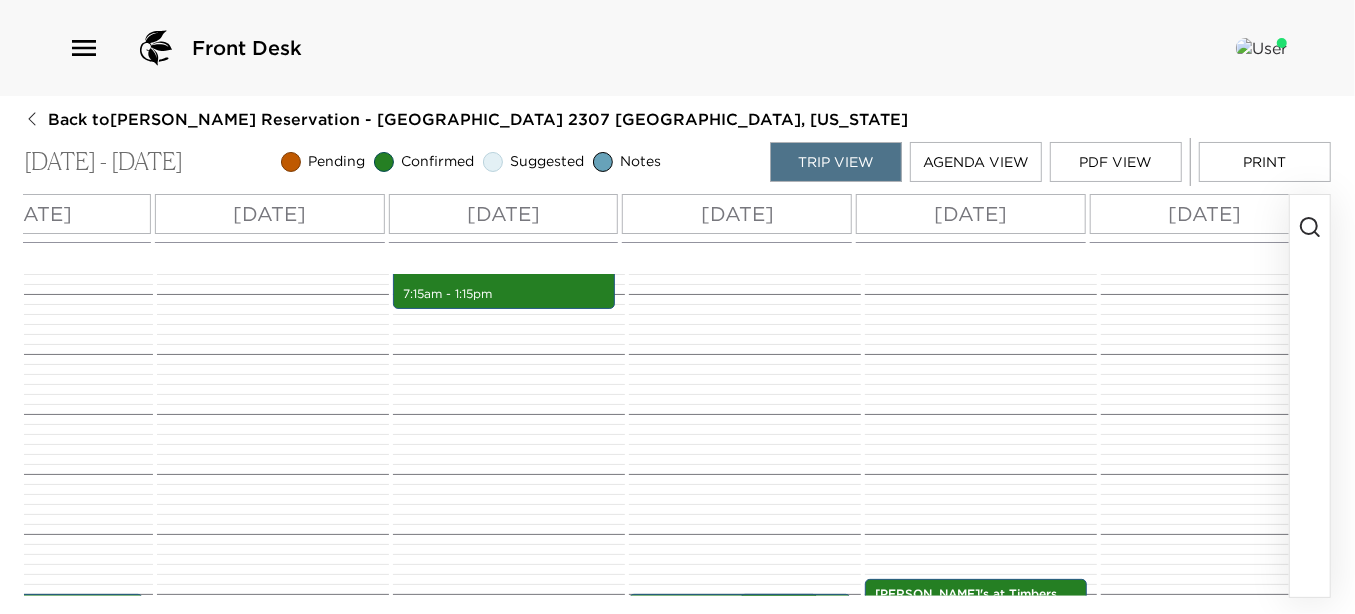 scroll, scrollTop: 0, scrollLeft: 468, axis: horizontal 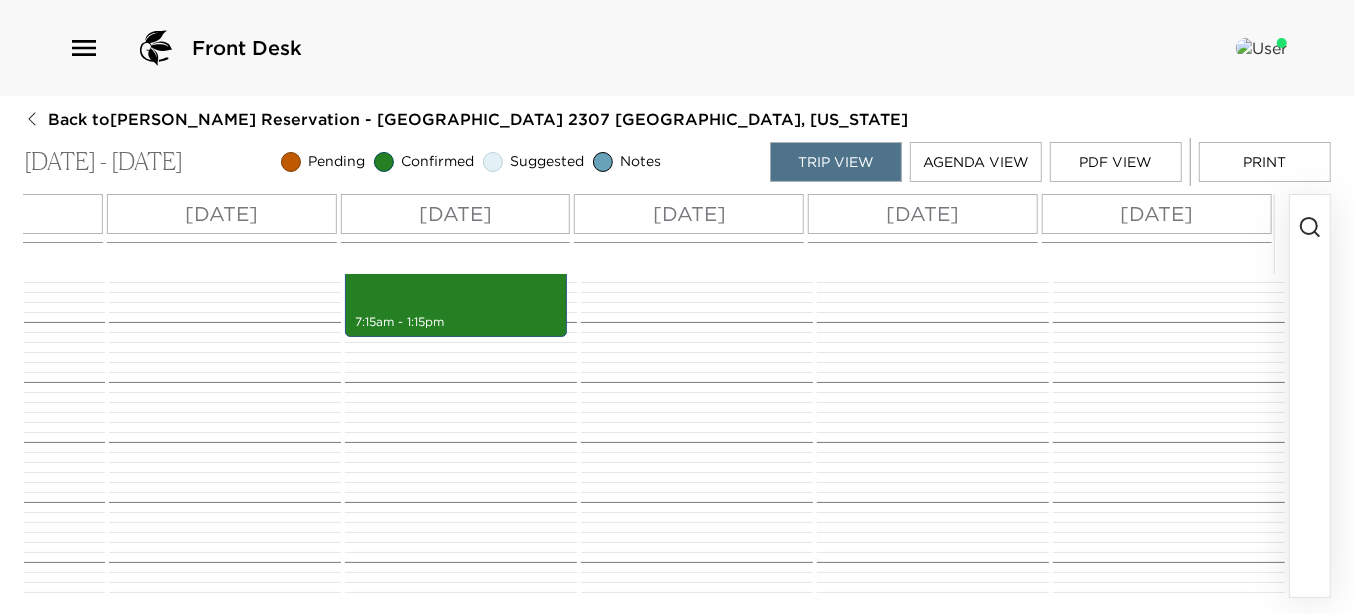 click 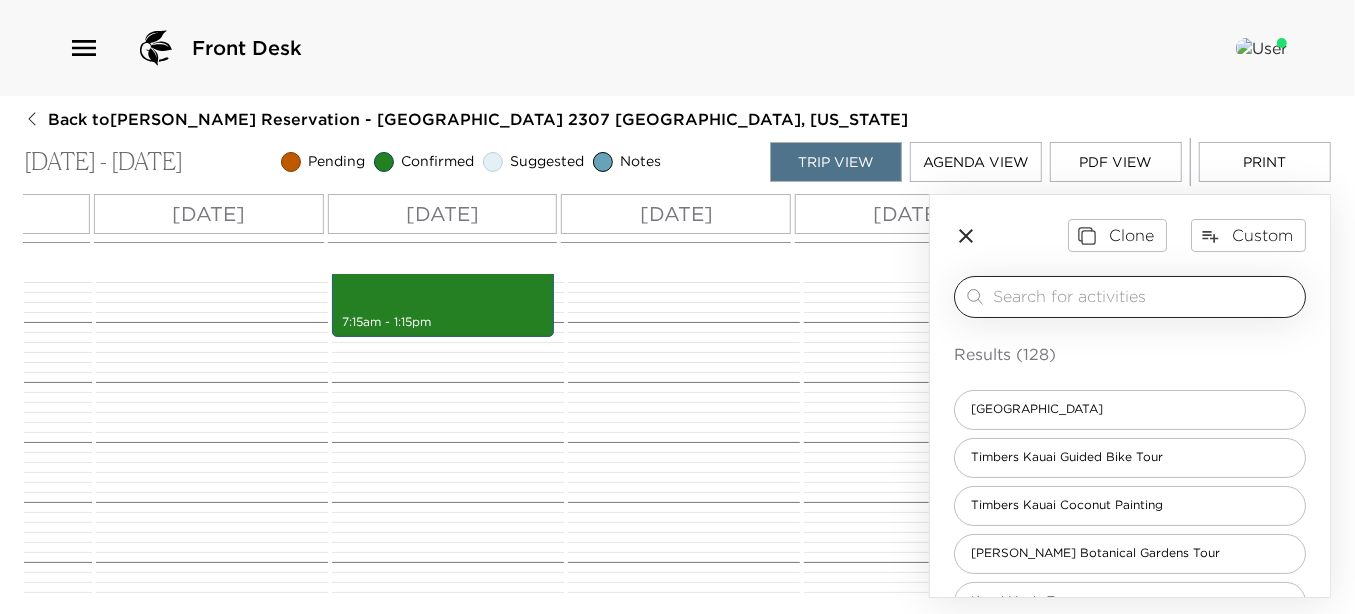 click at bounding box center (1145, 296) 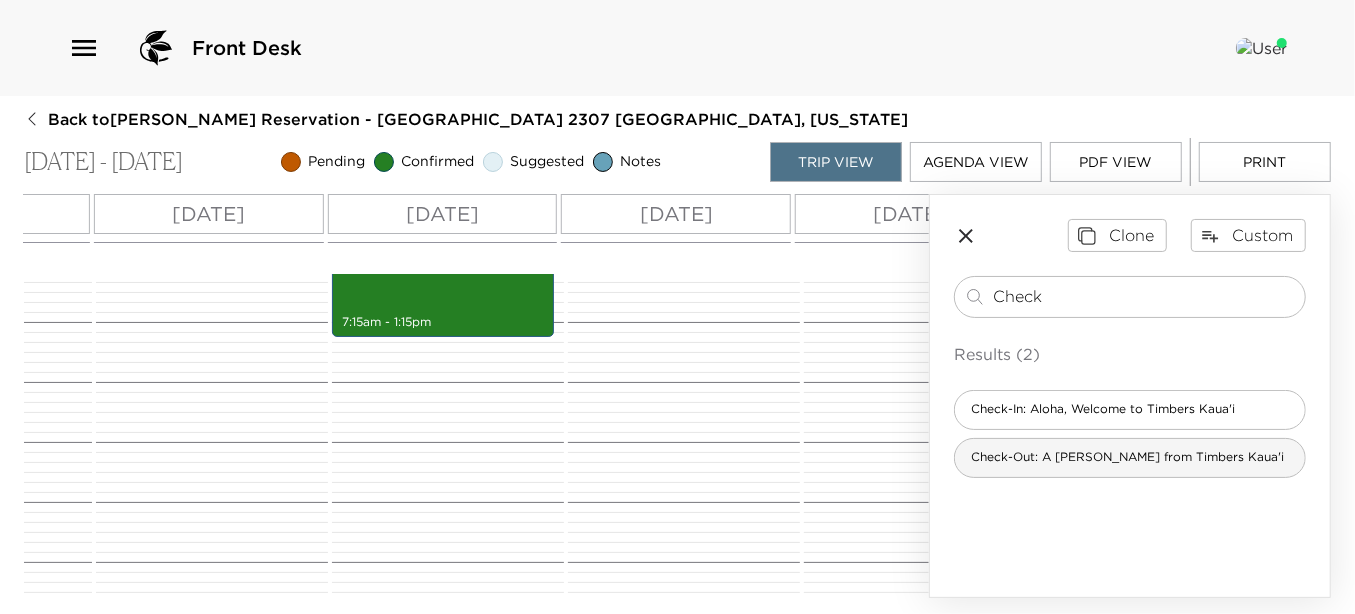 type on "Check" 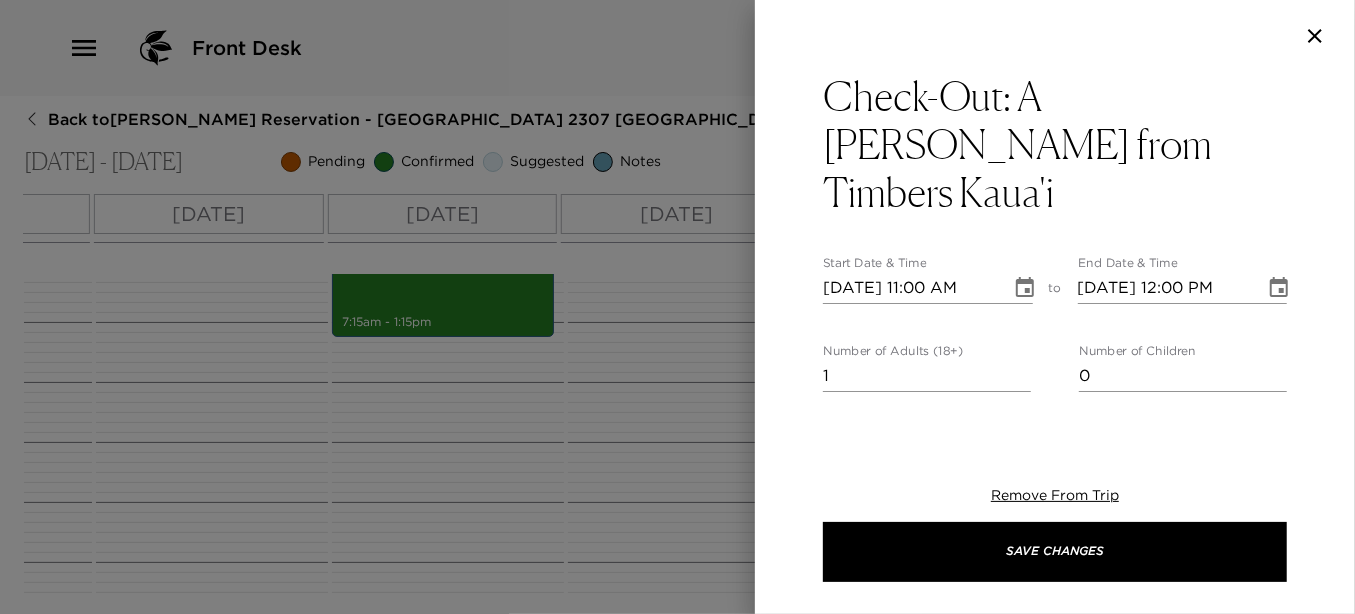 type on "Please note that the official check out time from your residence is 11:00 am.
We hope you have enjoyed your stay at [GEOGRAPHIC_DATA], we sincerely hope that you will come back again soon to stay with us!" 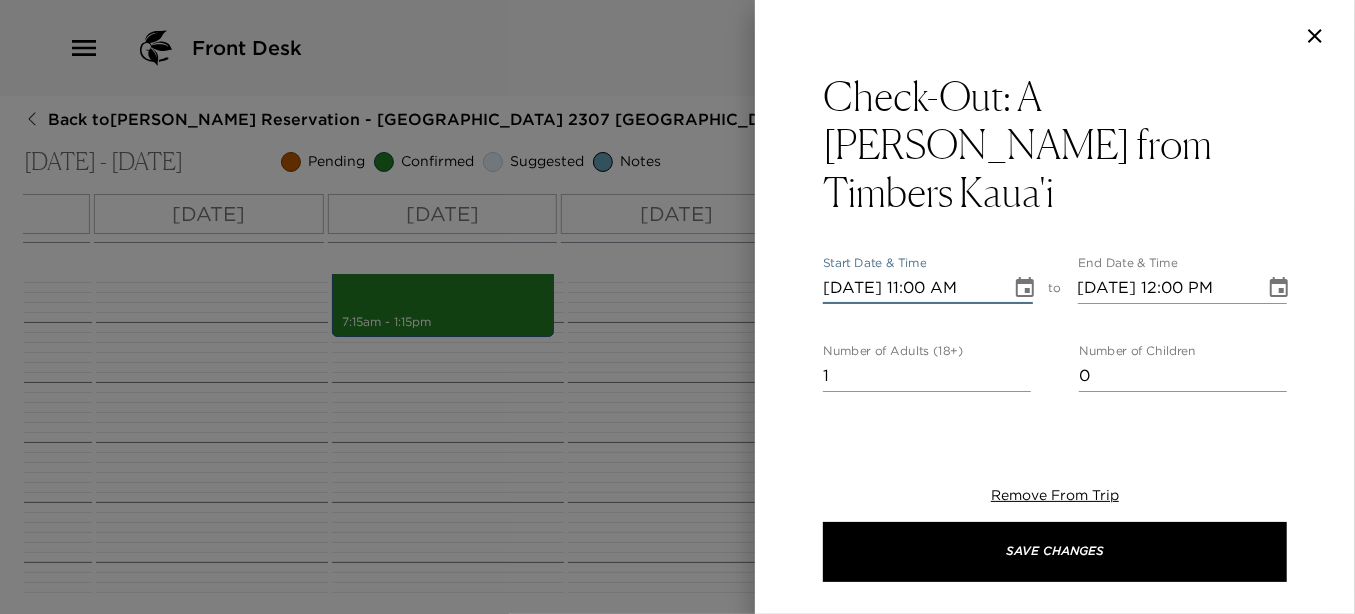 type on "[DATE] 11:00 AM" 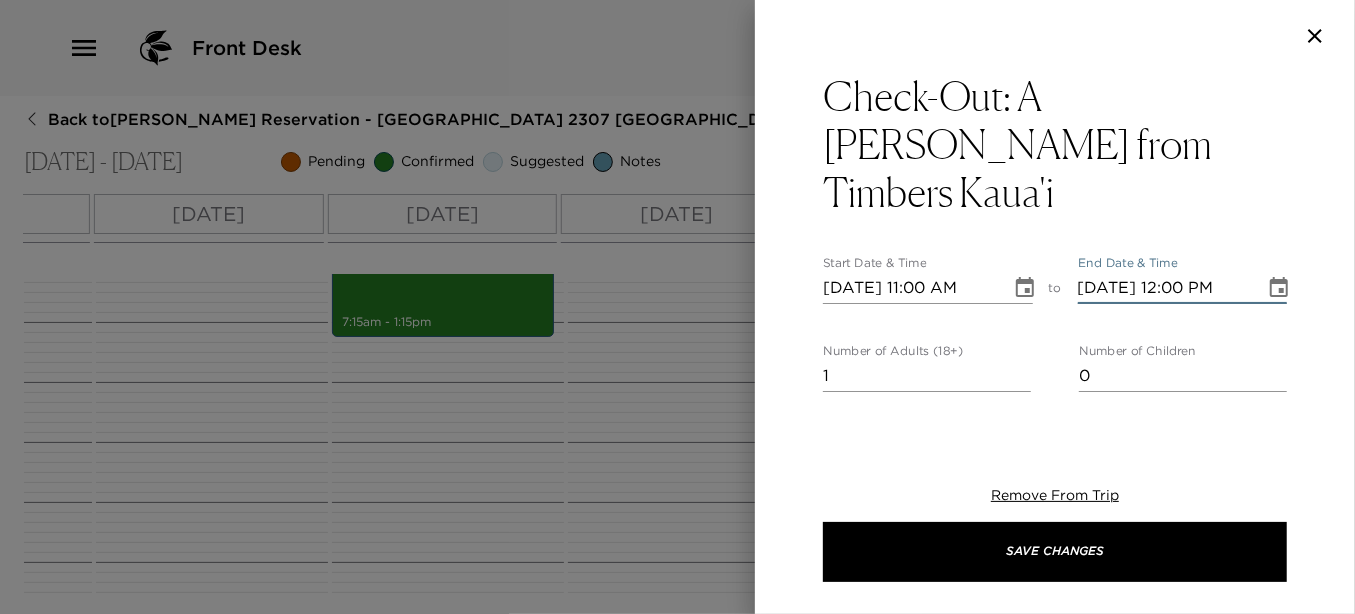 click on "07/25/2025 12:00 PM" at bounding box center (1165, 288) 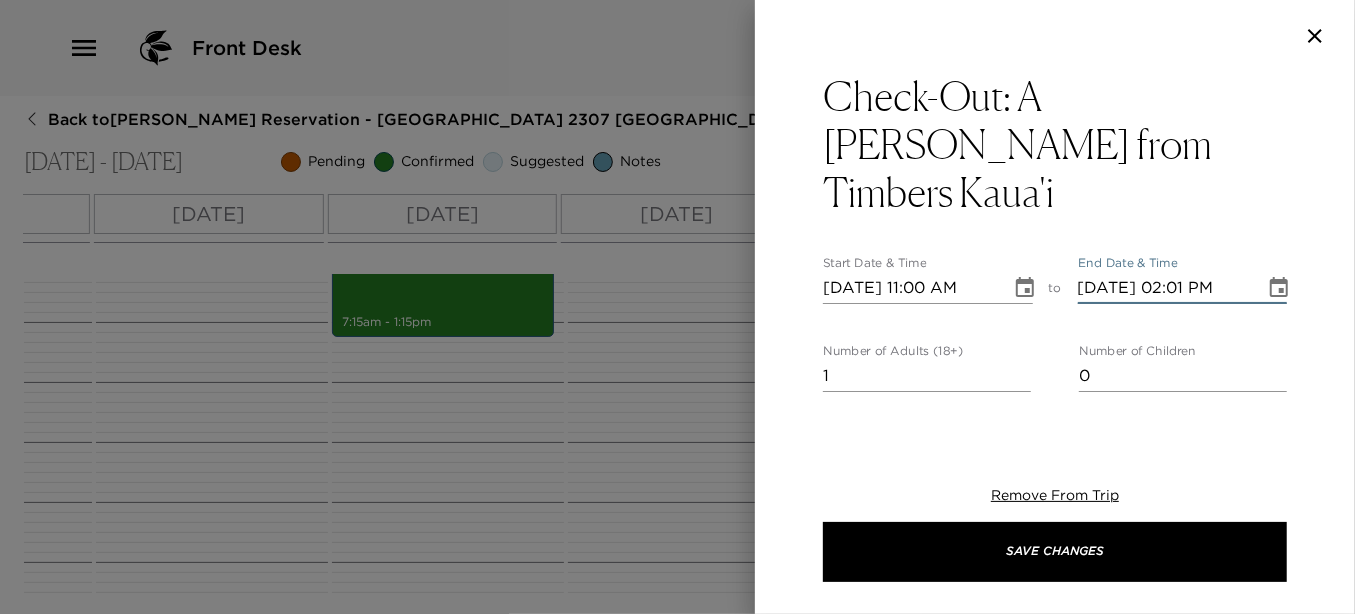 click on "07/25/2025 02:01 PM" at bounding box center [1165, 288] 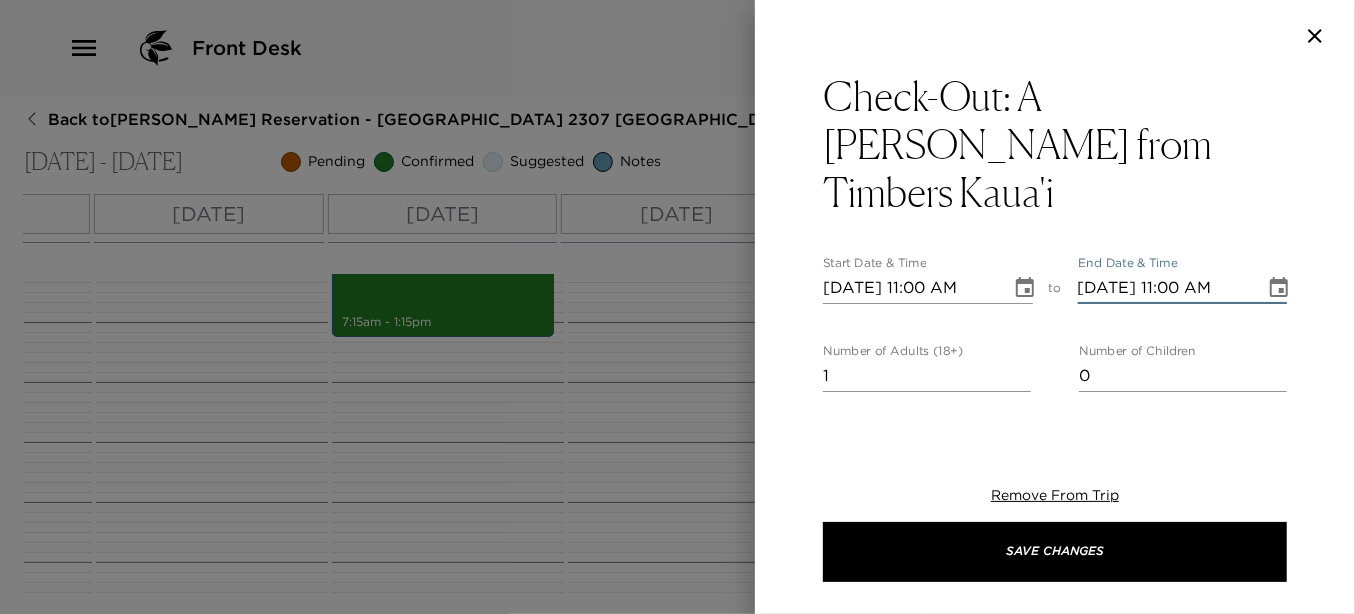 scroll, scrollTop: 0, scrollLeft: 0, axis: both 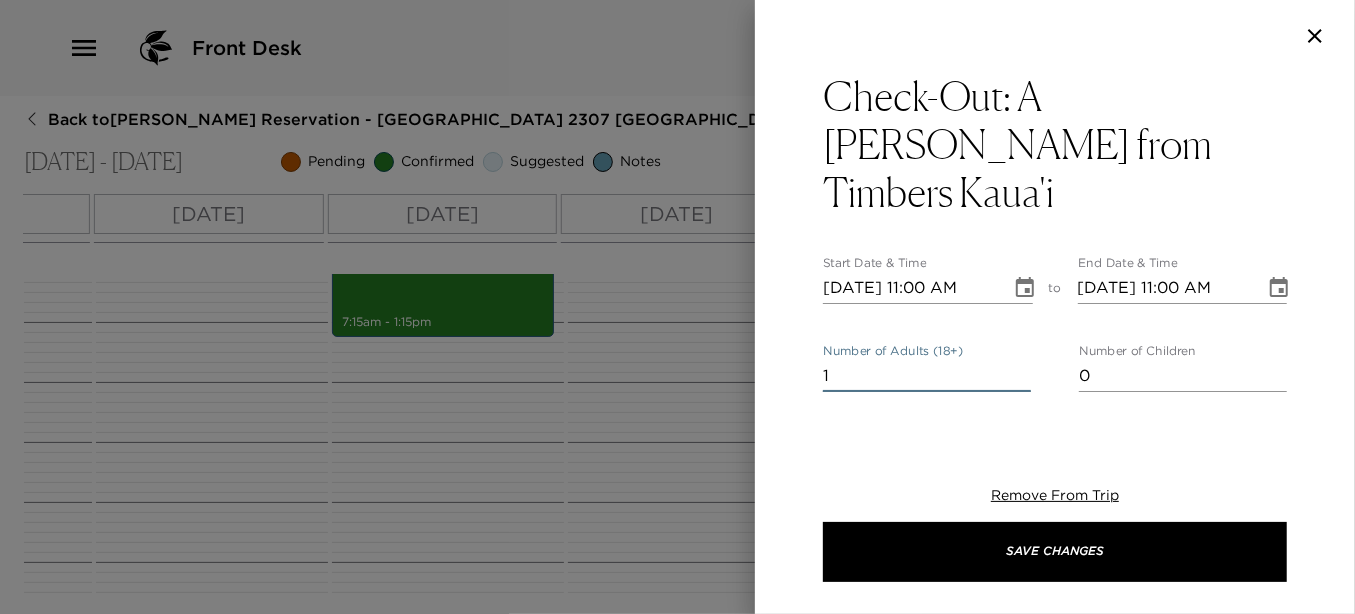 drag, startPoint x: 854, startPoint y: 337, endPoint x: 763, endPoint y: 337, distance: 91 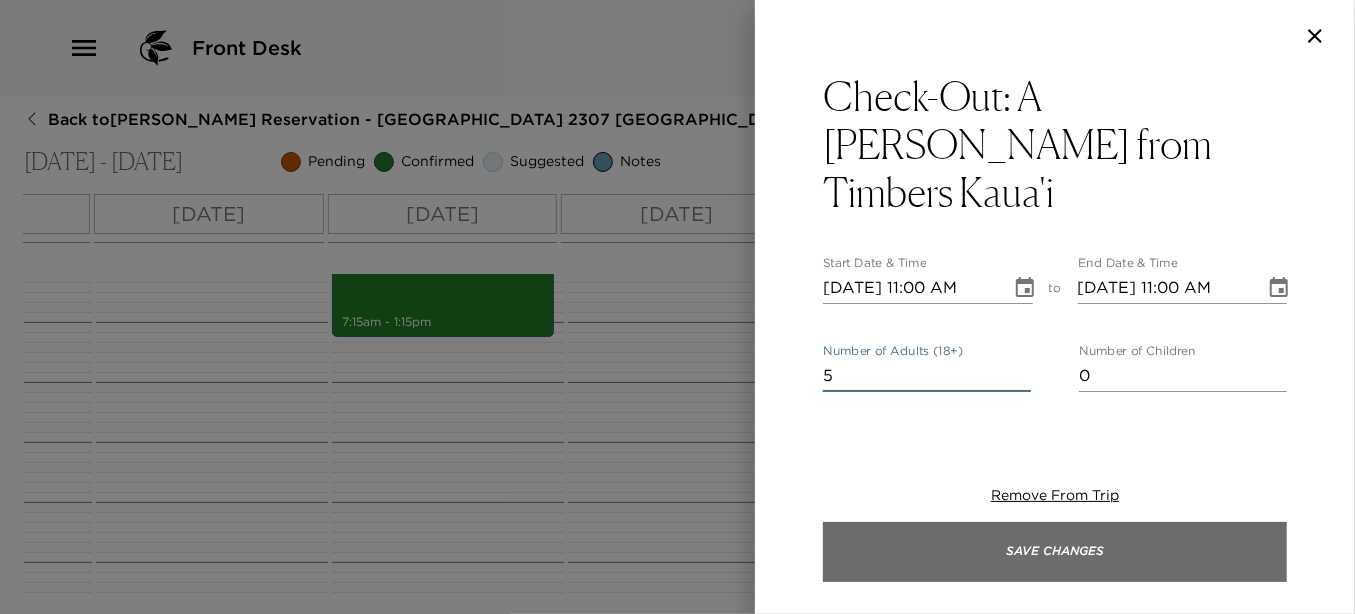 type on "5" 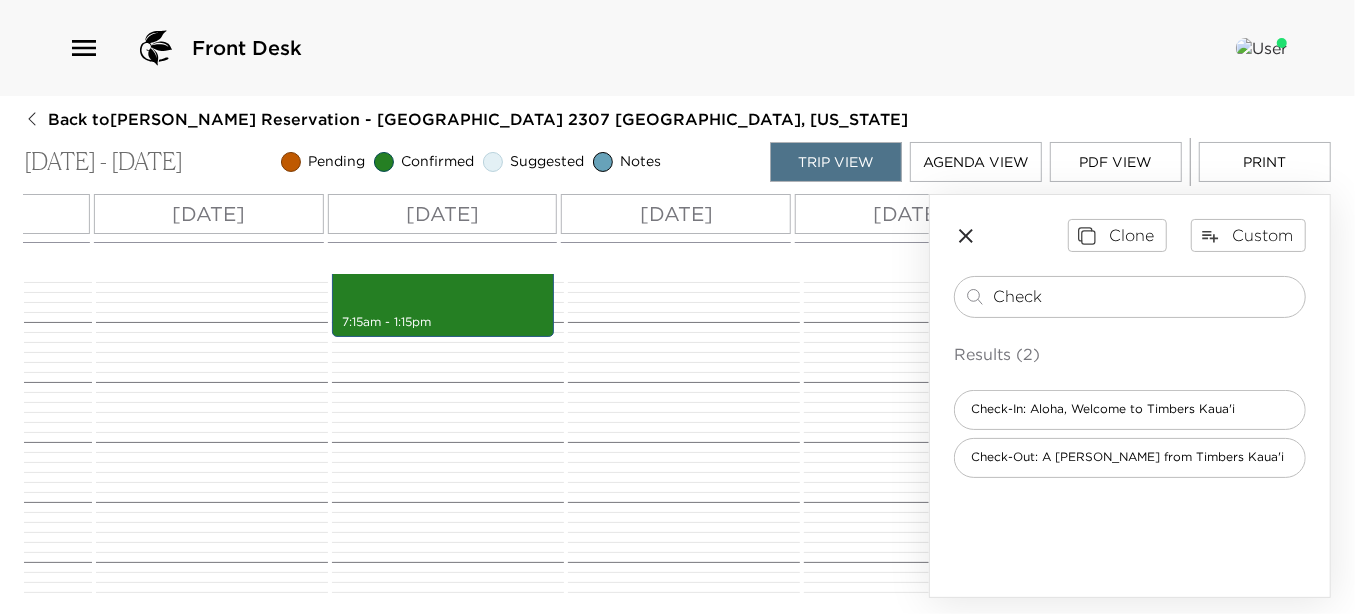click on "Agenda View" at bounding box center [976, 162] 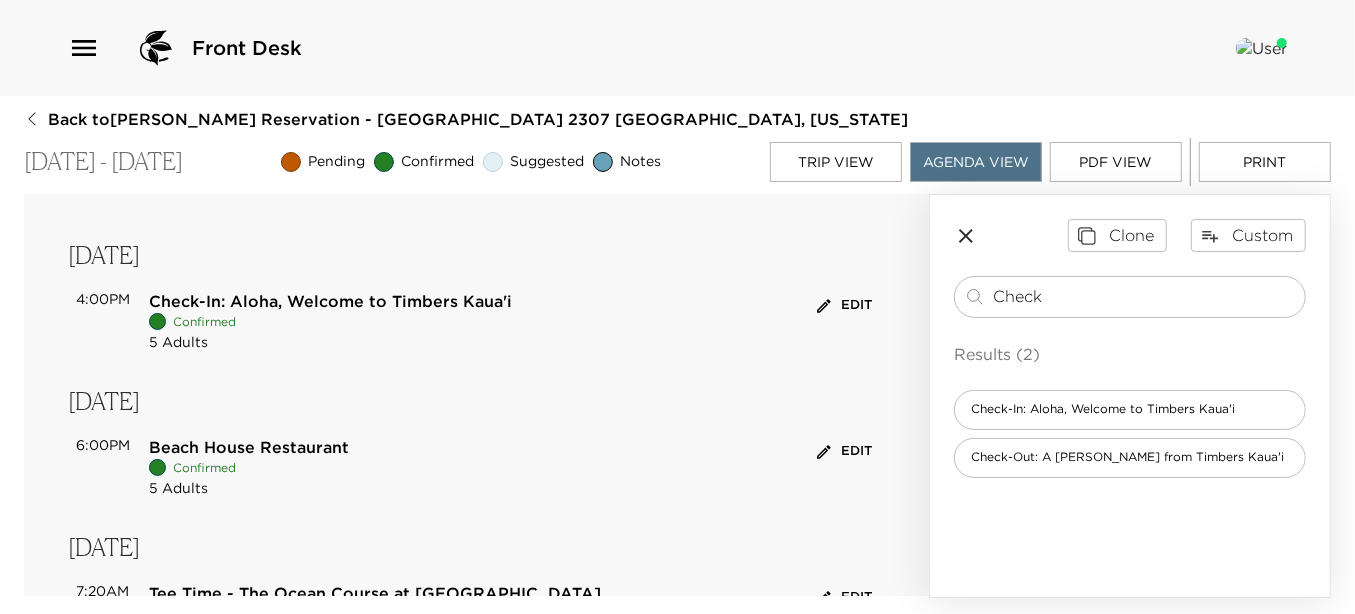 scroll, scrollTop: 0, scrollLeft: 0, axis: both 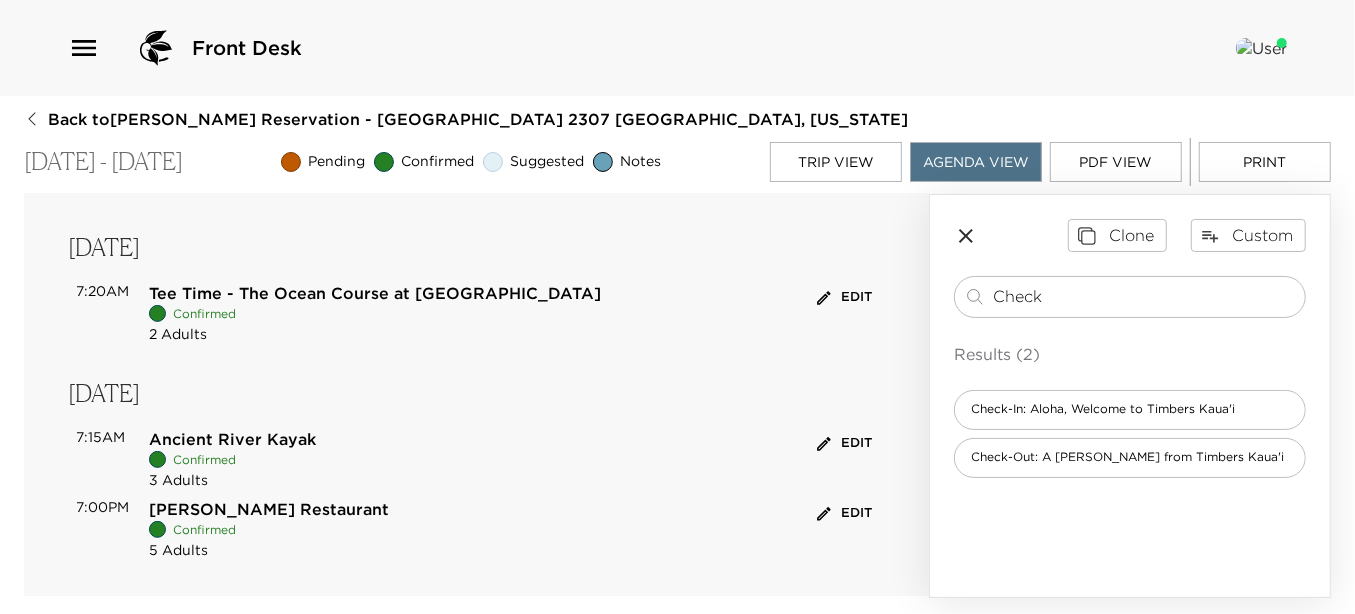 click on "Edit" at bounding box center (844, 443) 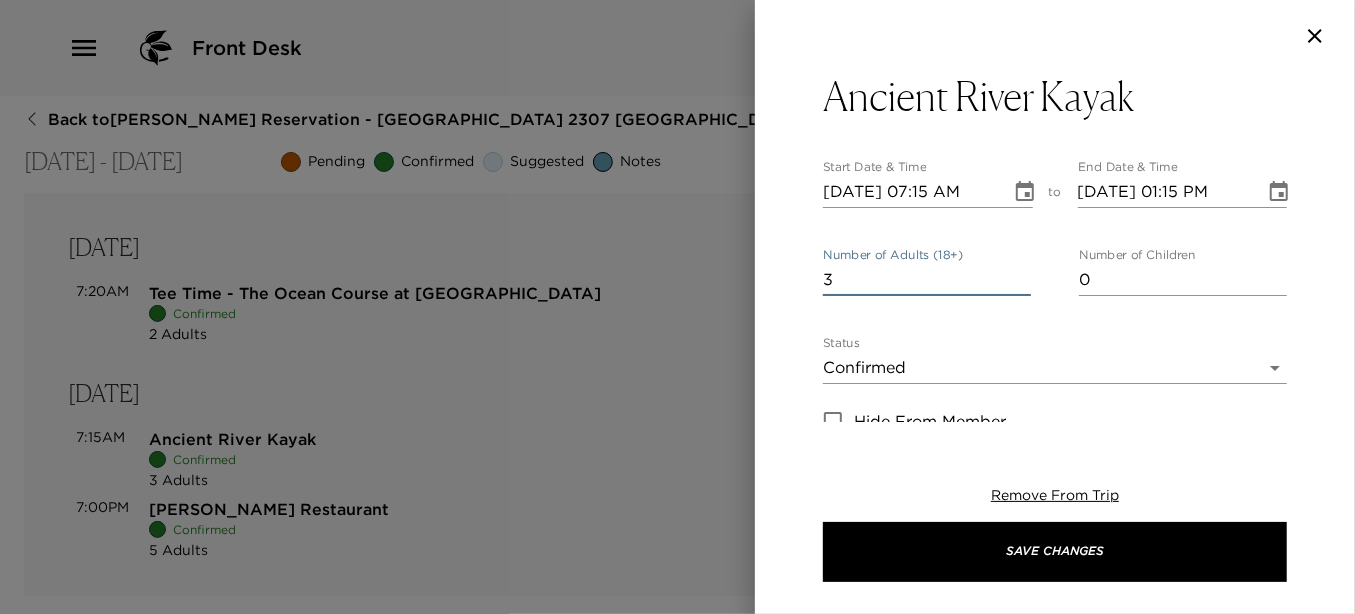drag, startPoint x: 861, startPoint y: 283, endPoint x: 697, endPoint y: 271, distance: 164.43843 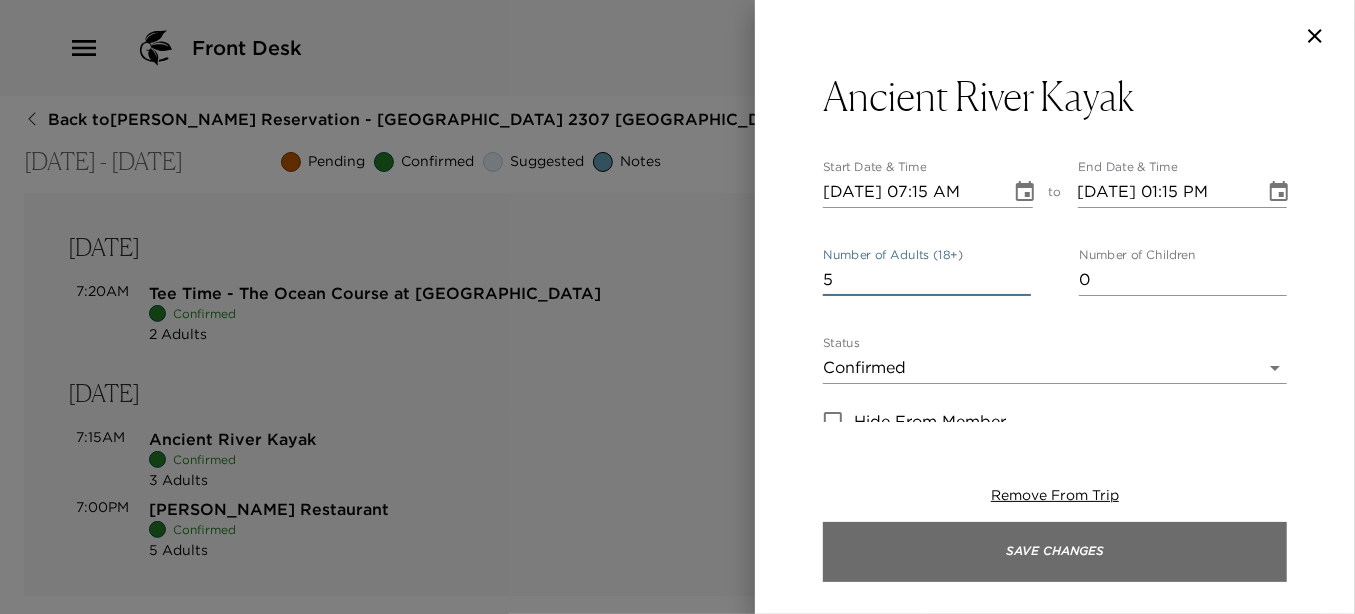 type on "5" 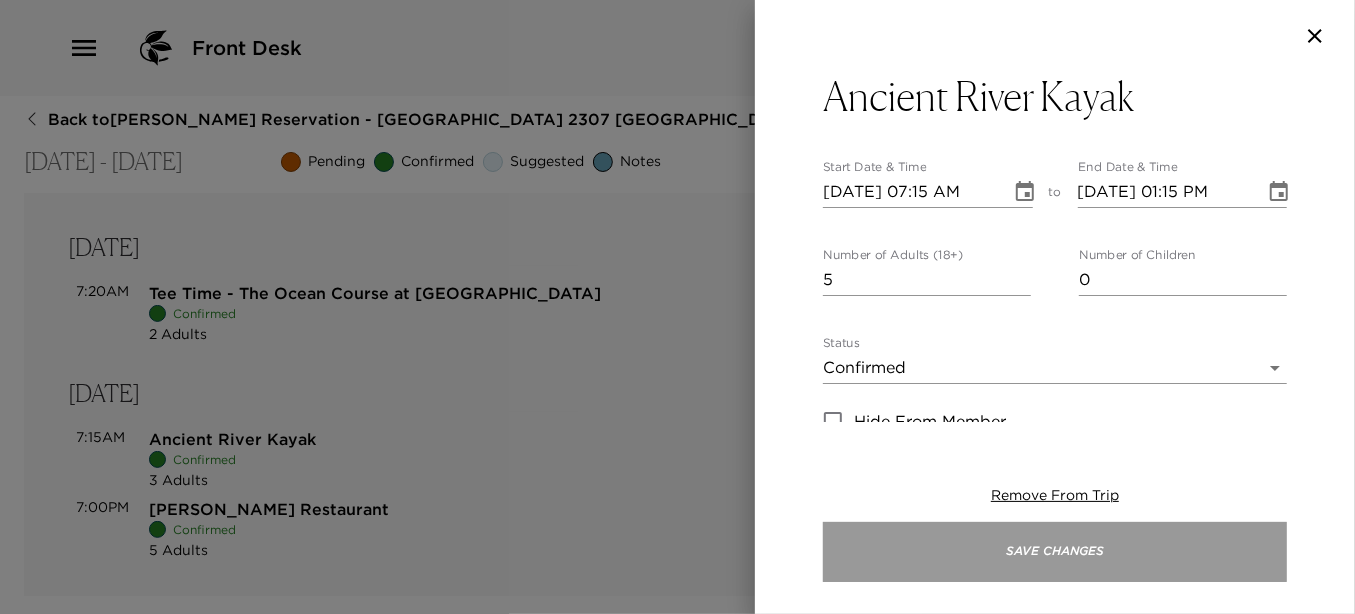 click on "Save Changes" at bounding box center [1055, 552] 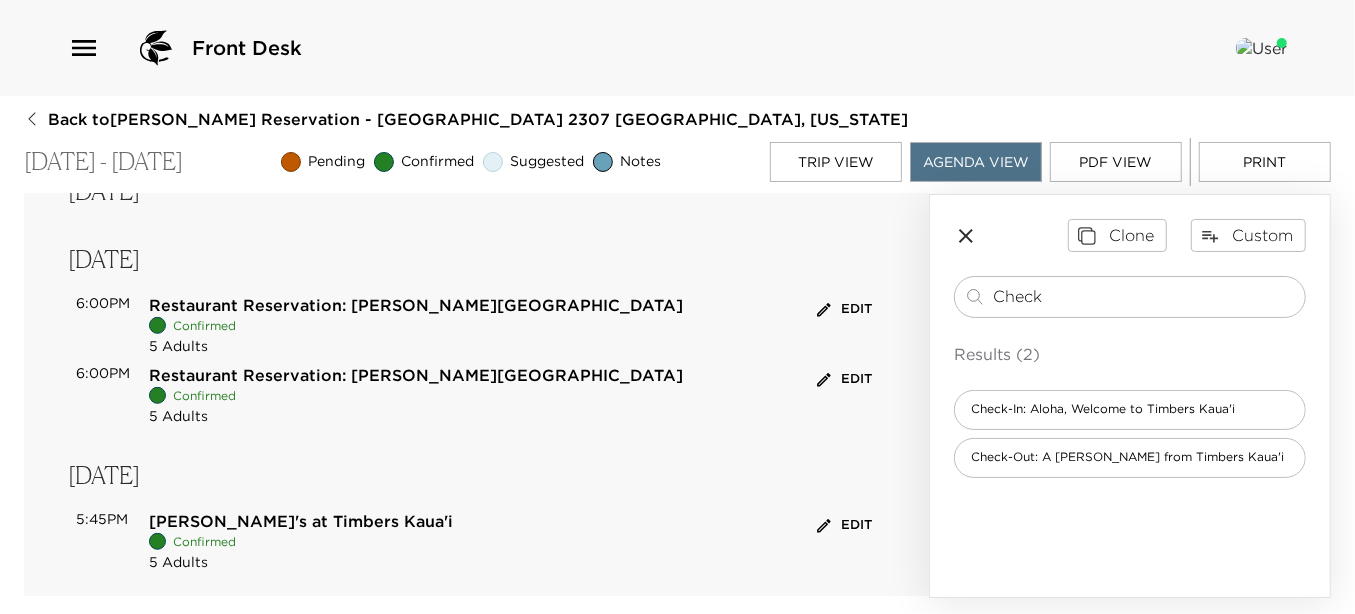scroll, scrollTop: 615, scrollLeft: 0, axis: vertical 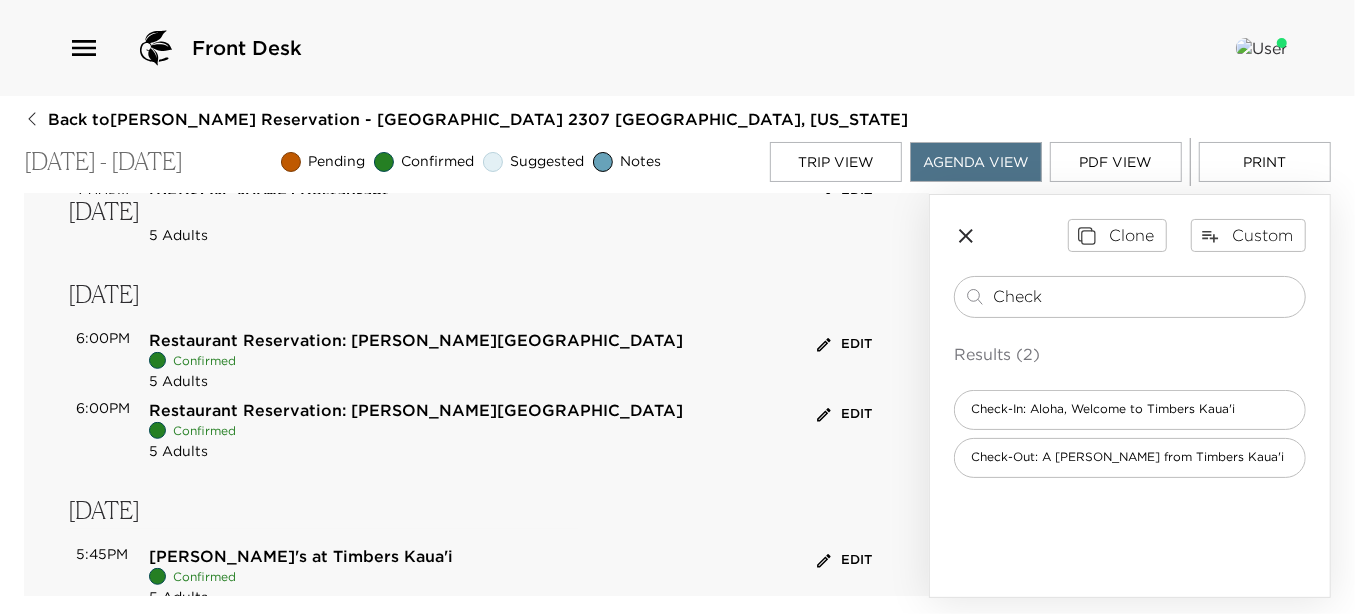 click on "Edit" at bounding box center (844, 344) 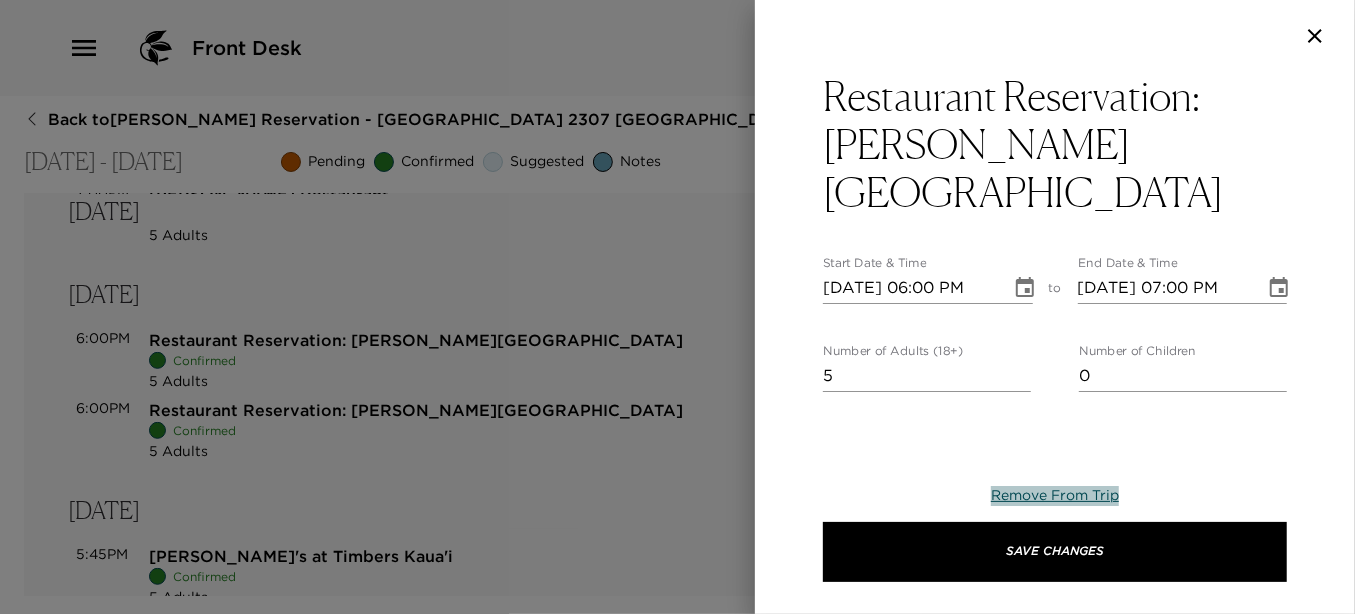 click on "Remove From Trip" at bounding box center [1055, 495] 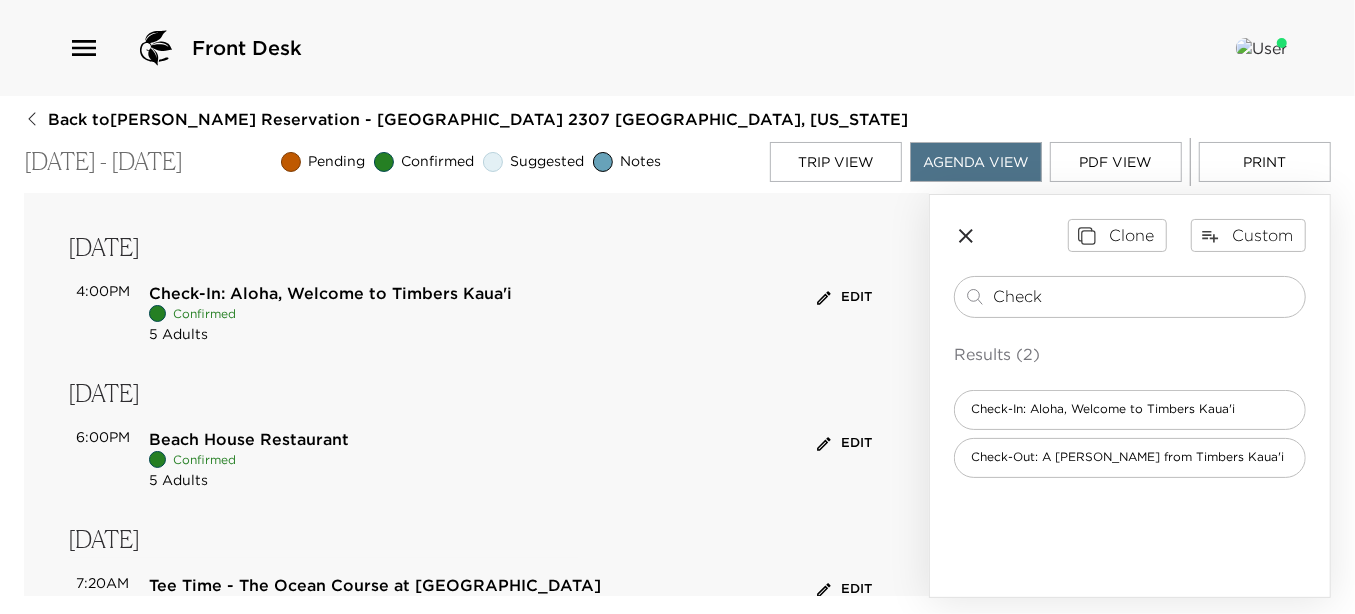 scroll, scrollTop: 0, scrollLeft: 0, axis: both 